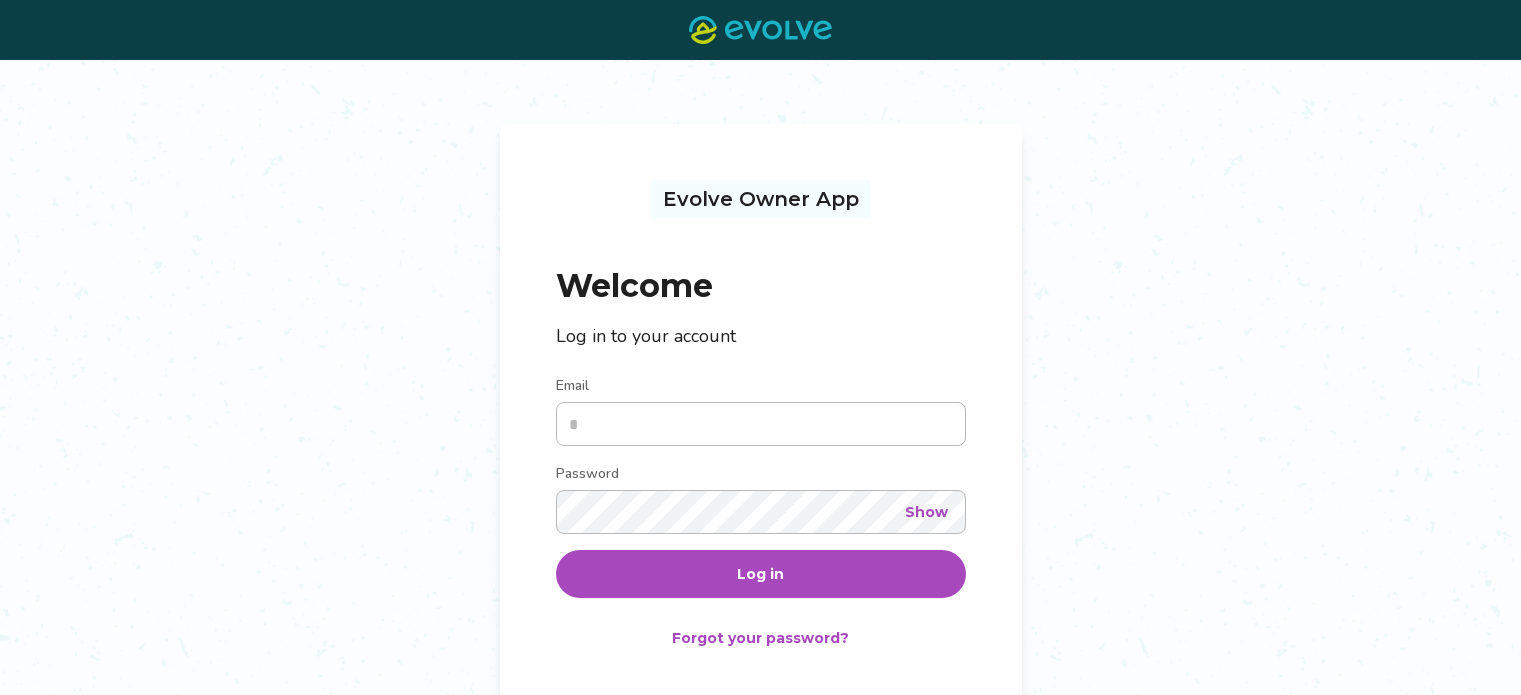 scroll, scrollTop: 0, scrollLeft: 0, axis: both 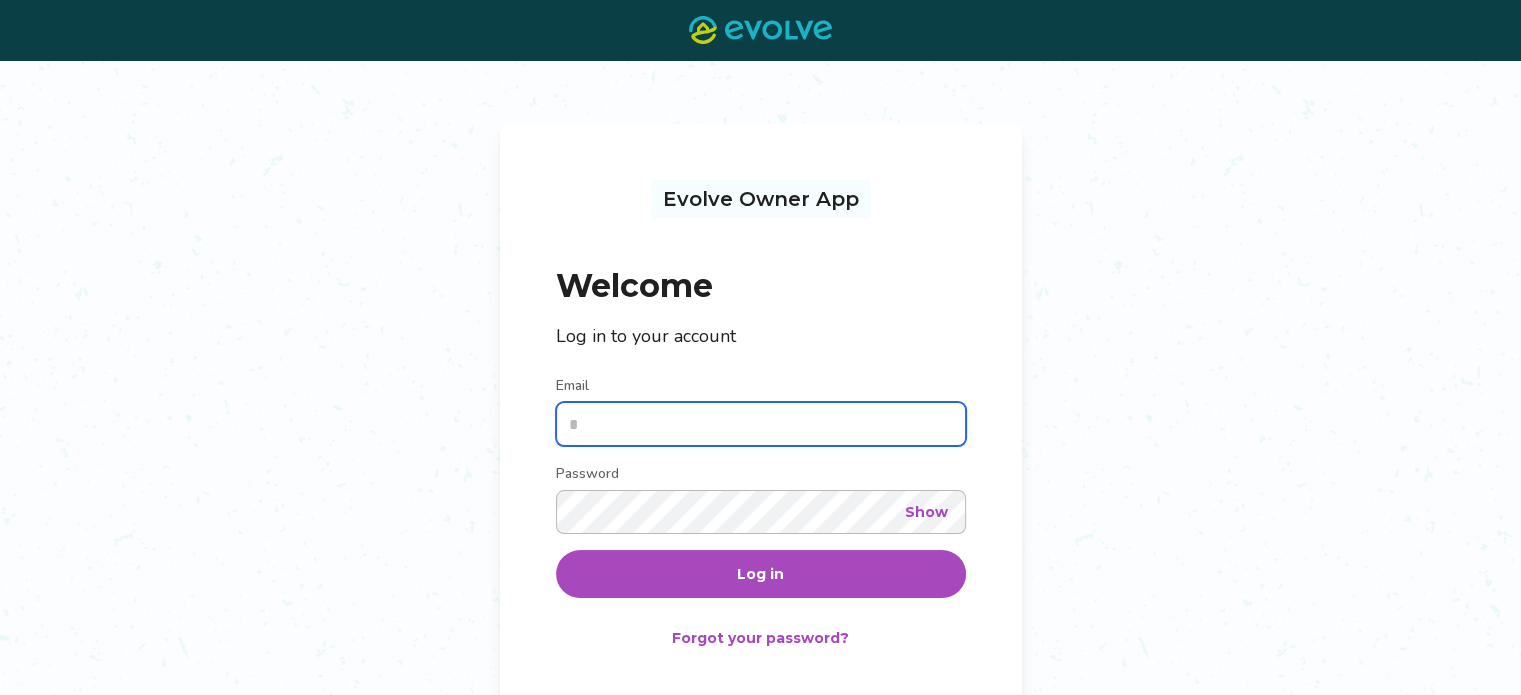 type on "**********" 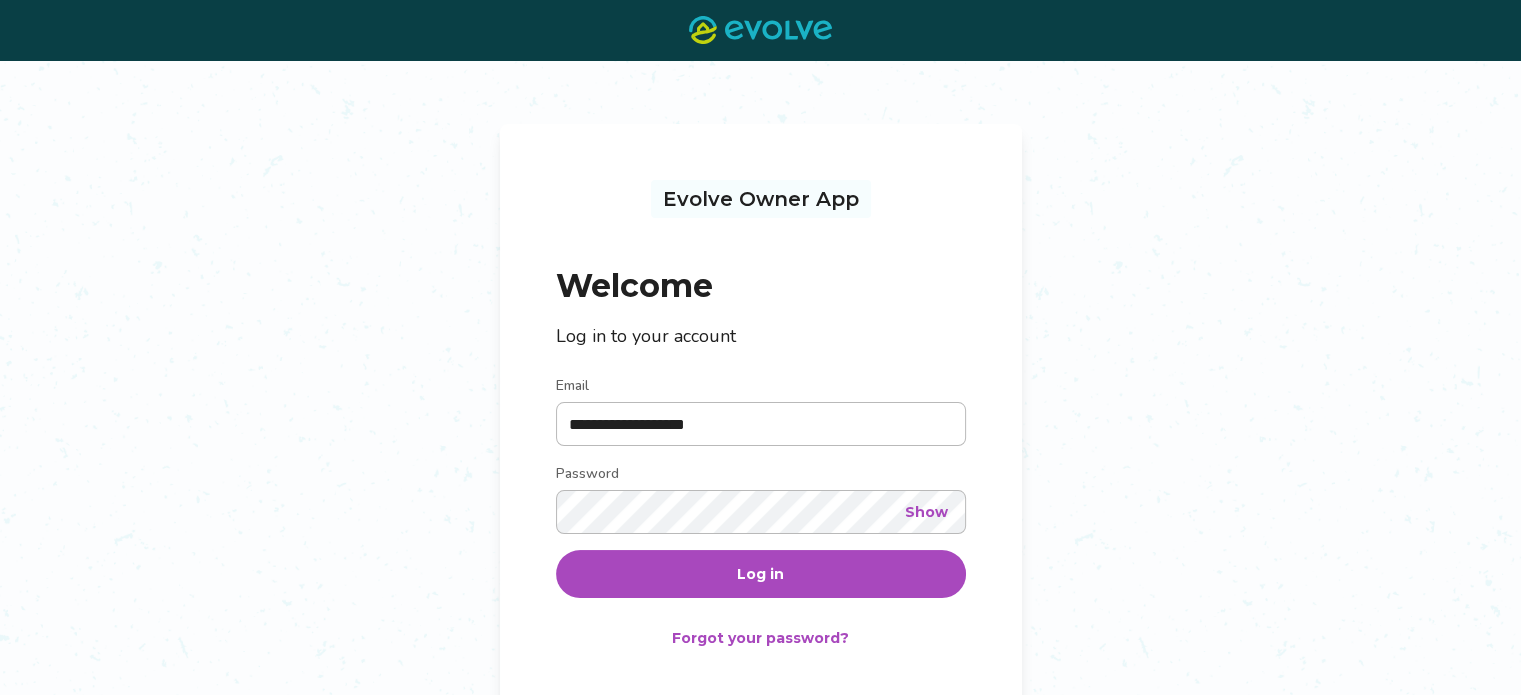 click on "Show" at bounding box center [926, 512] 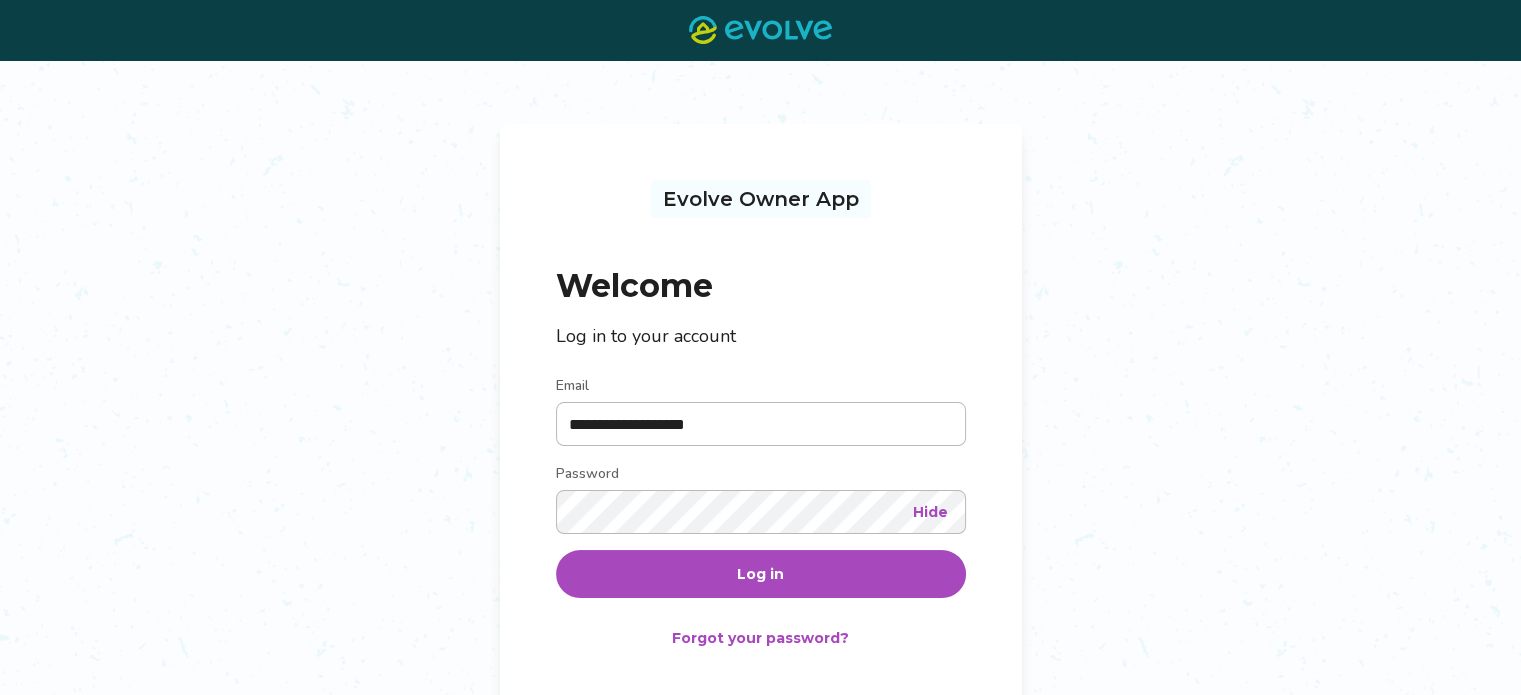 click on "Log in" at bounding box center [761, 574] 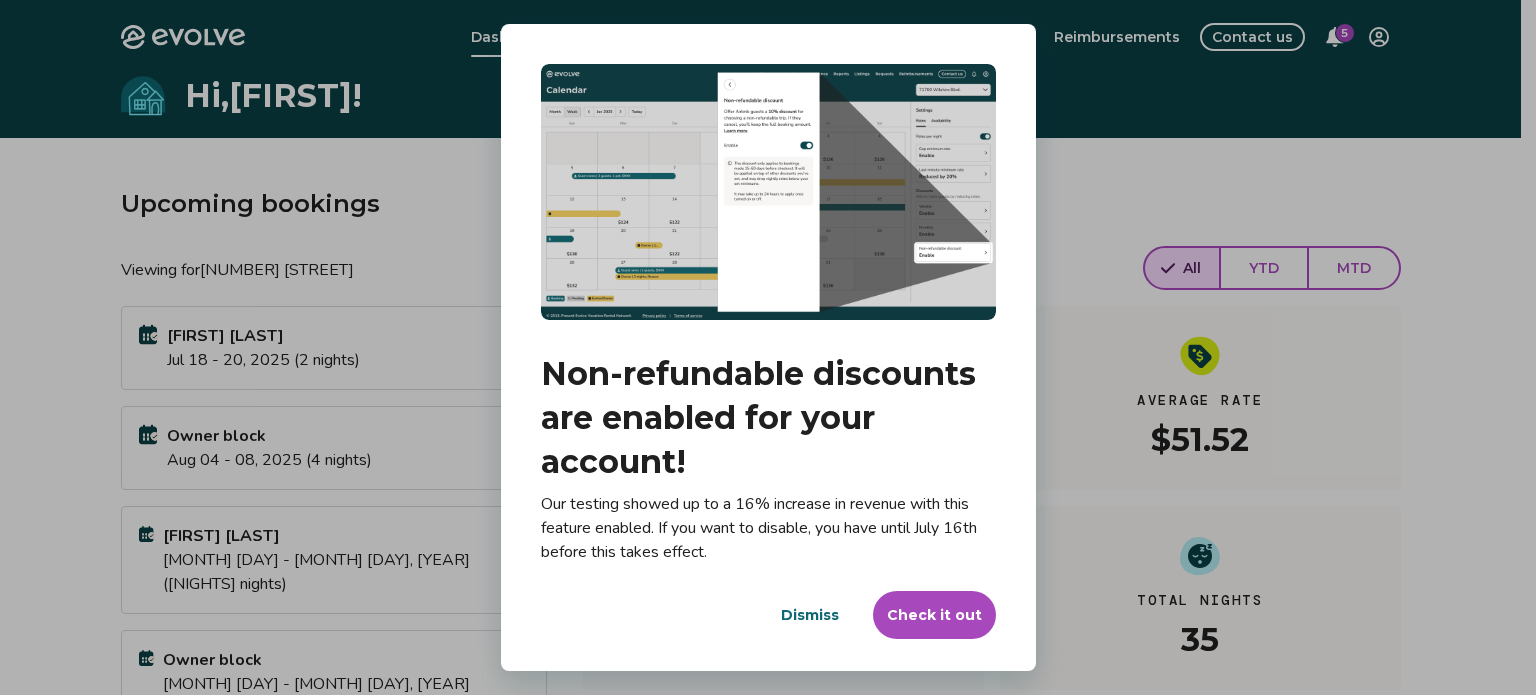 click on "Dismiss" at bounding box center [810, 615] 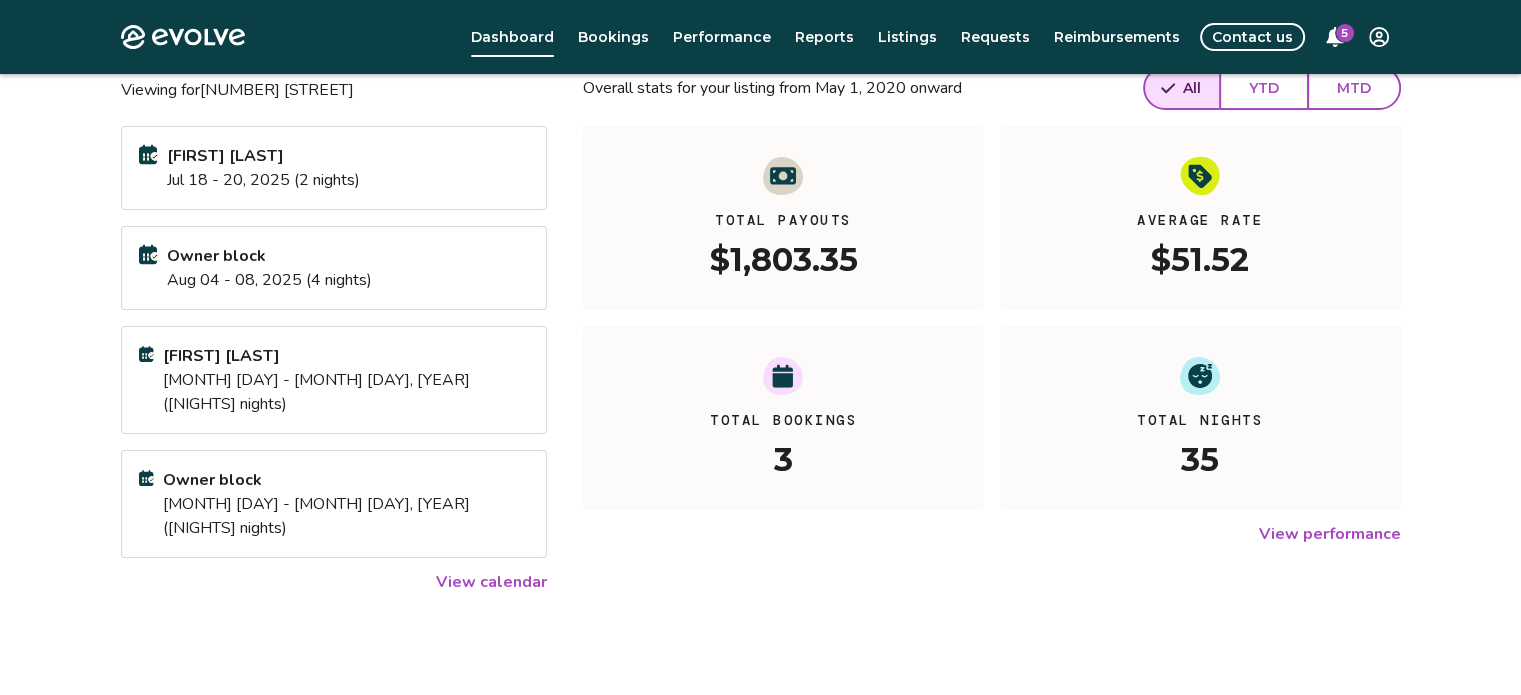 scroll, scrollTop: 188, scrollLeft: 0, axis: vertical 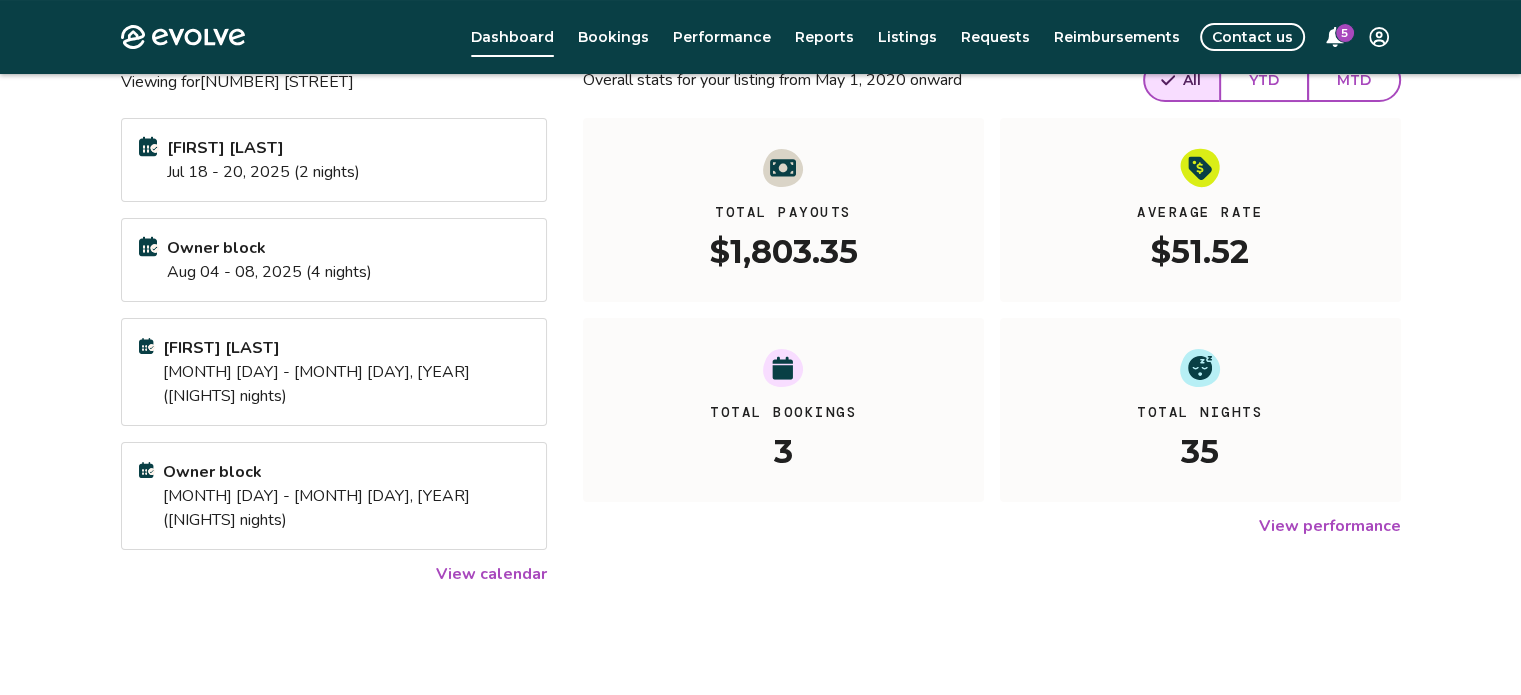 click on "View calendar" at bounding box center [491, 574] 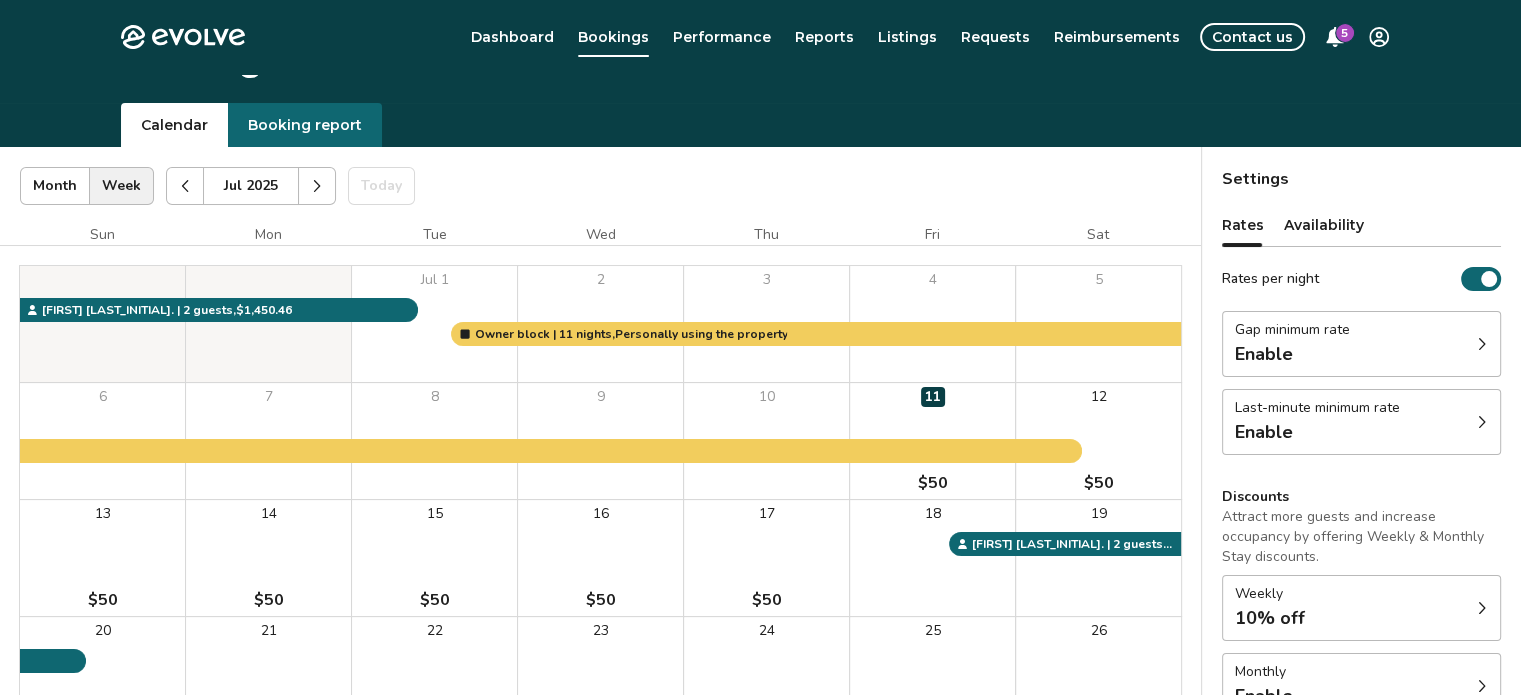 scroll, scrollTop: 0, scrollLeft: 0, axis: both 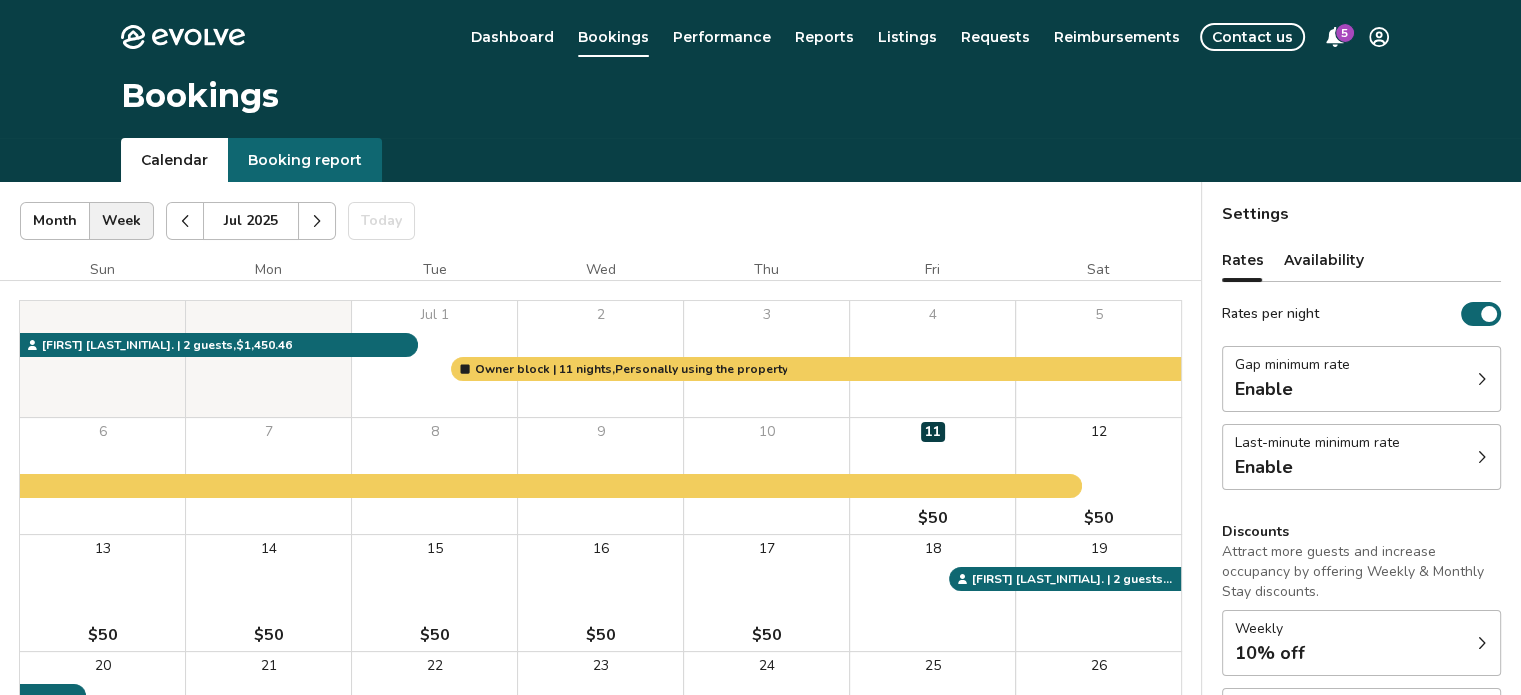 click 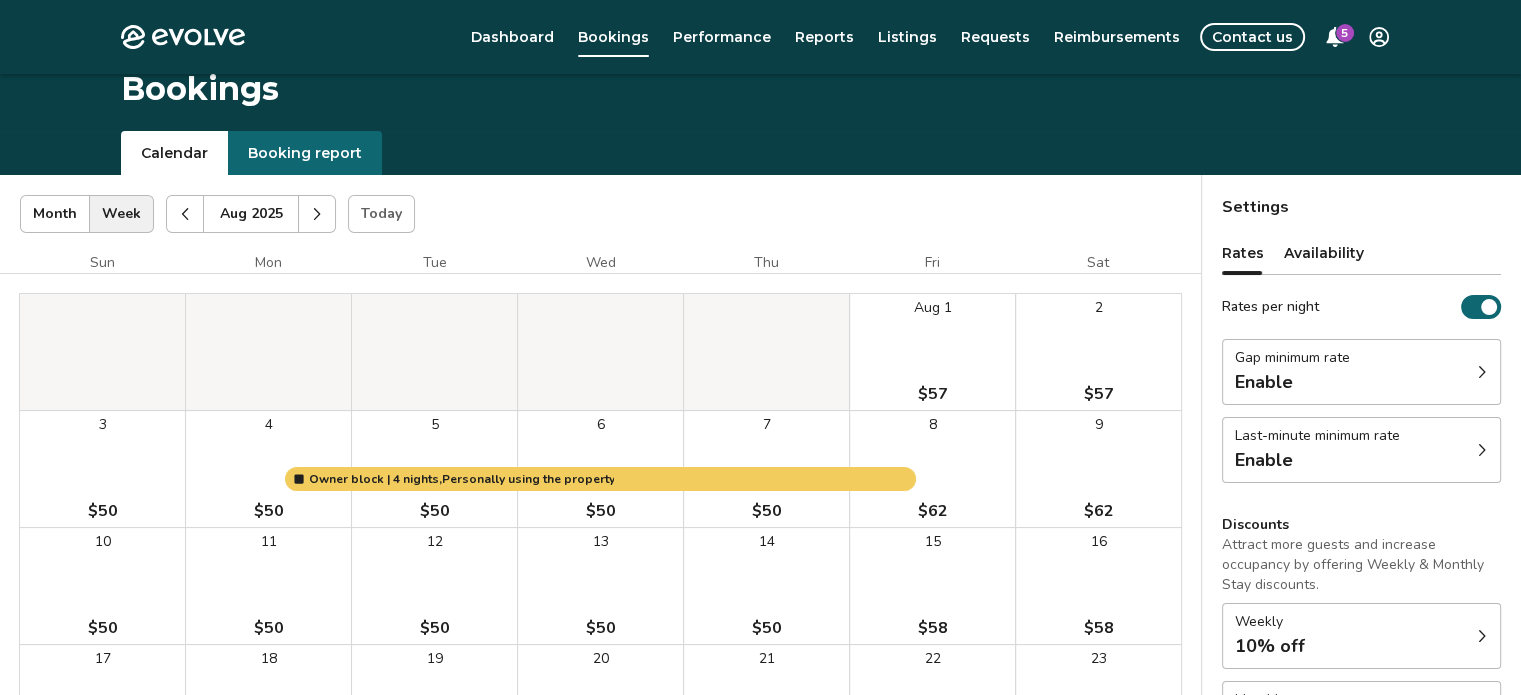 scroll, scrollTop: 6, scrollLeft: 0, axis: vertical 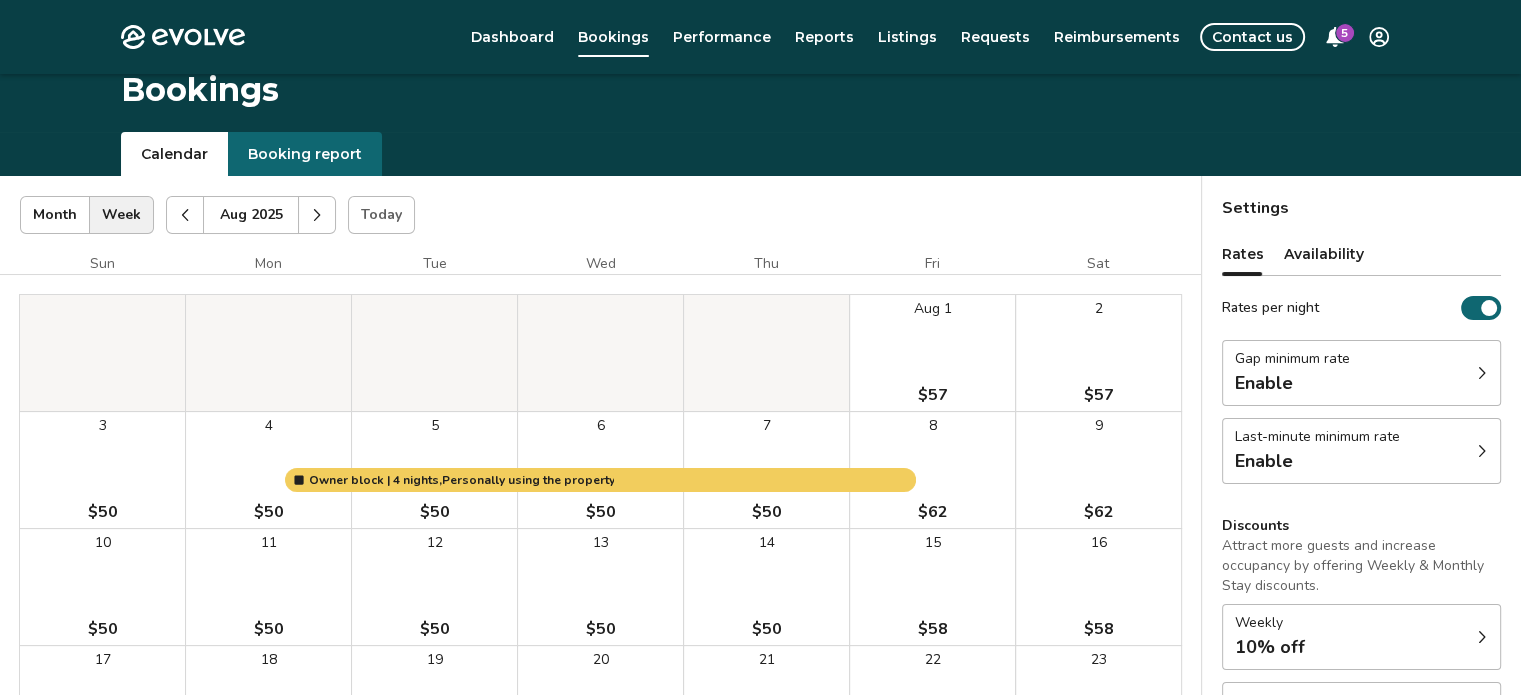 click at bounding box center [317, 215] 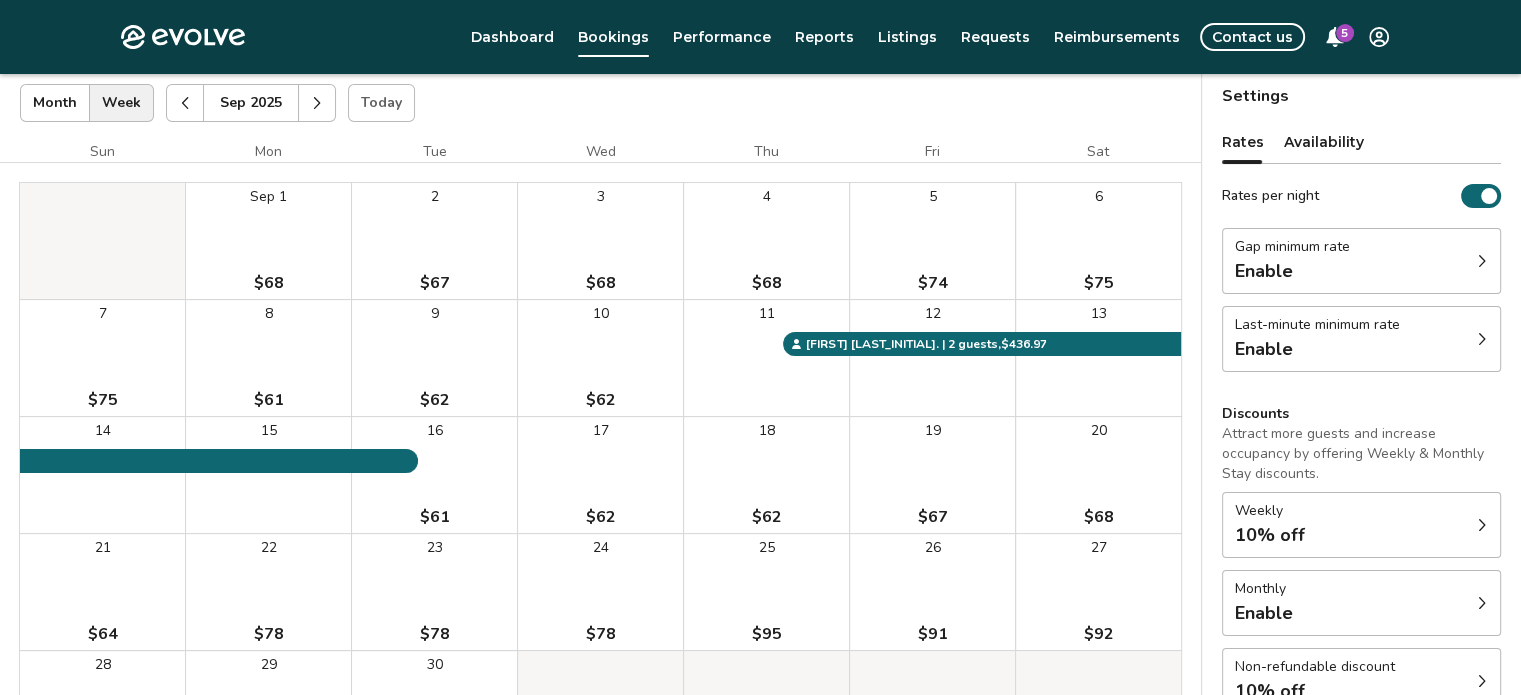 scroll, scrollTop: 74, scrollLeft: 0, axis: vertical 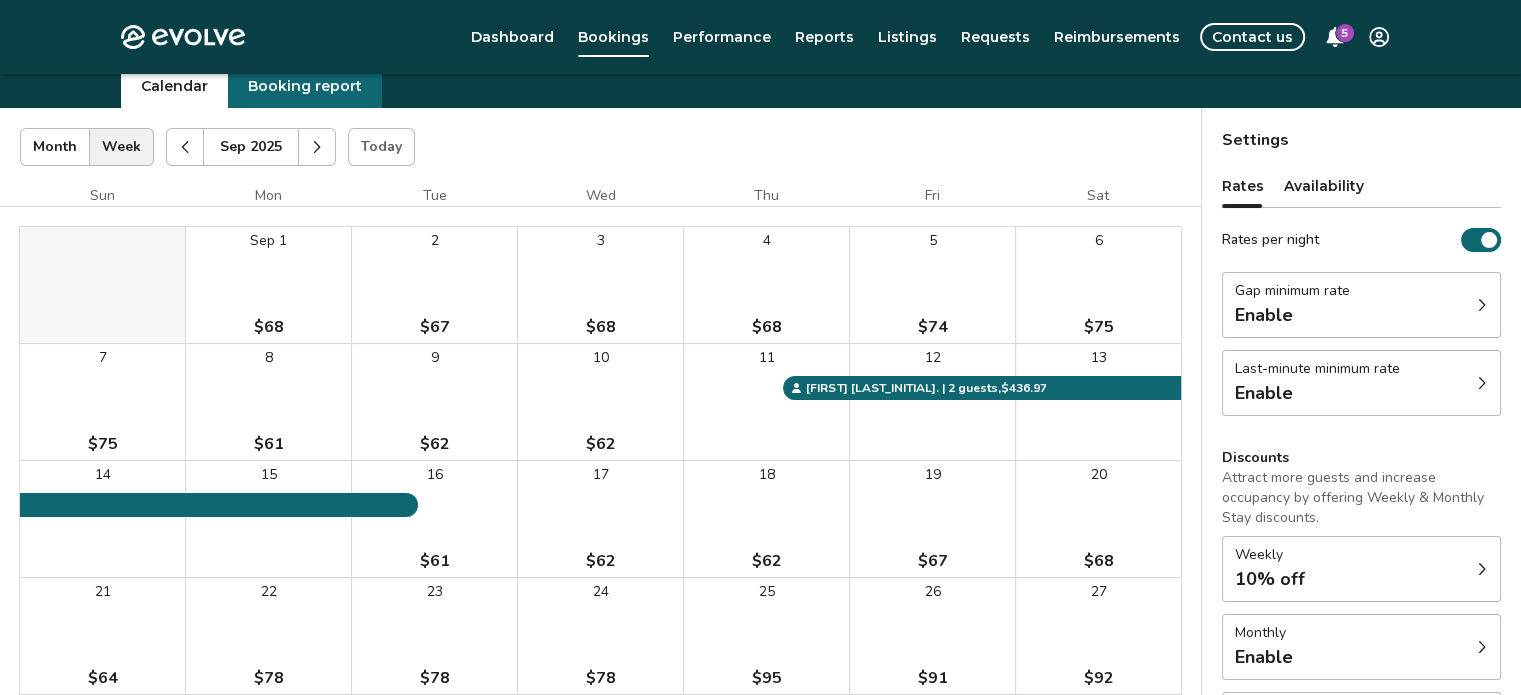 click at bounding box center [317, 147] 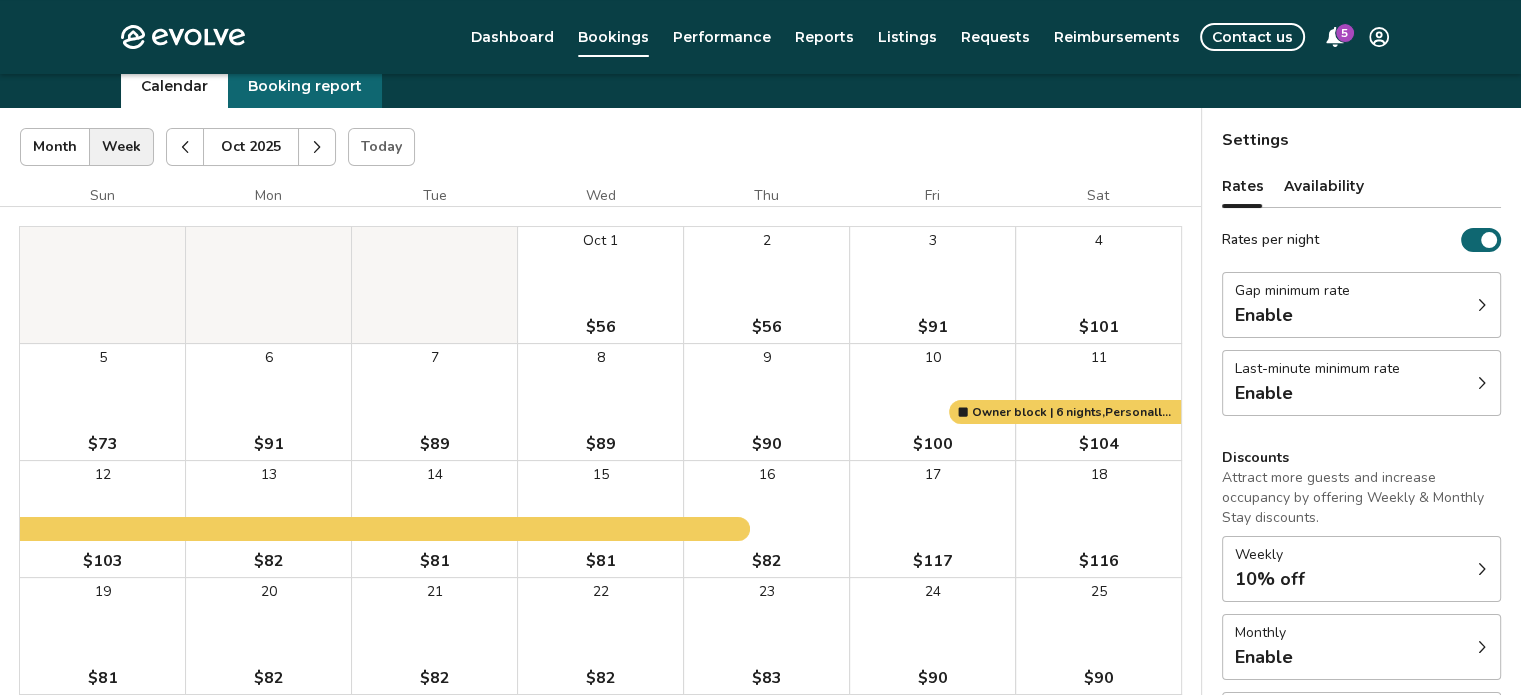 click at bounding box center [317, 147] 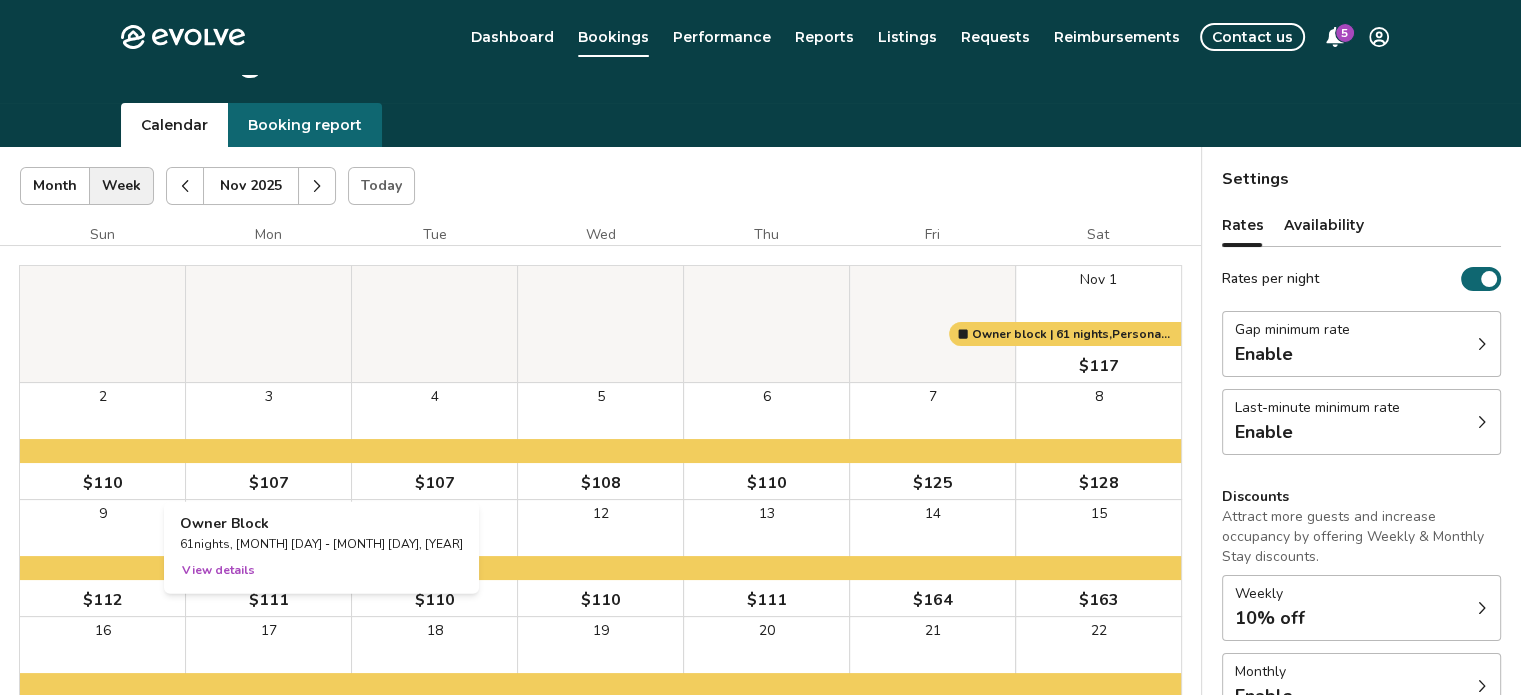 scroll, scrollTop: 0, scrollLeft: 0, axis: both 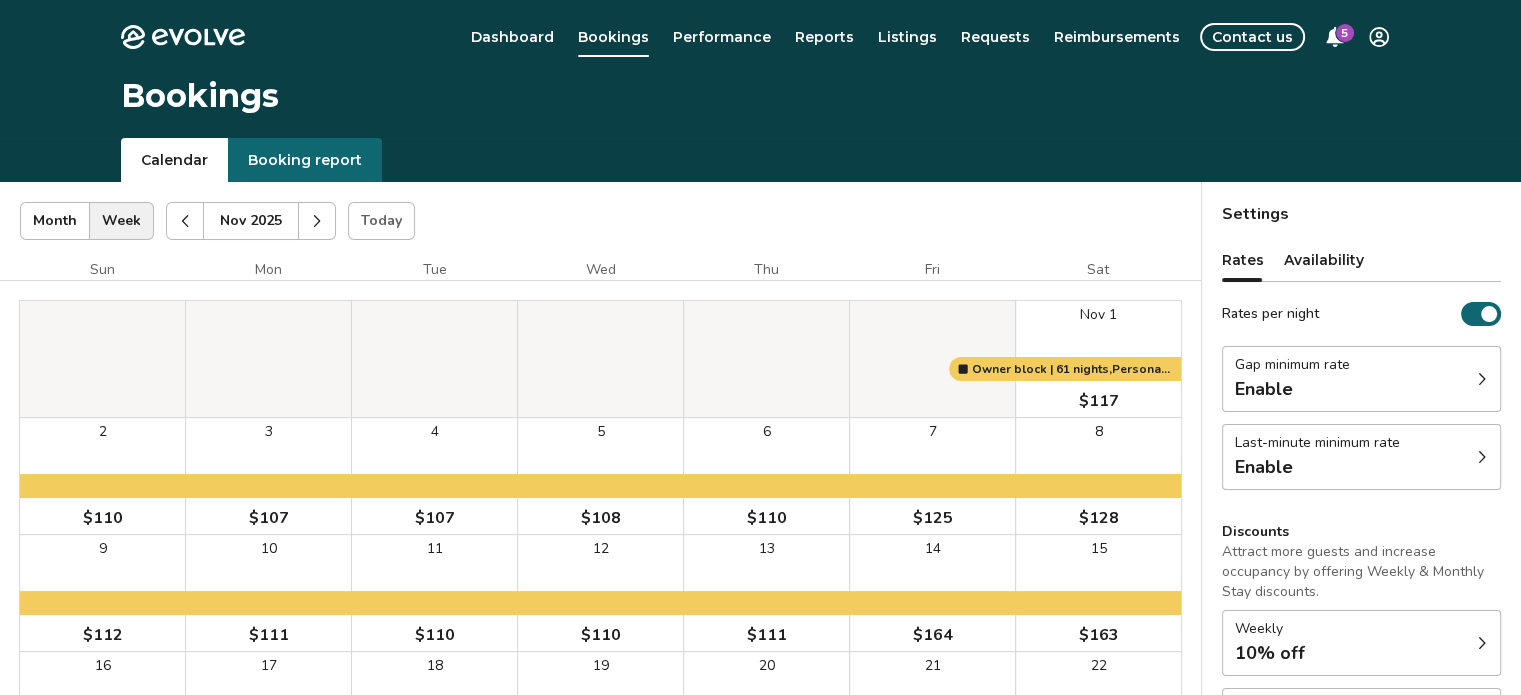 click 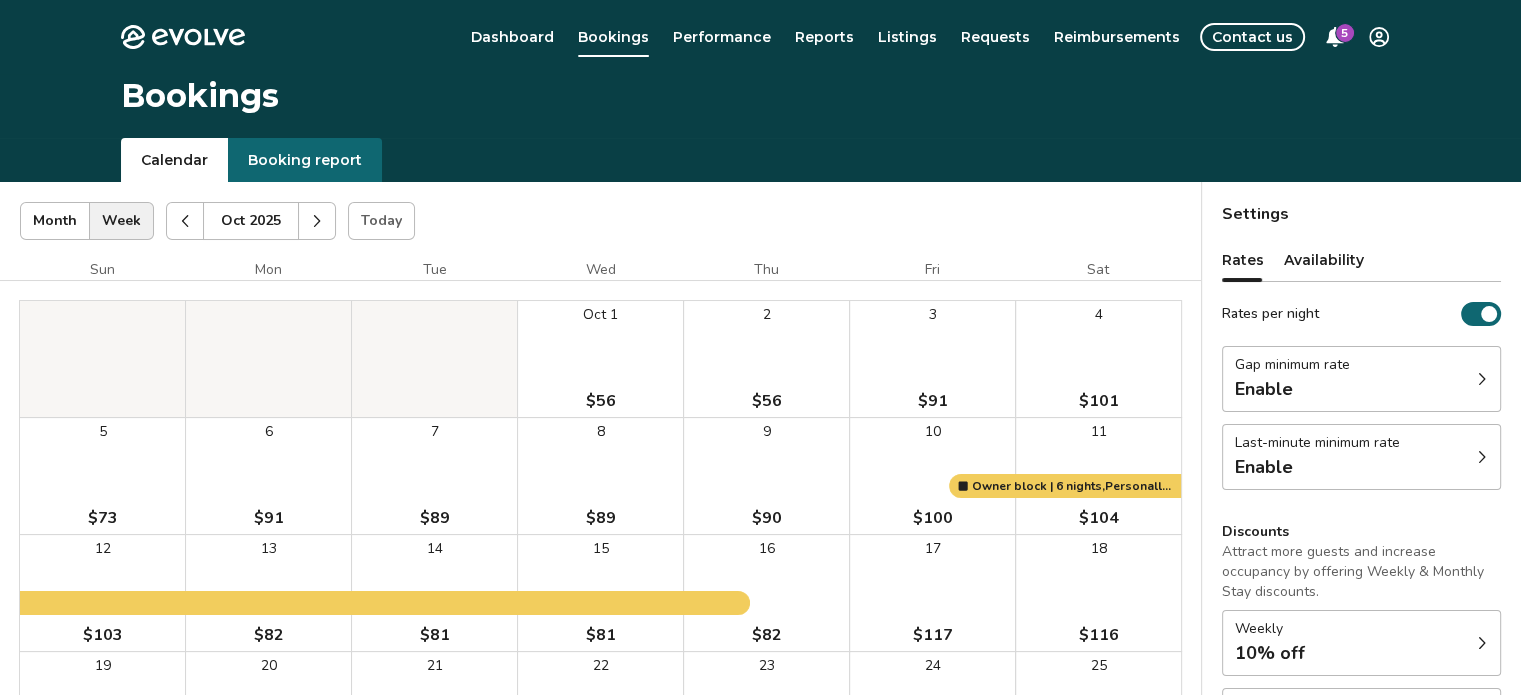click 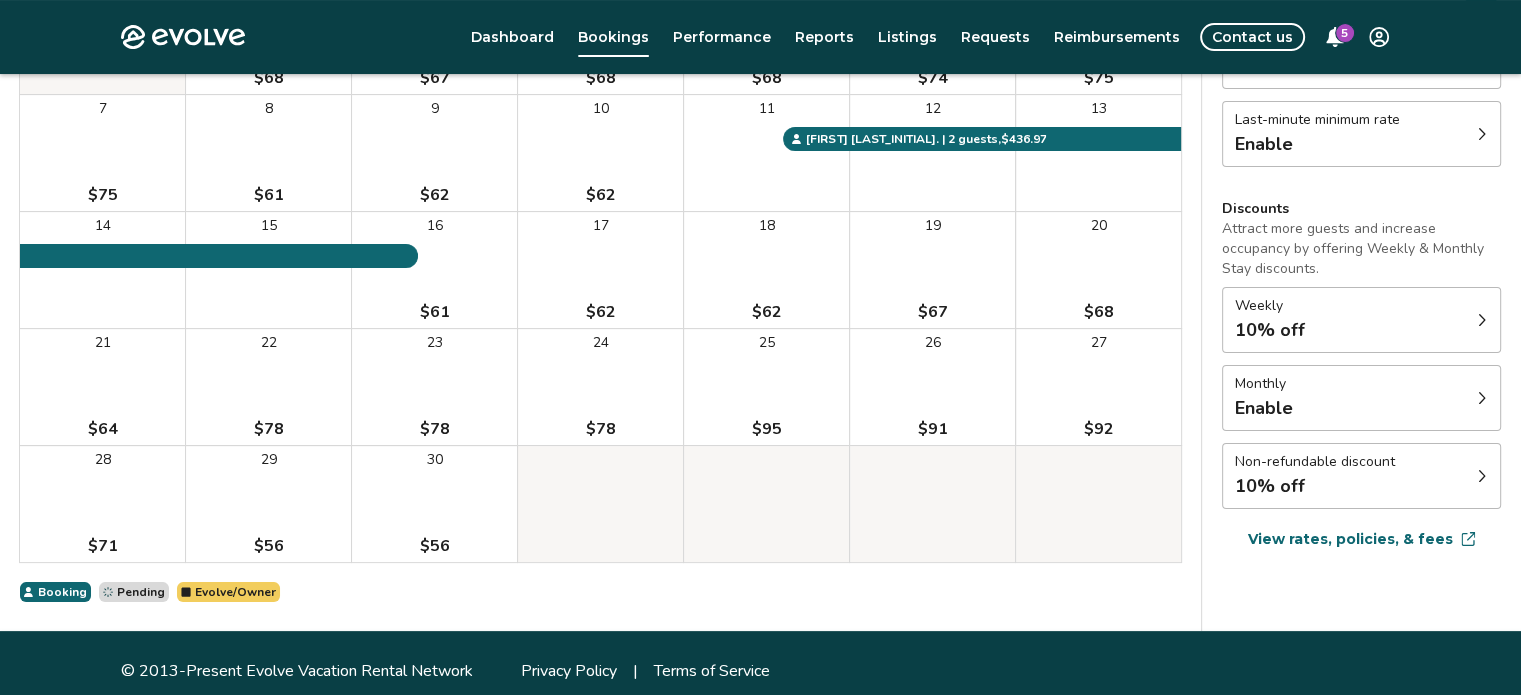 scroll, scrollTop: 324, scrollLeft: 0, axis: vertical 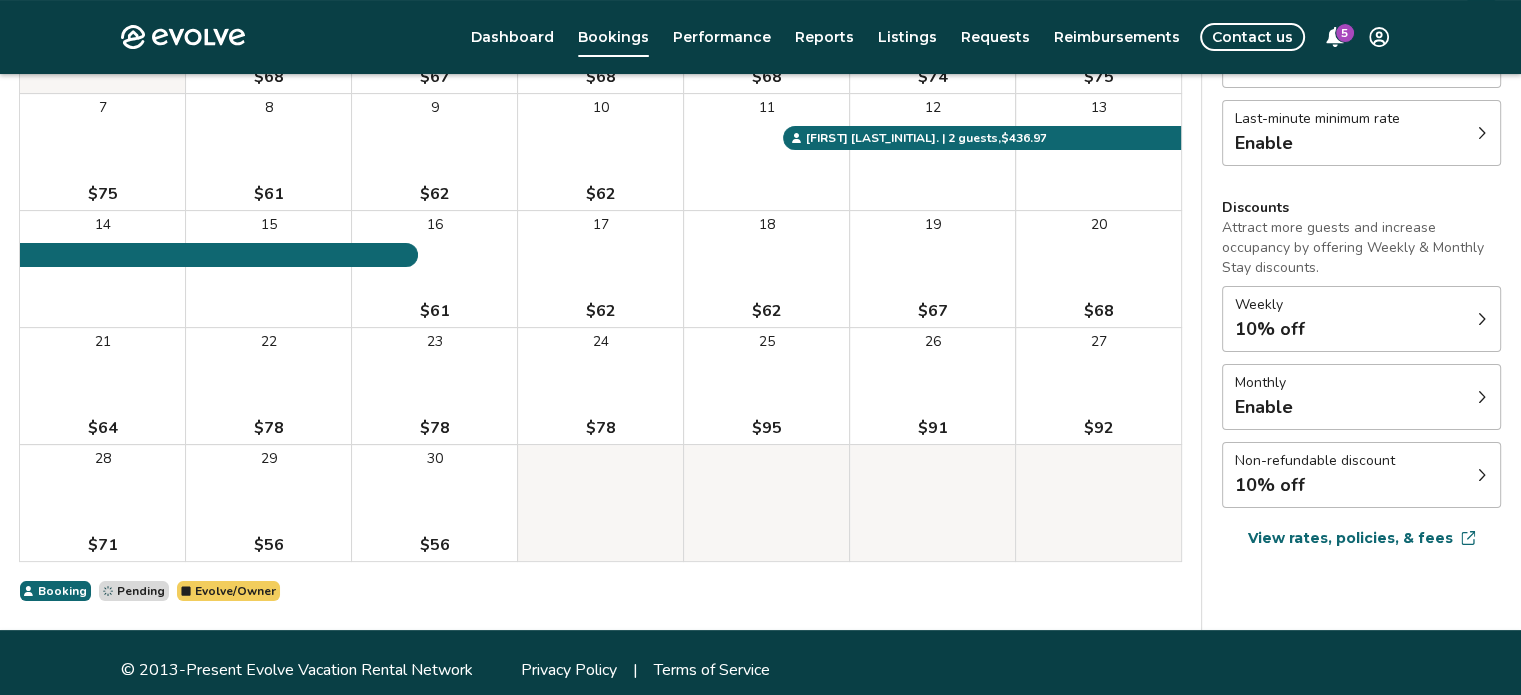 click on "30 $56" at bounding box center (434, 503) 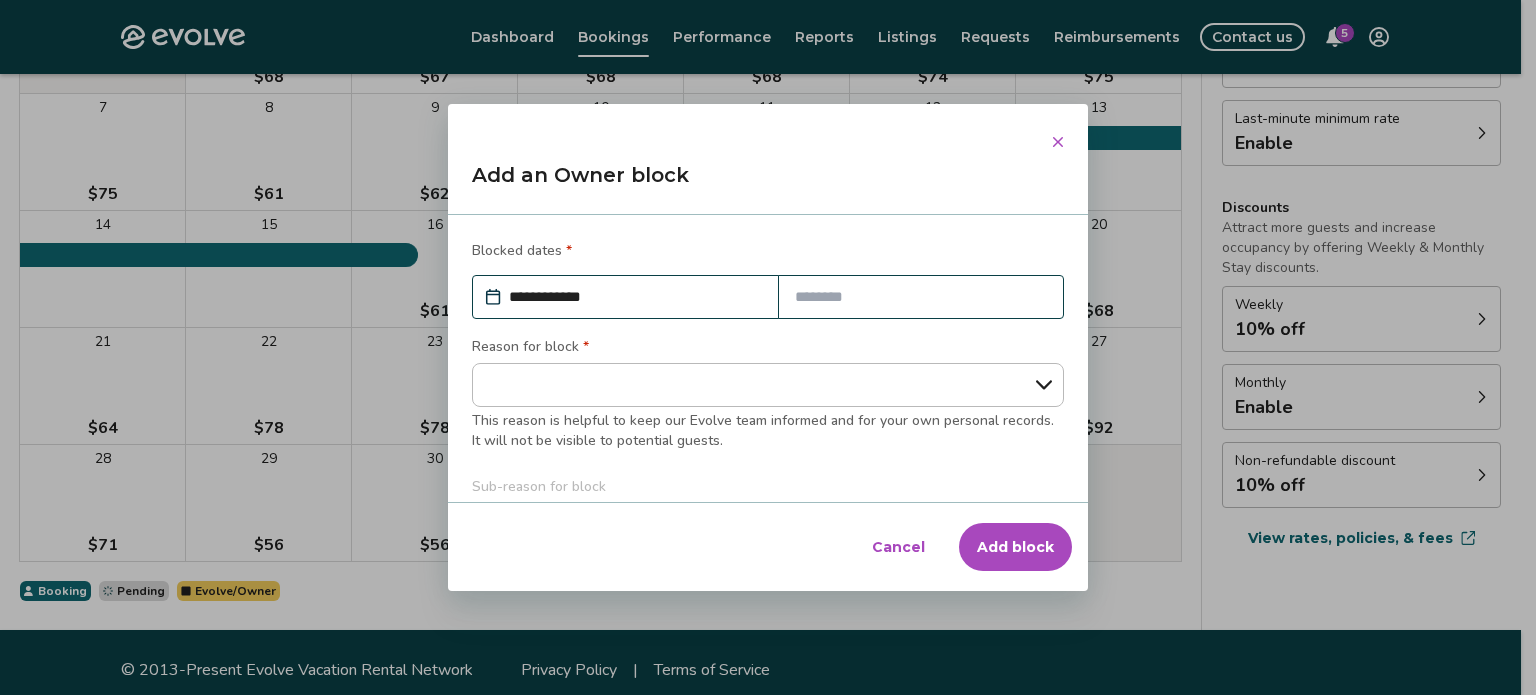 click at bounding box center [921, 297] 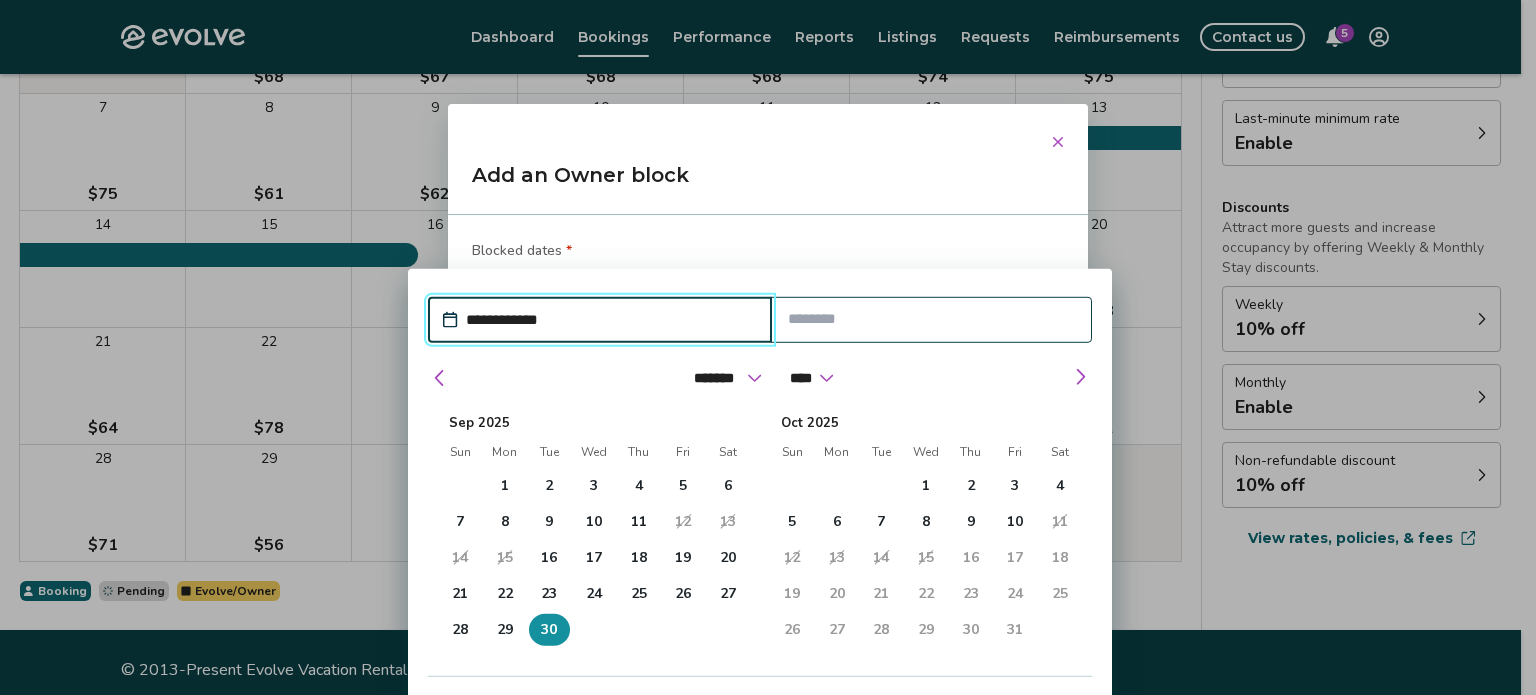 click on "31" at bounding box center (1015, 630) 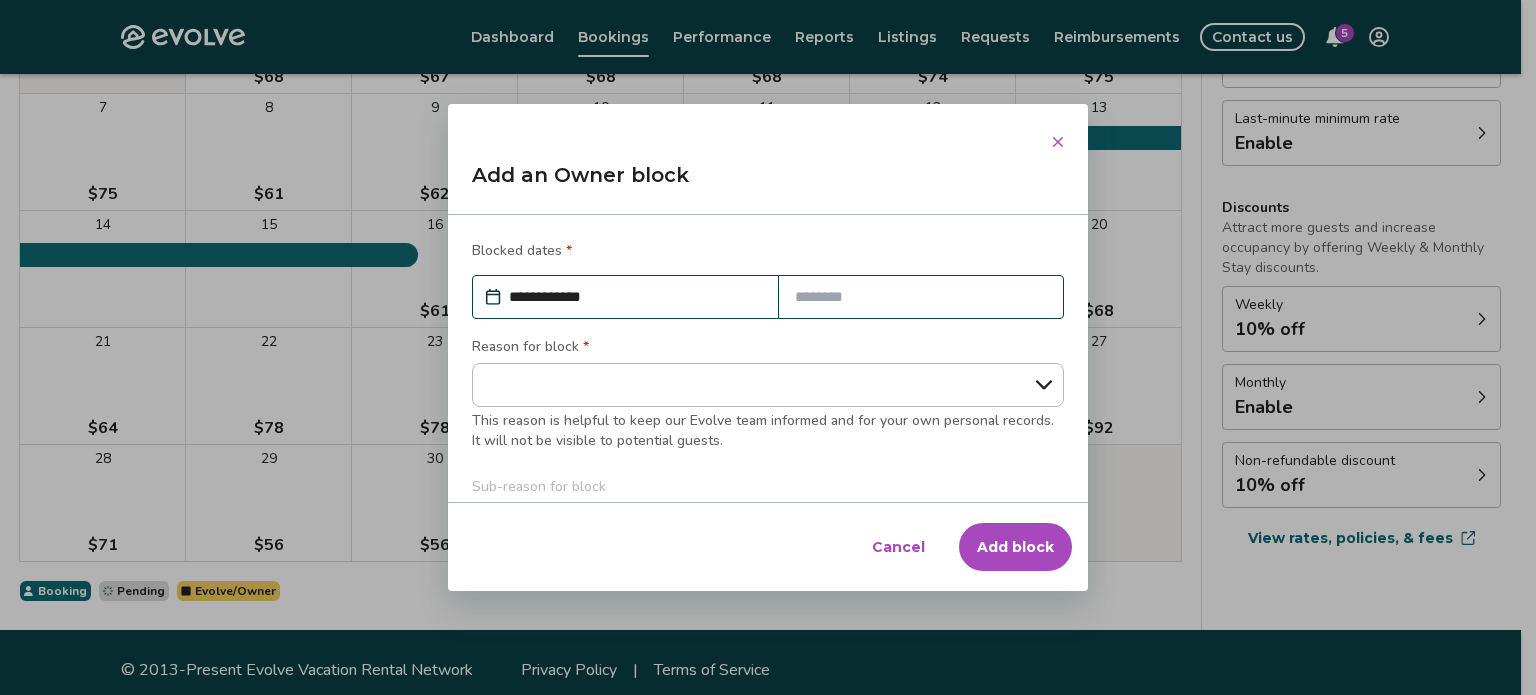 click 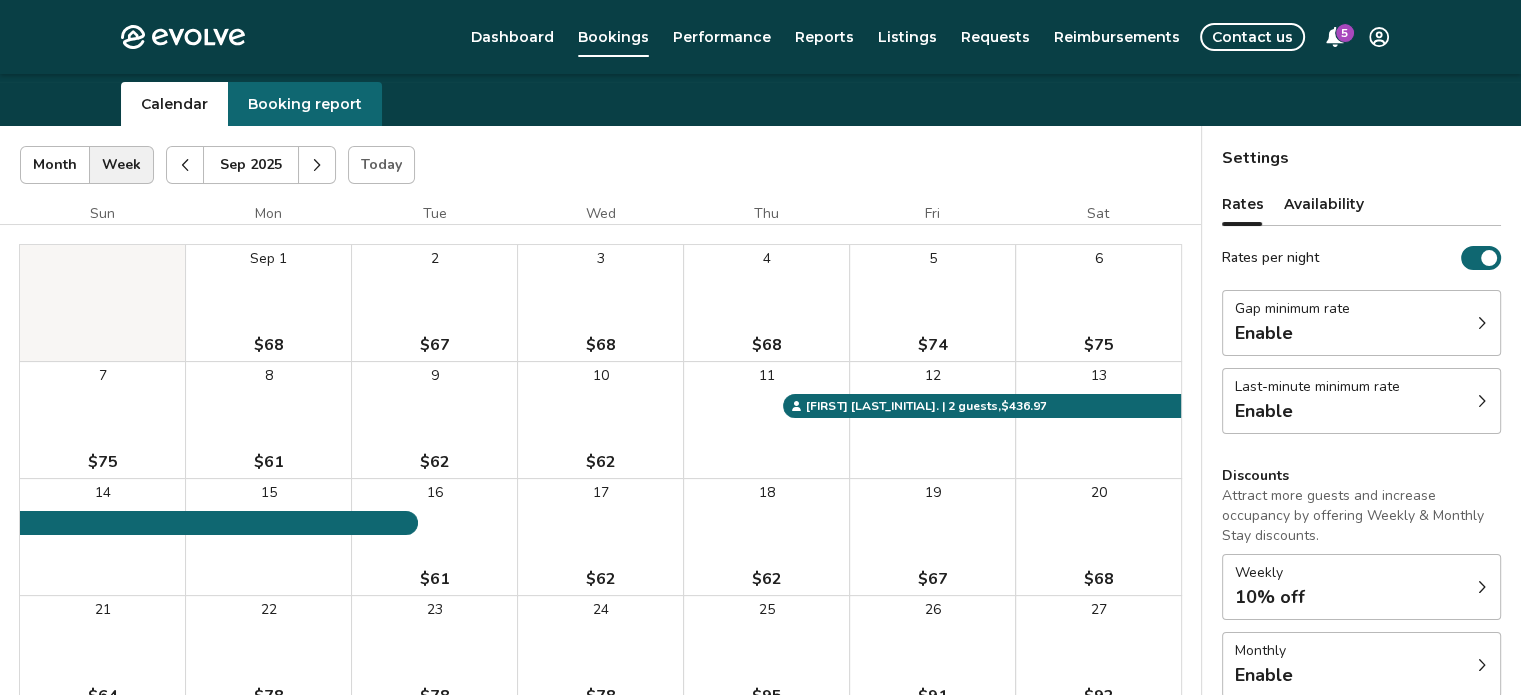 scroll, scrollTop: 55, scrollLeft: 0, axis: vertical 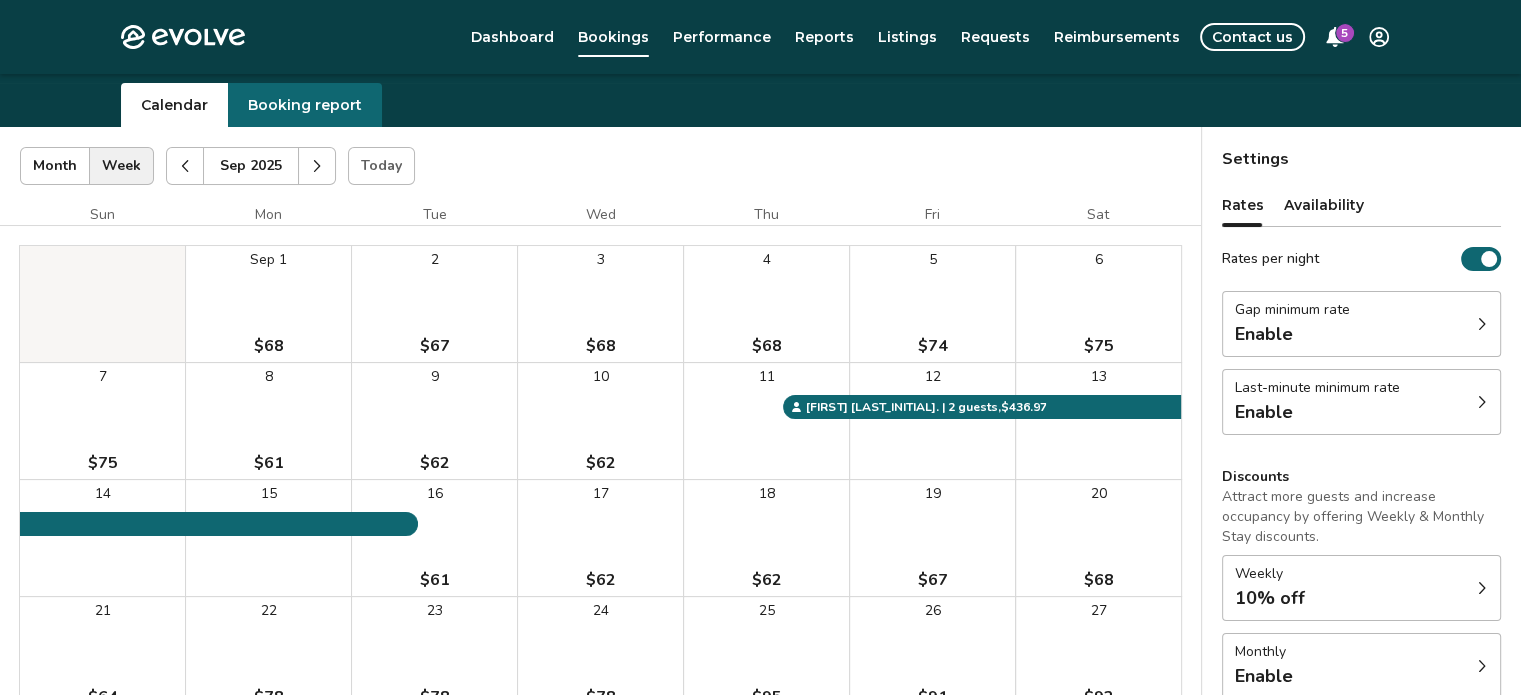 click 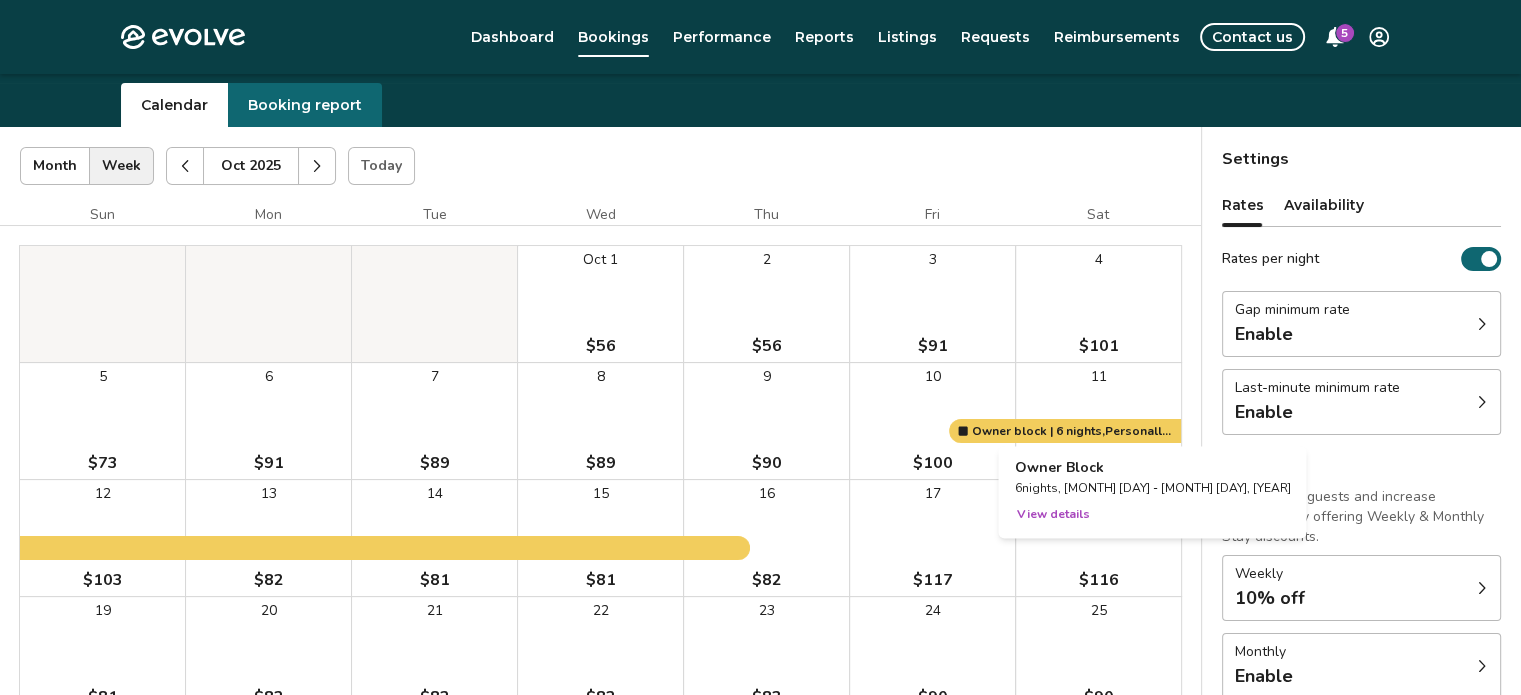 click at bounding box center [1098, 421] 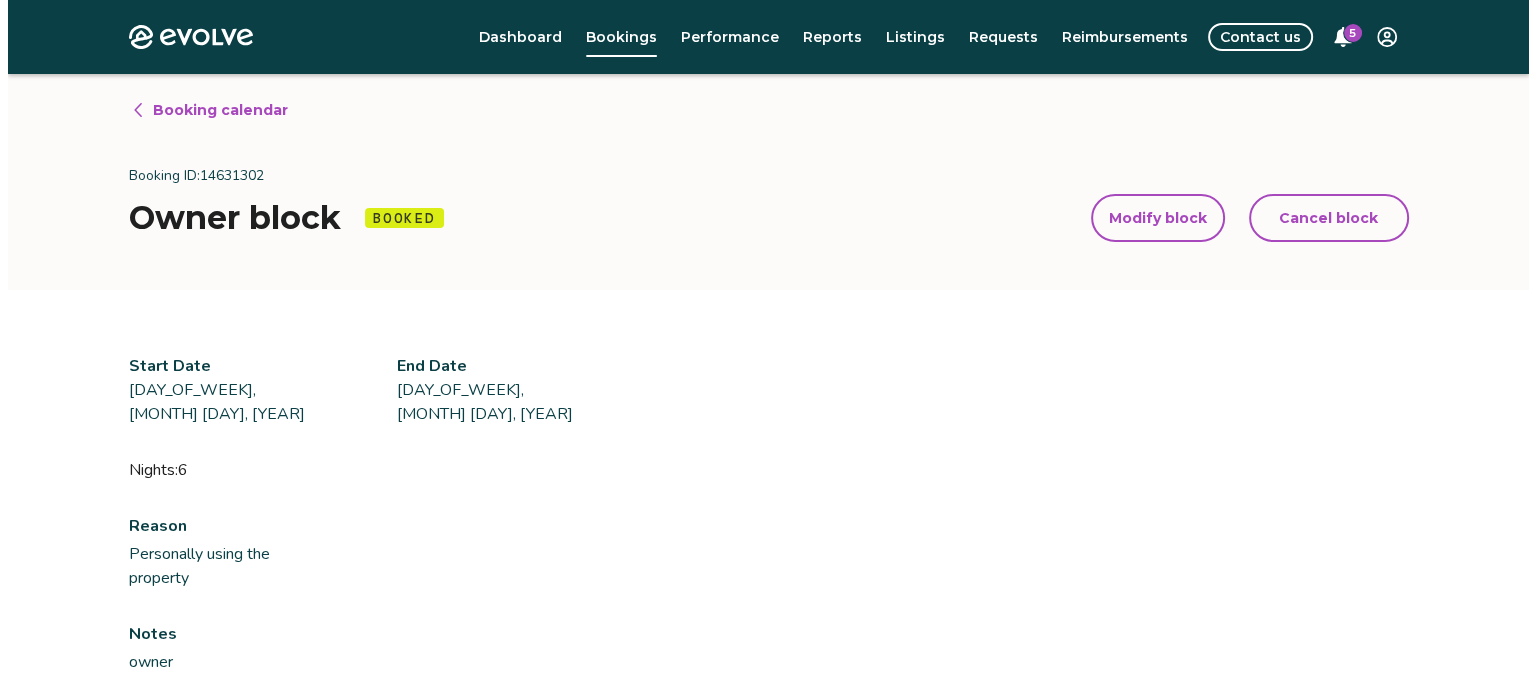 scroll, scrollTop: 44, scrollLeft: 0, axis: vertical 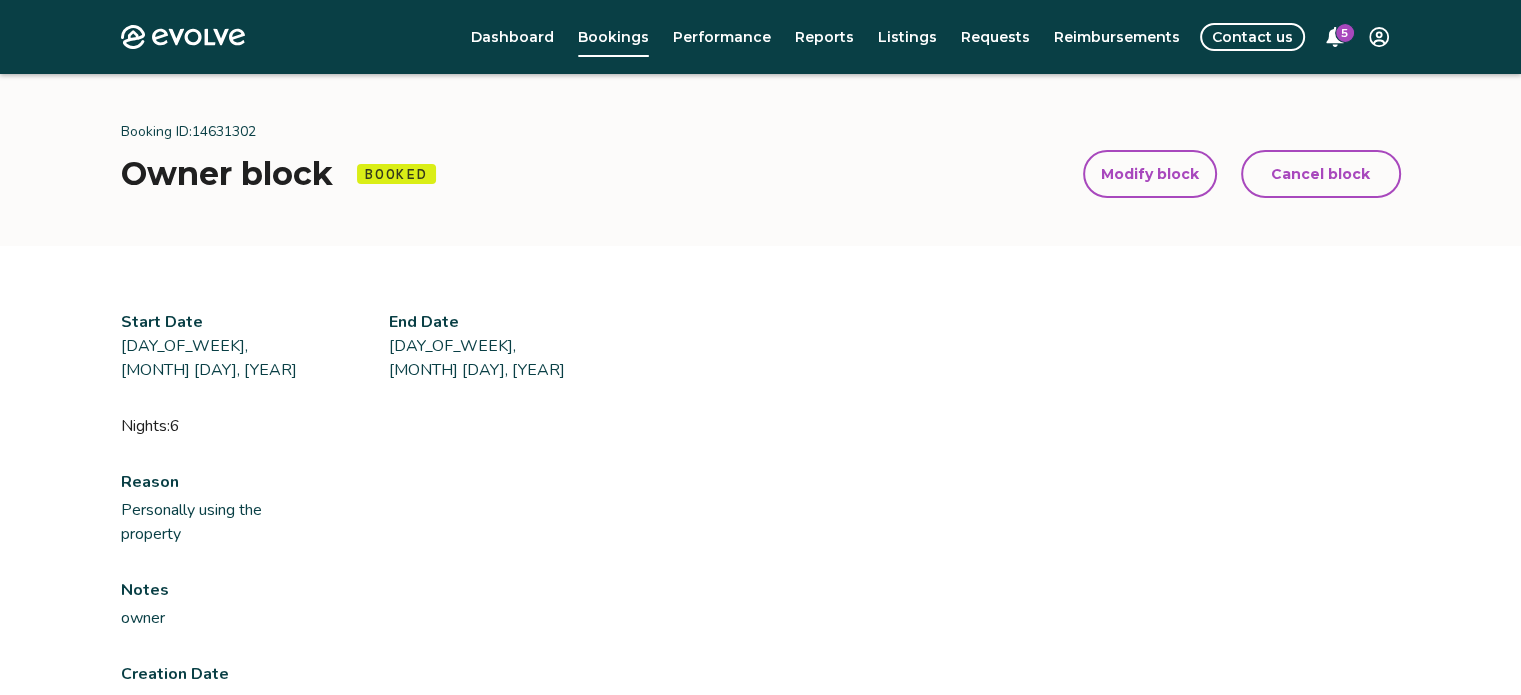 click on "Modify block" at bounding box center (1150, 174) 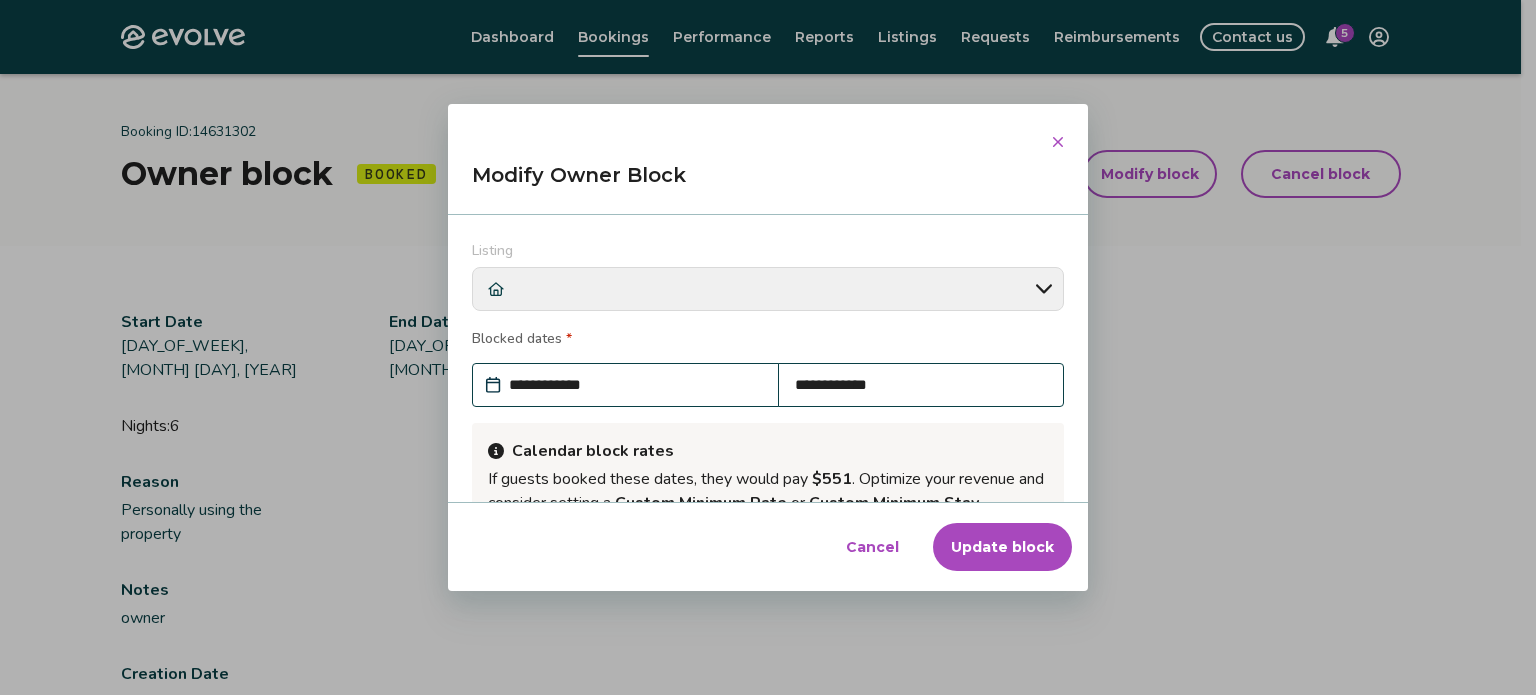 scroll, scrollTop: 245, scrollLeft: 0, axis: vertical 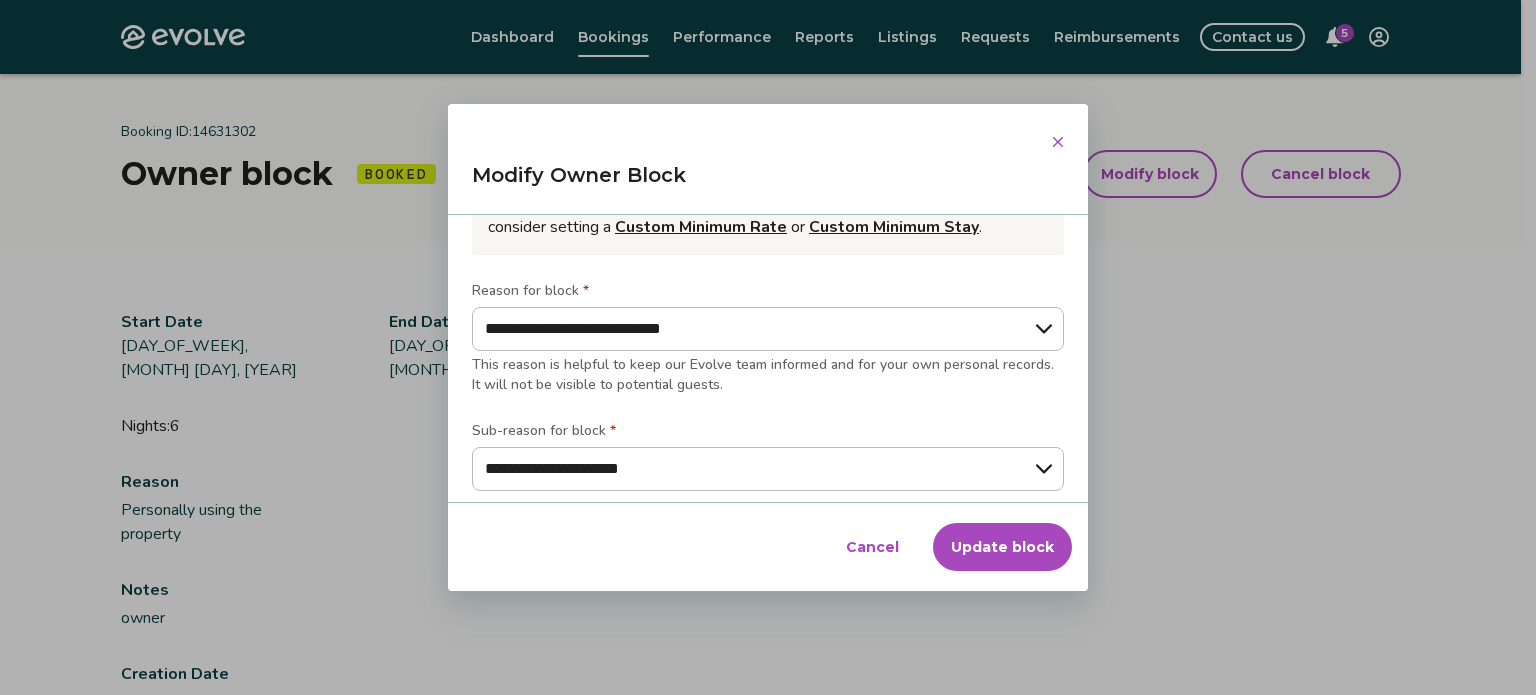 click on "Update block" at bounding box center (1002, 547) 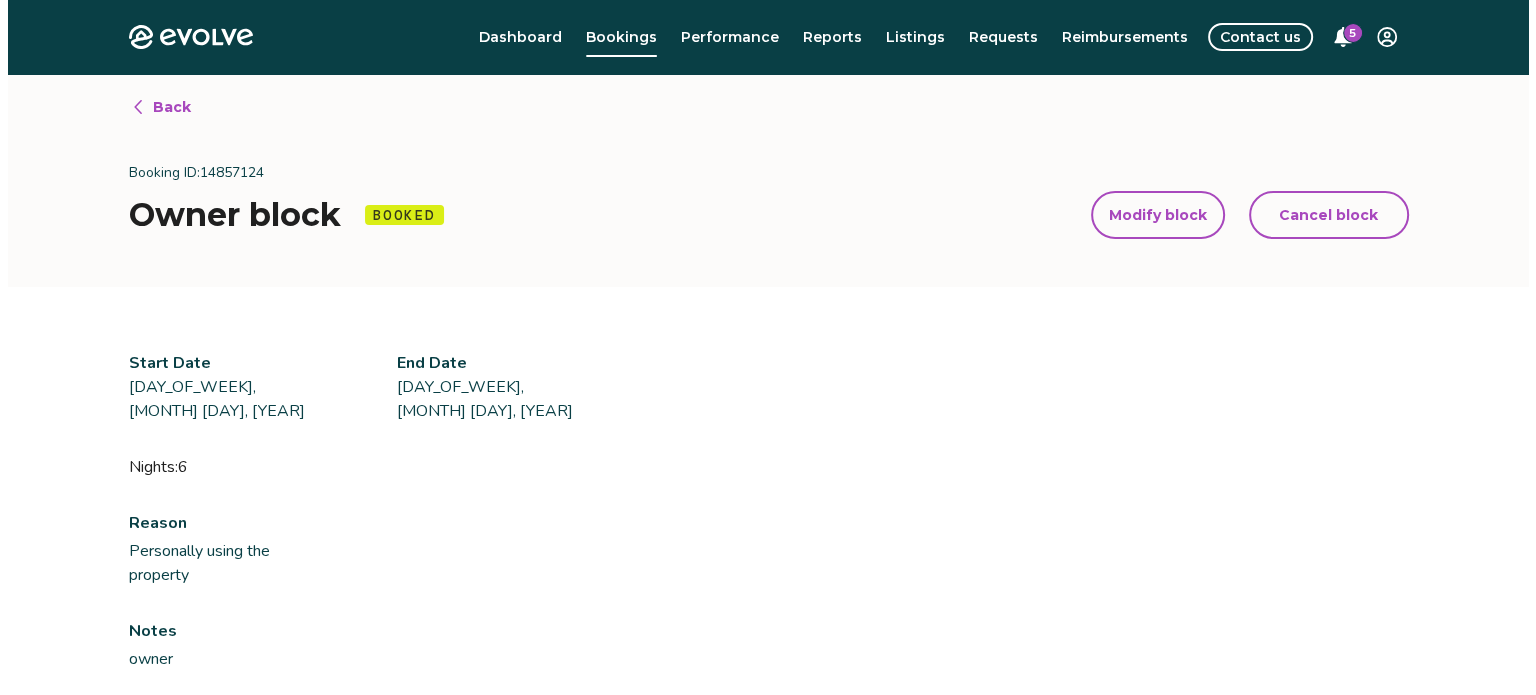 scroll, scrollTop: 0, scrollLeft: 0, axis: both 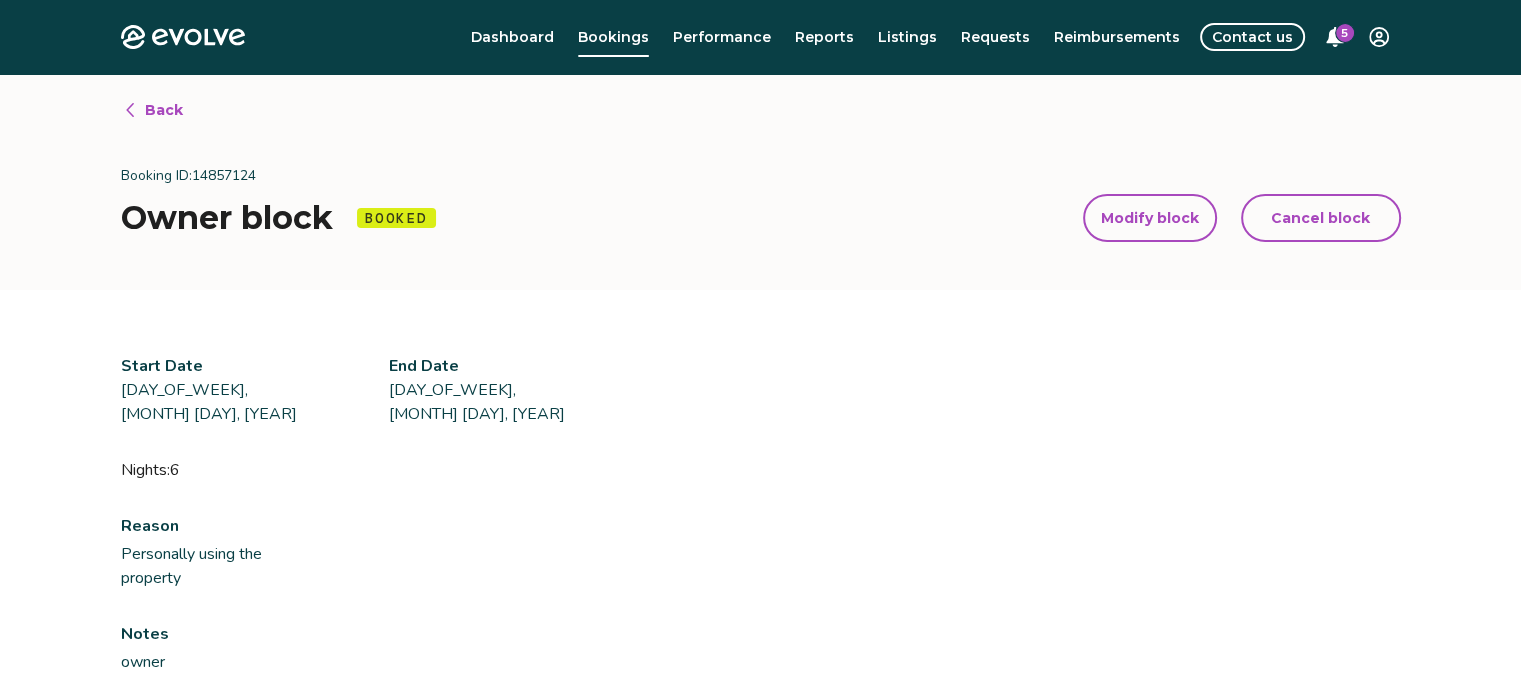 click on "Modify block" at bounding box center [1150, 218] 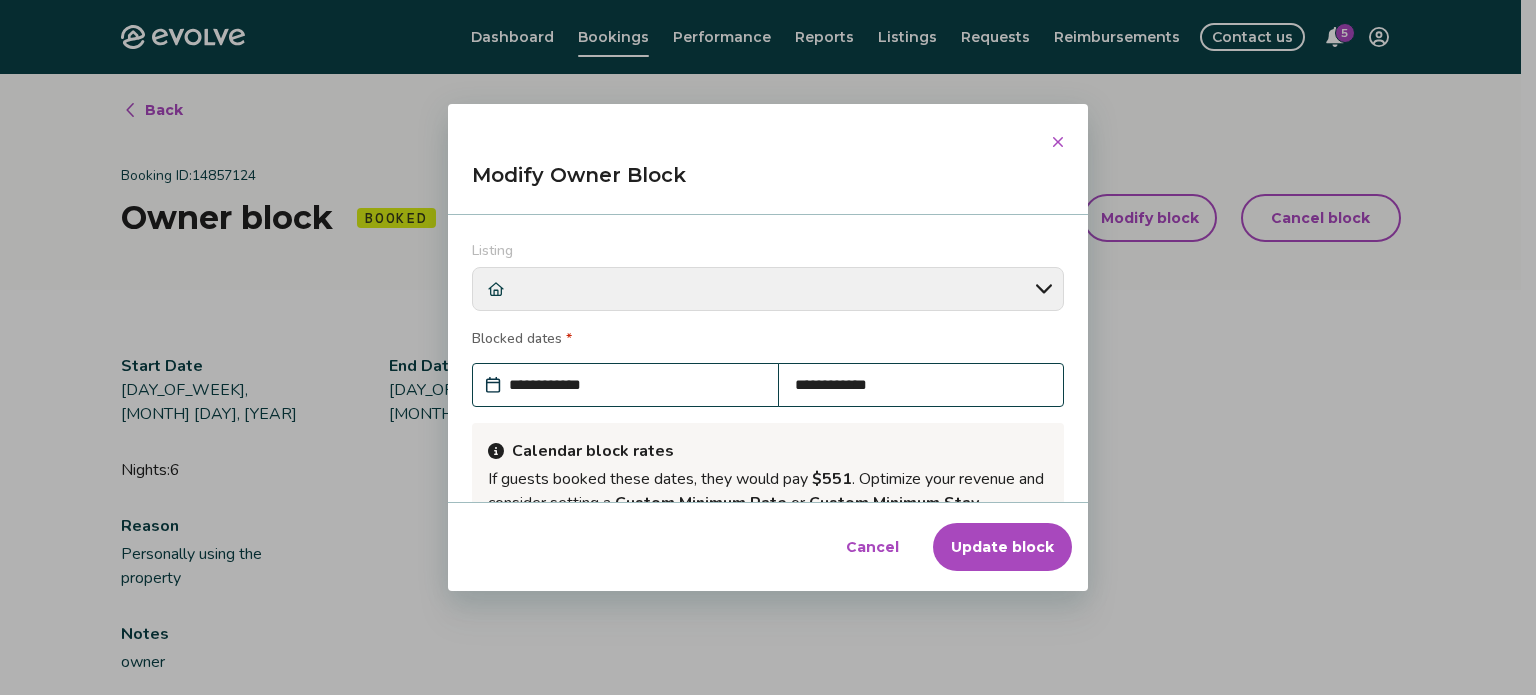 scroll, scrollTop: 245, scrollLeft: 0, axis: vertical 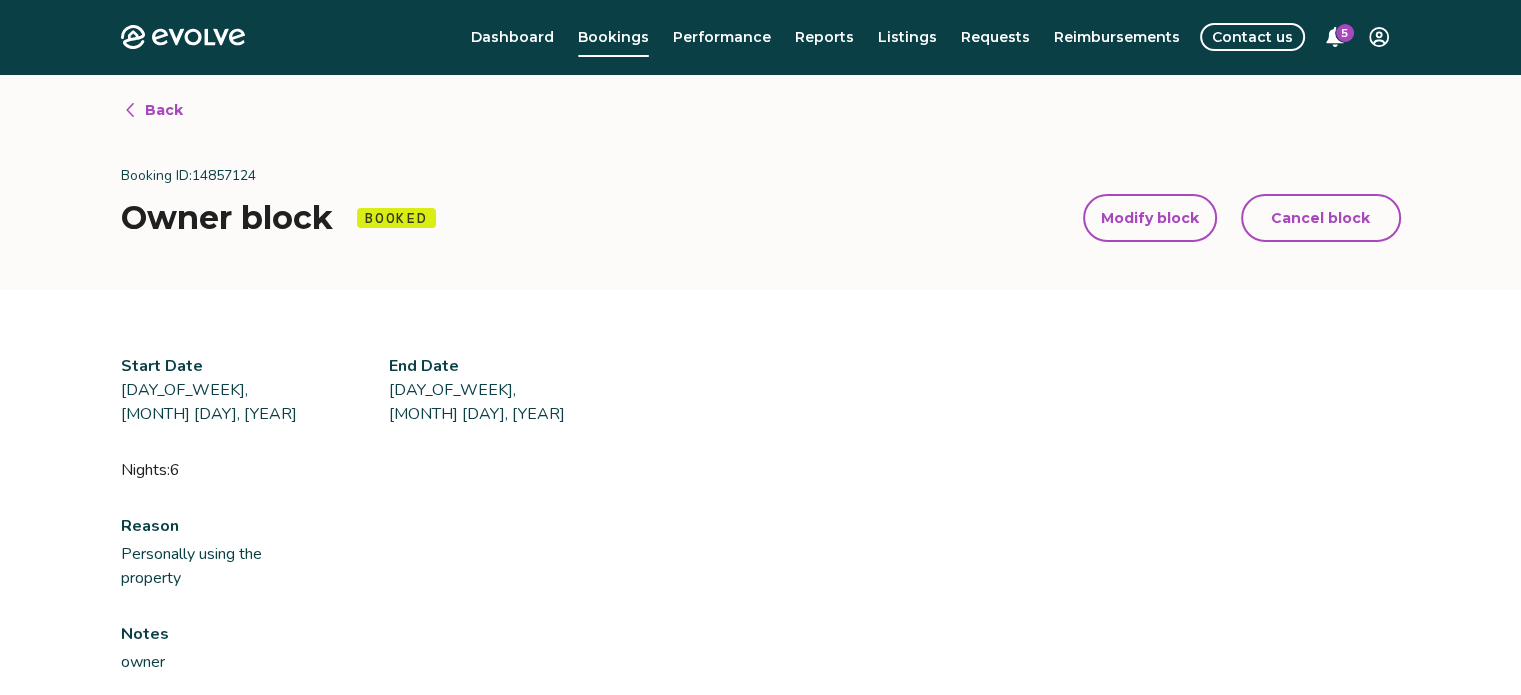 click on "Cancel block" at bounding box center (1320, 218) 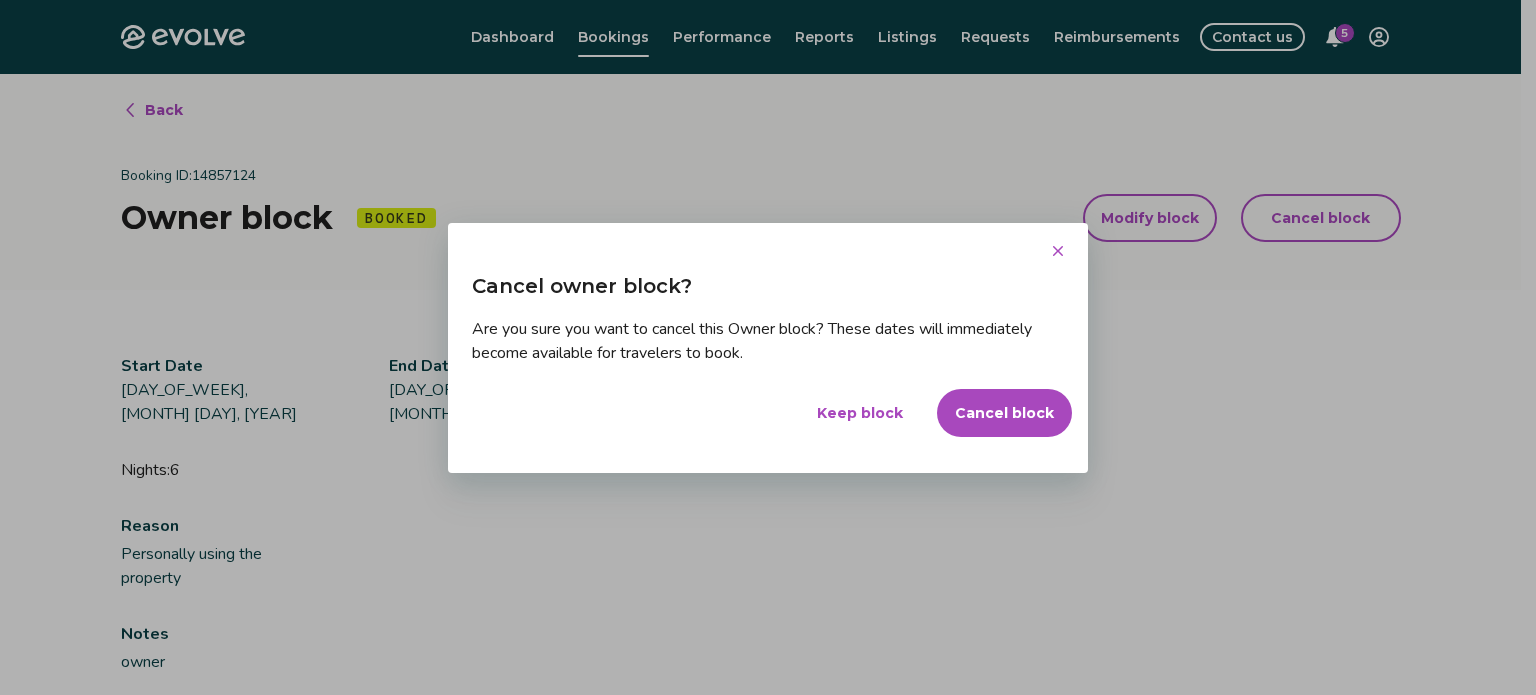 click on "Cancel block" at bounding box center (1004, 413) 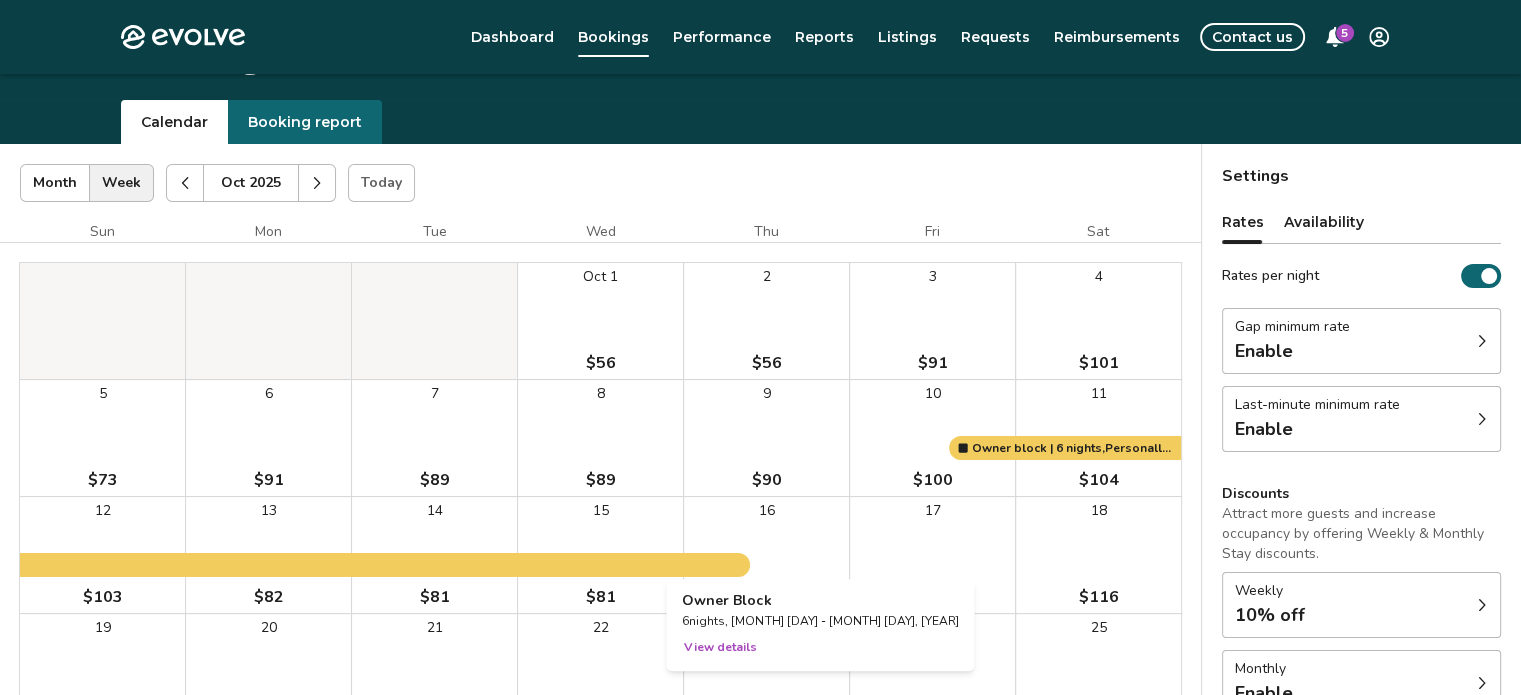 scroll, scrollTop: 37, scrollLeft: 0, axis: vertical 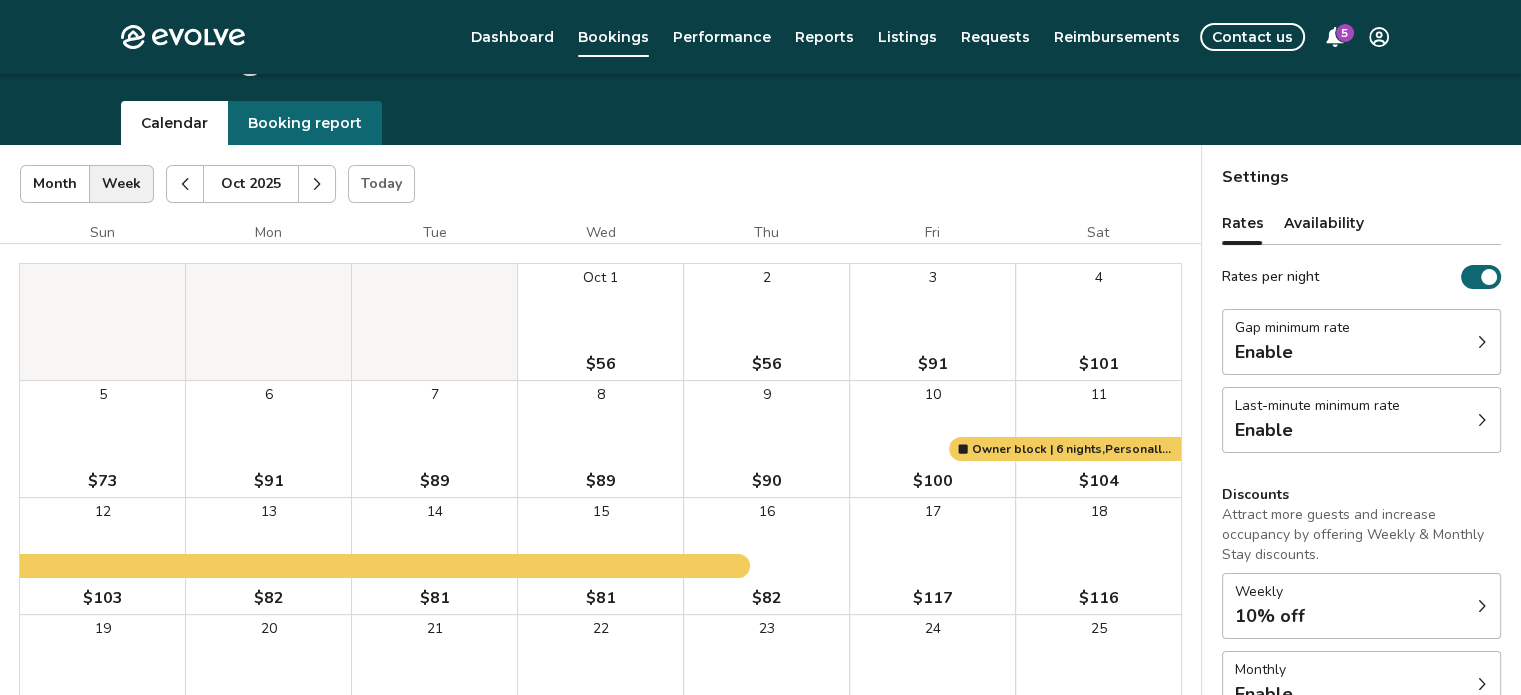 click at bounding box center [185, 184] 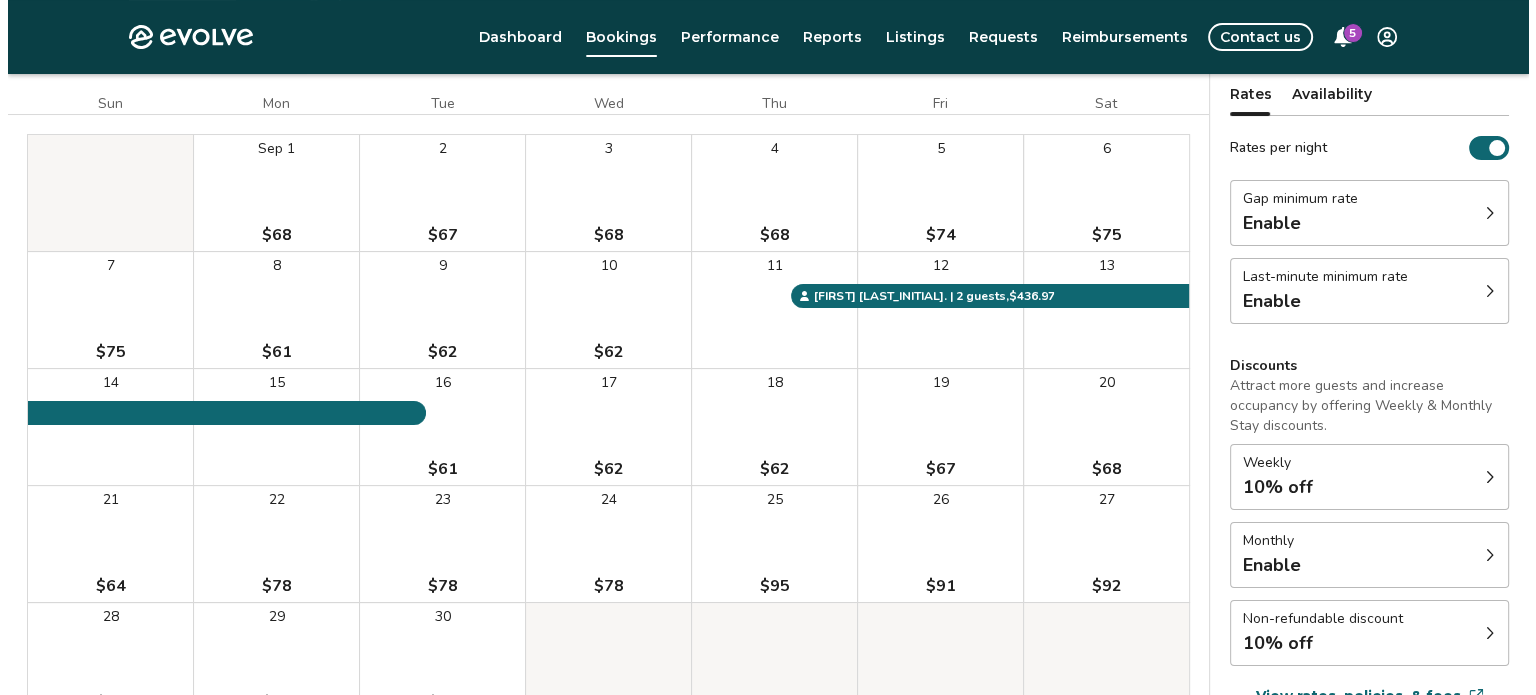 scroll, scrollTop: 210, scrollLeft: 0, axis: vertical 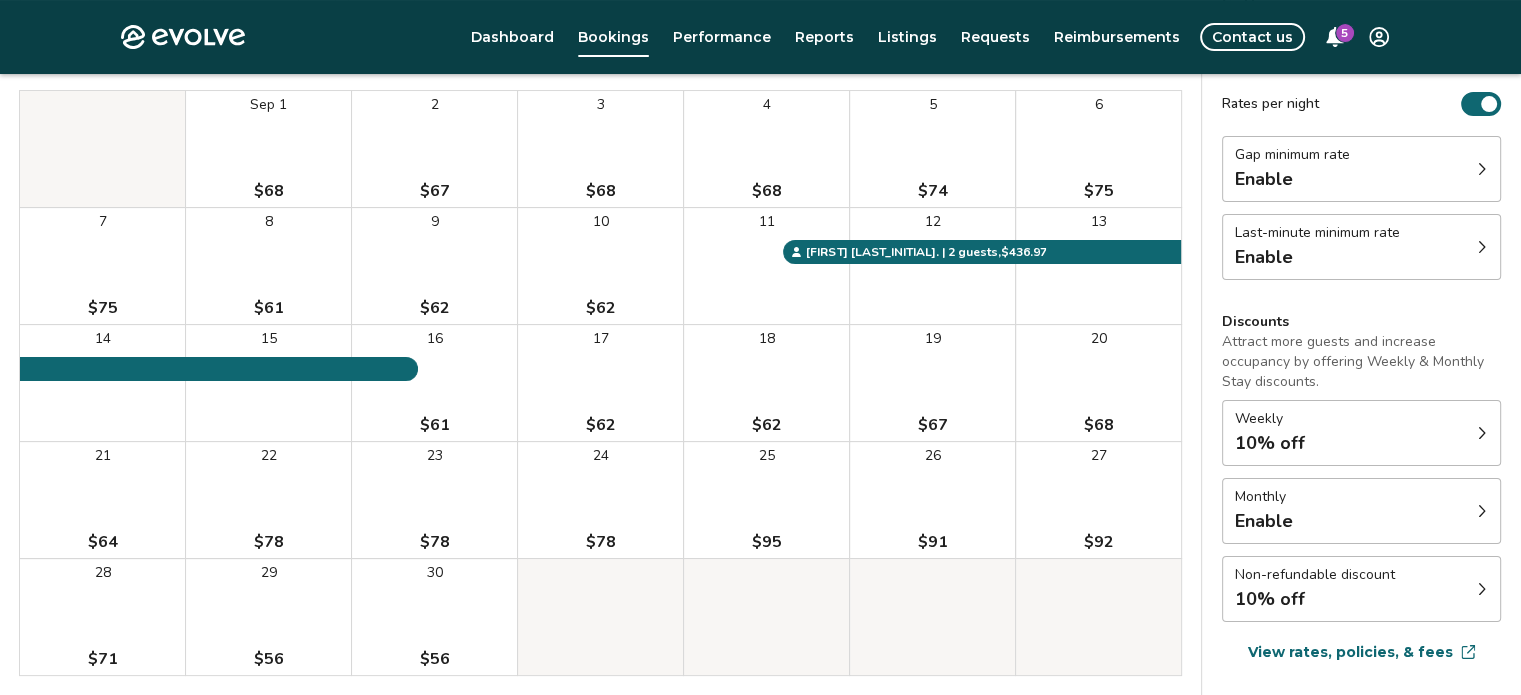 click on "30 $56" at bounding box center (434, 617) 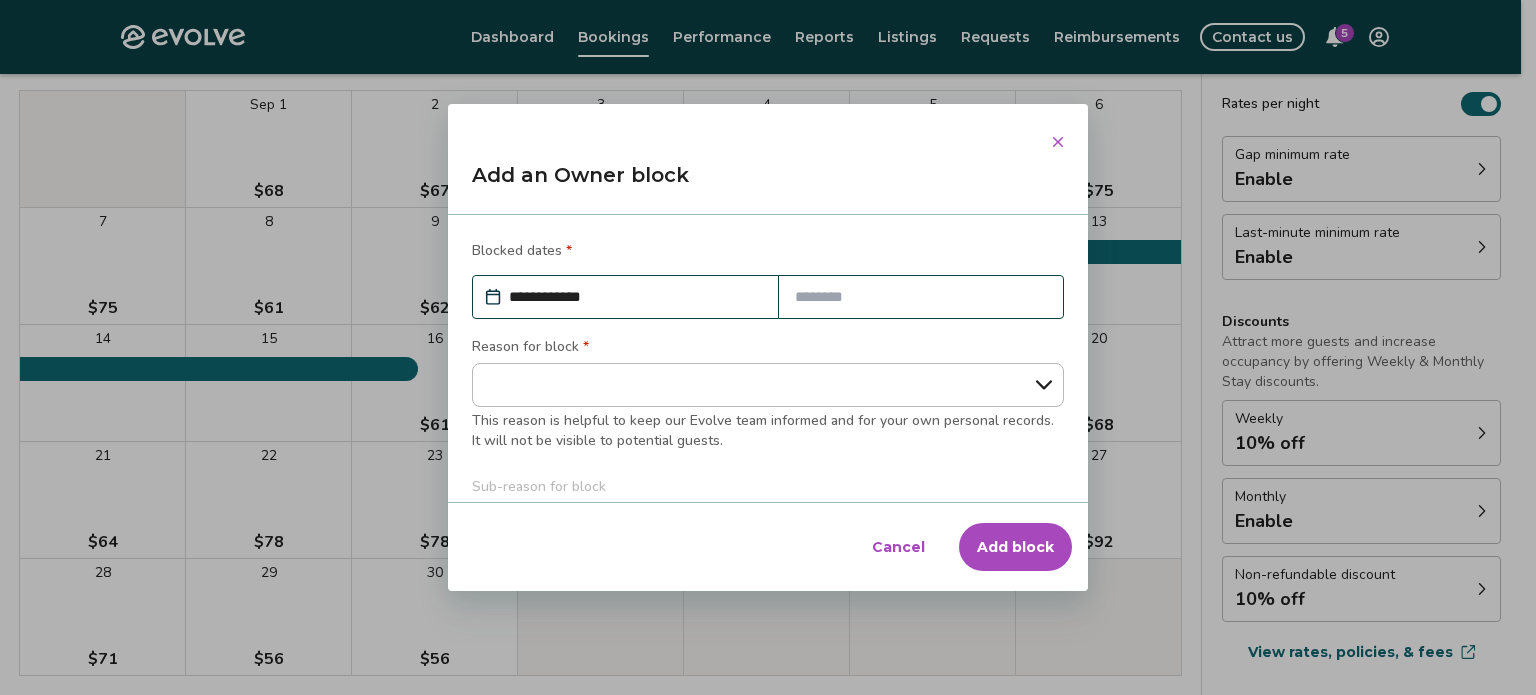 click at bounding box center [921, 297] 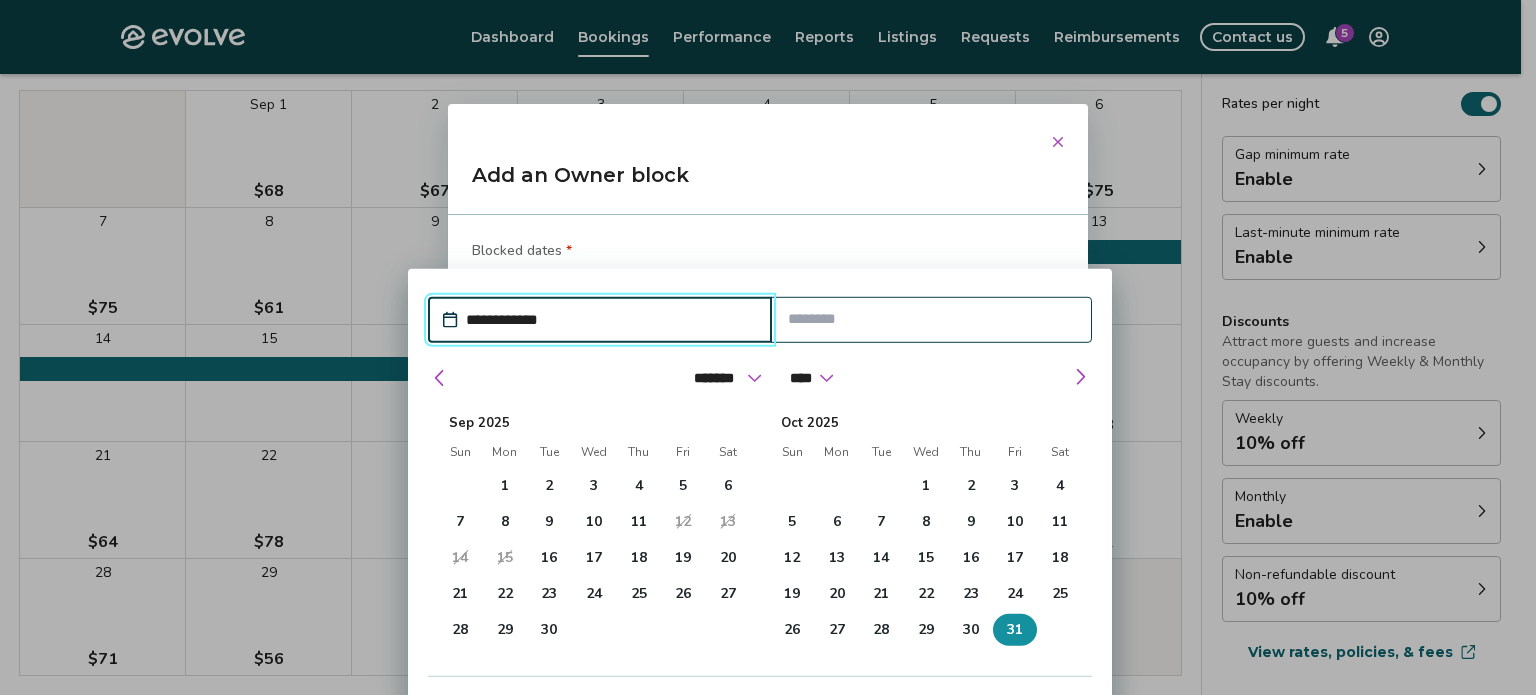 click on "31" at bounding box center (1015, 630) 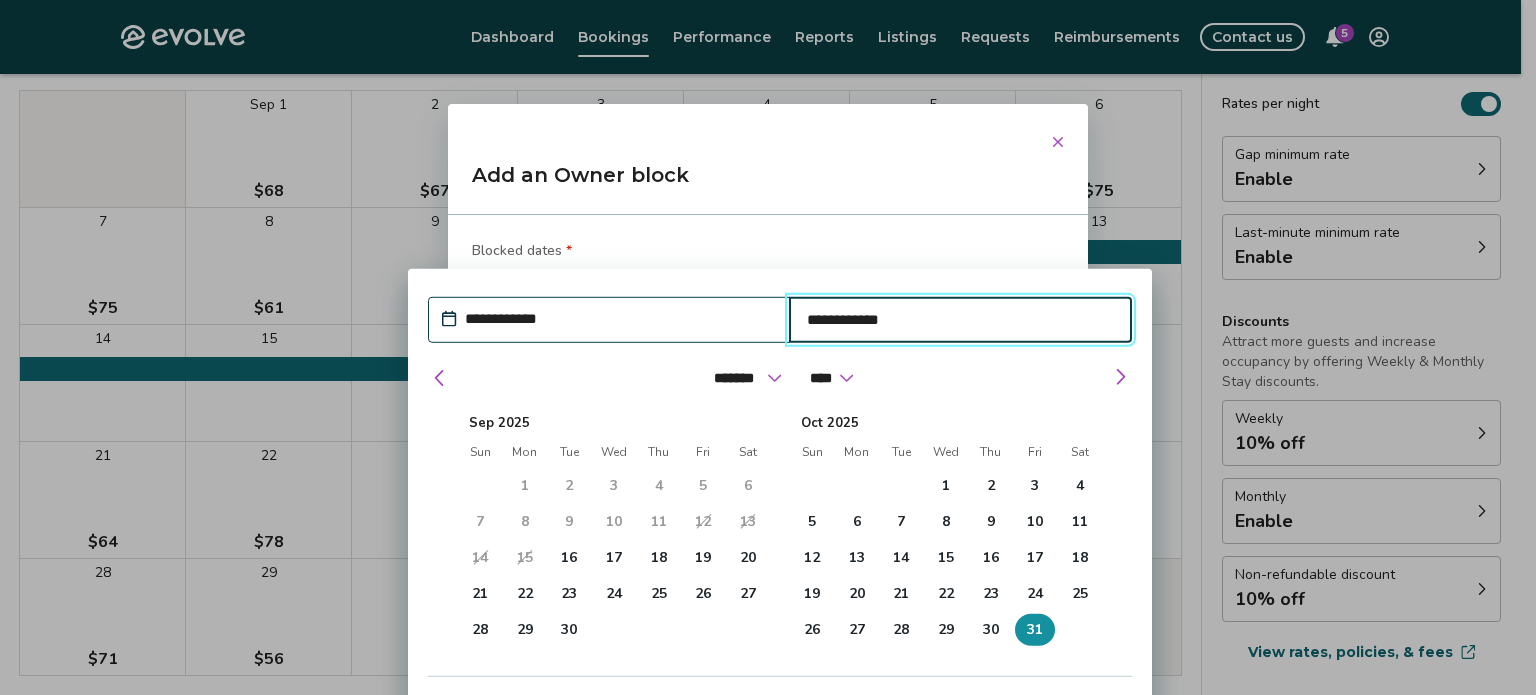 type on "*" 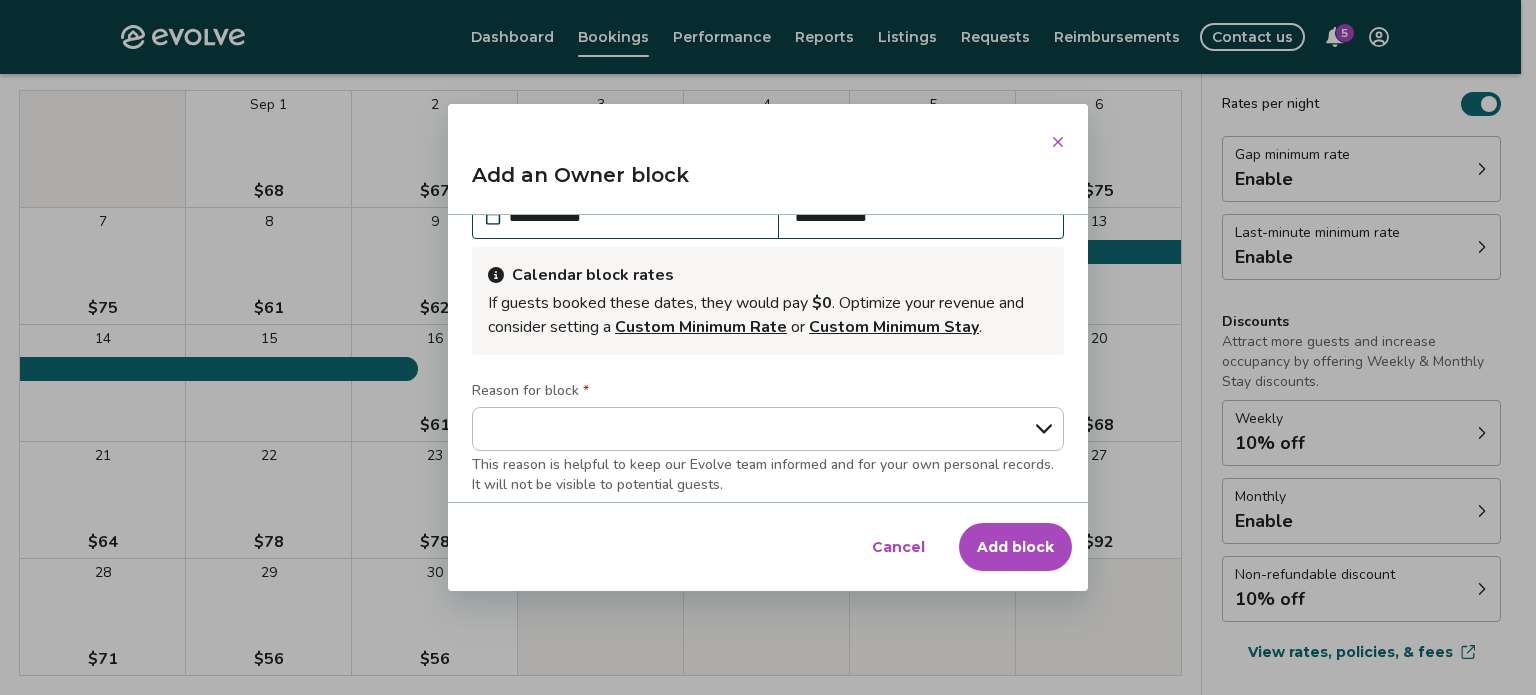 scroll, scrollTop: 120, scrollLeft: 0, axis: vertical 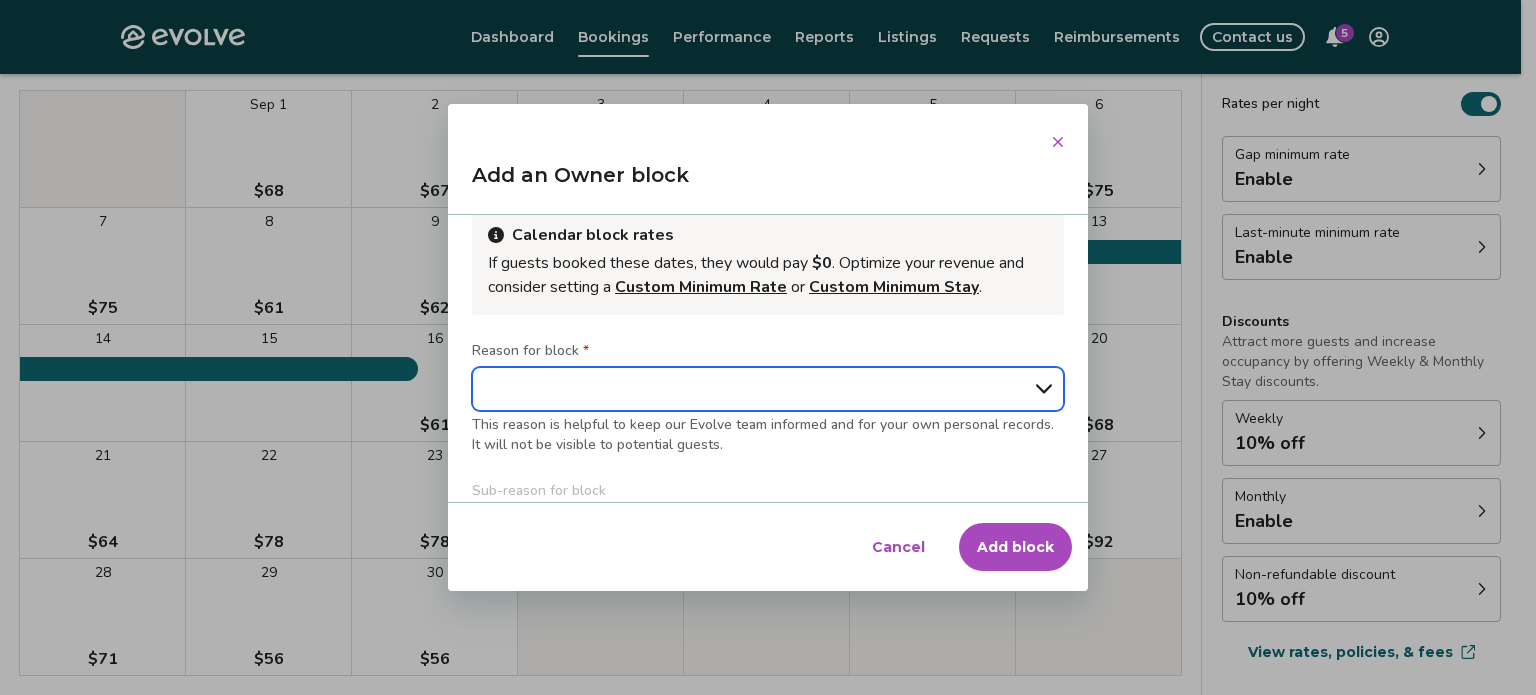 click on "**********" at bounding box center [768, 389] 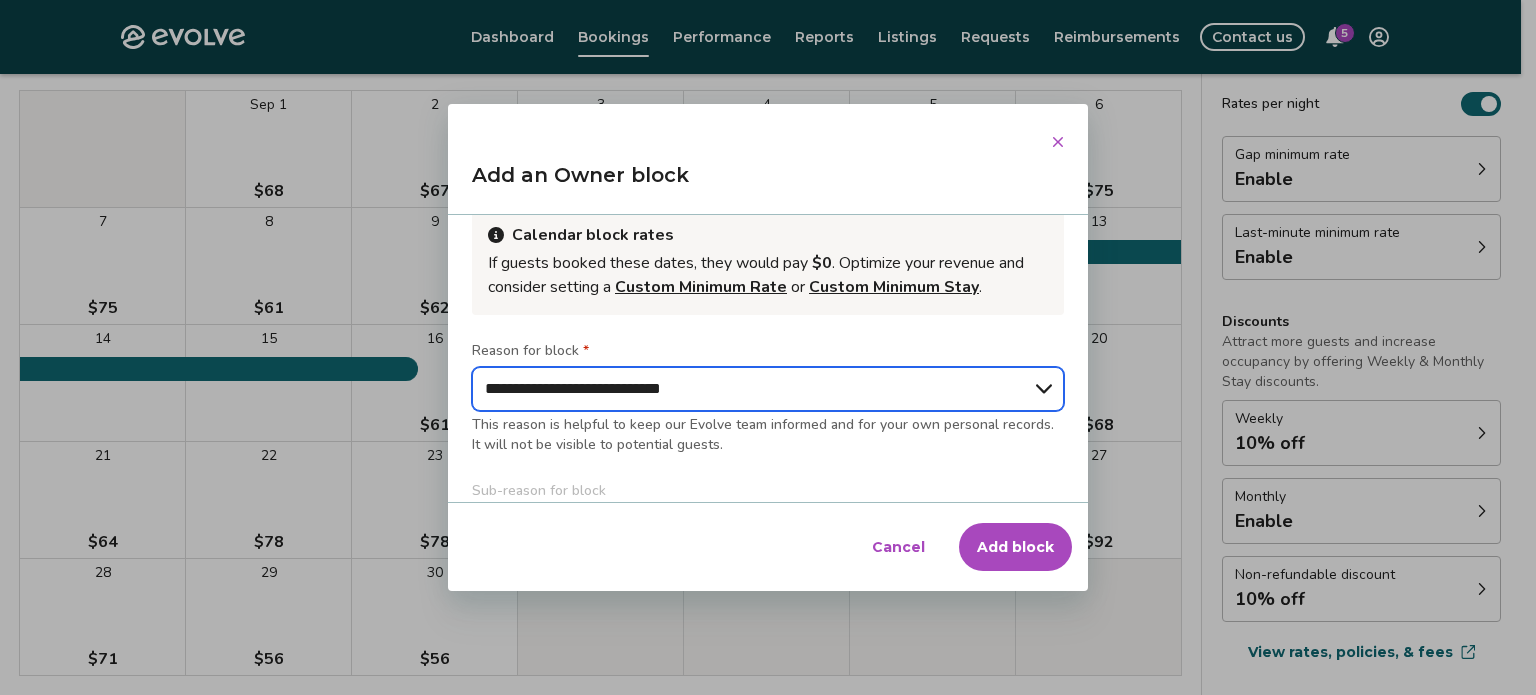 click on "**********" at bounding box center [768, 389] 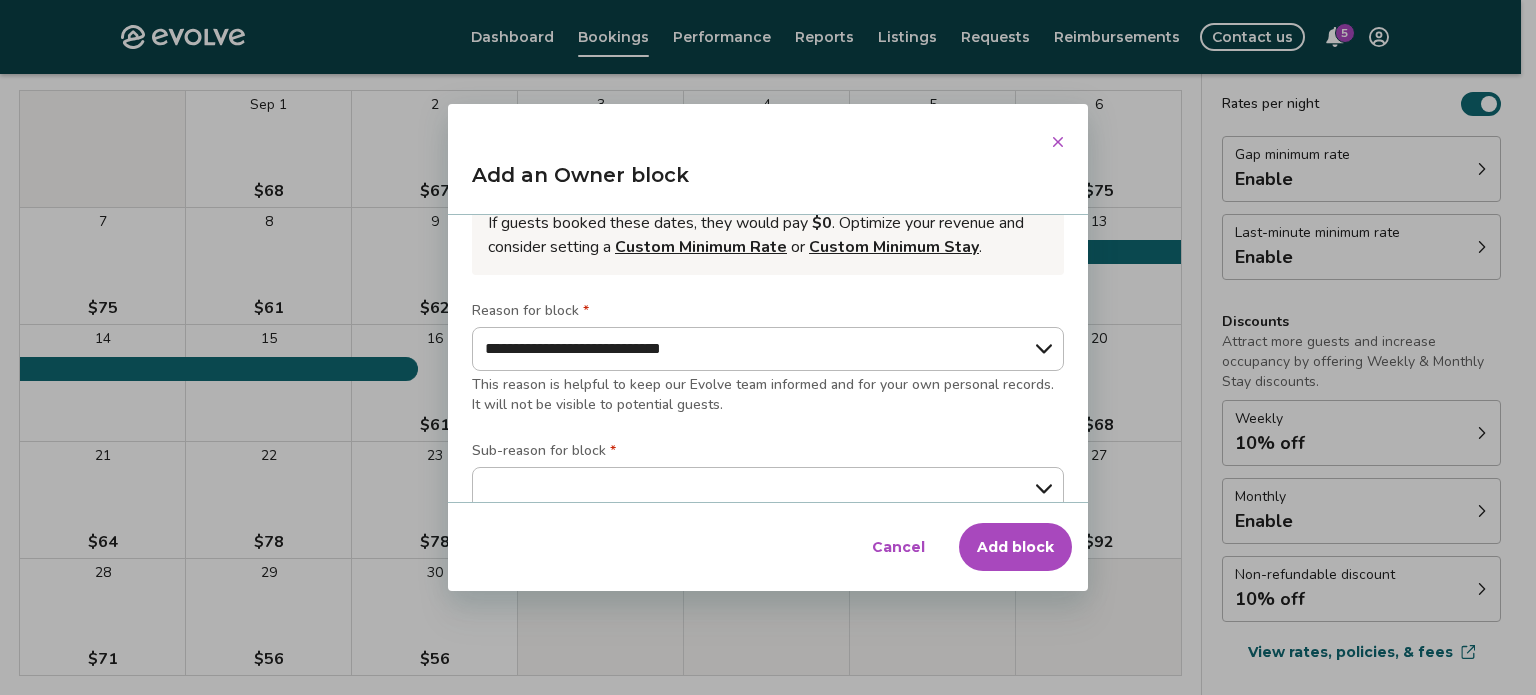 scroll, scrollTop: 226, scrollLeft: 0, axis: vertical 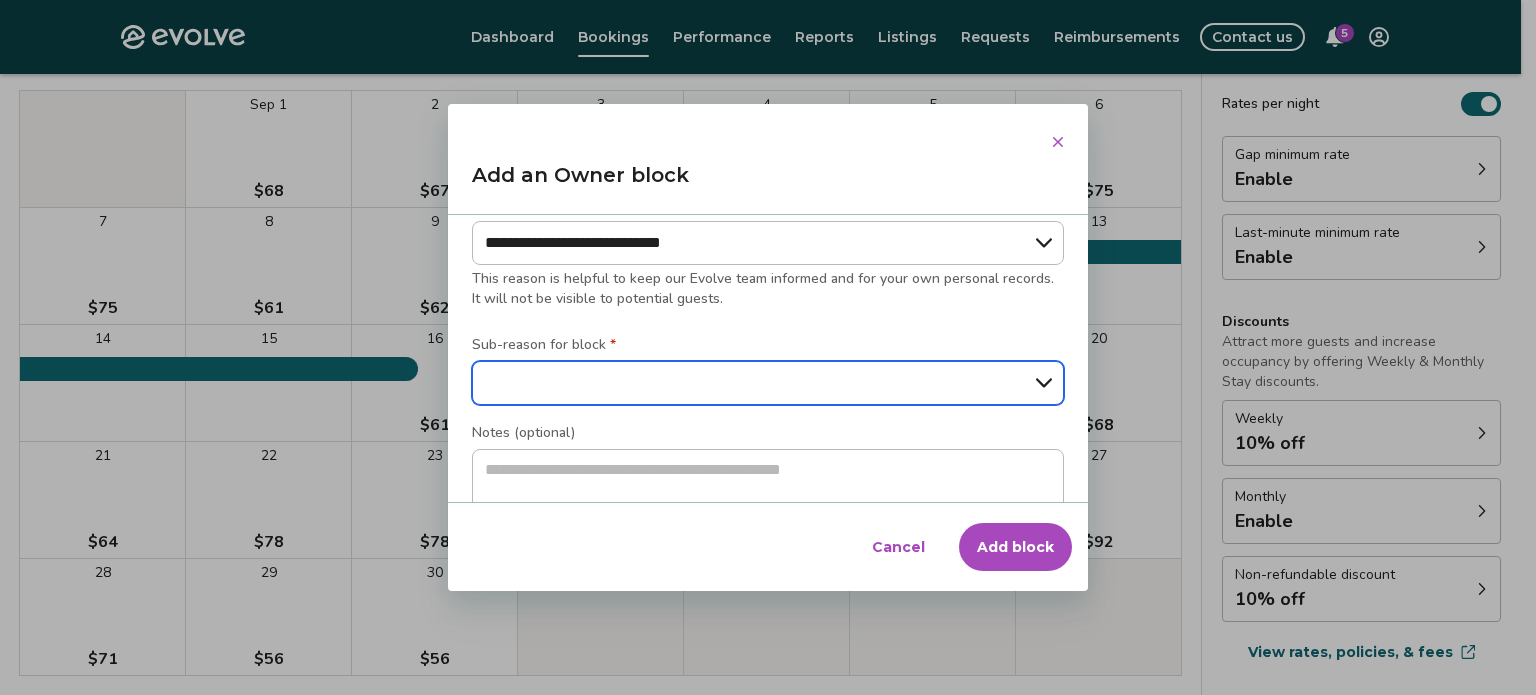 click on "**********" at bounding box center (768, 383) 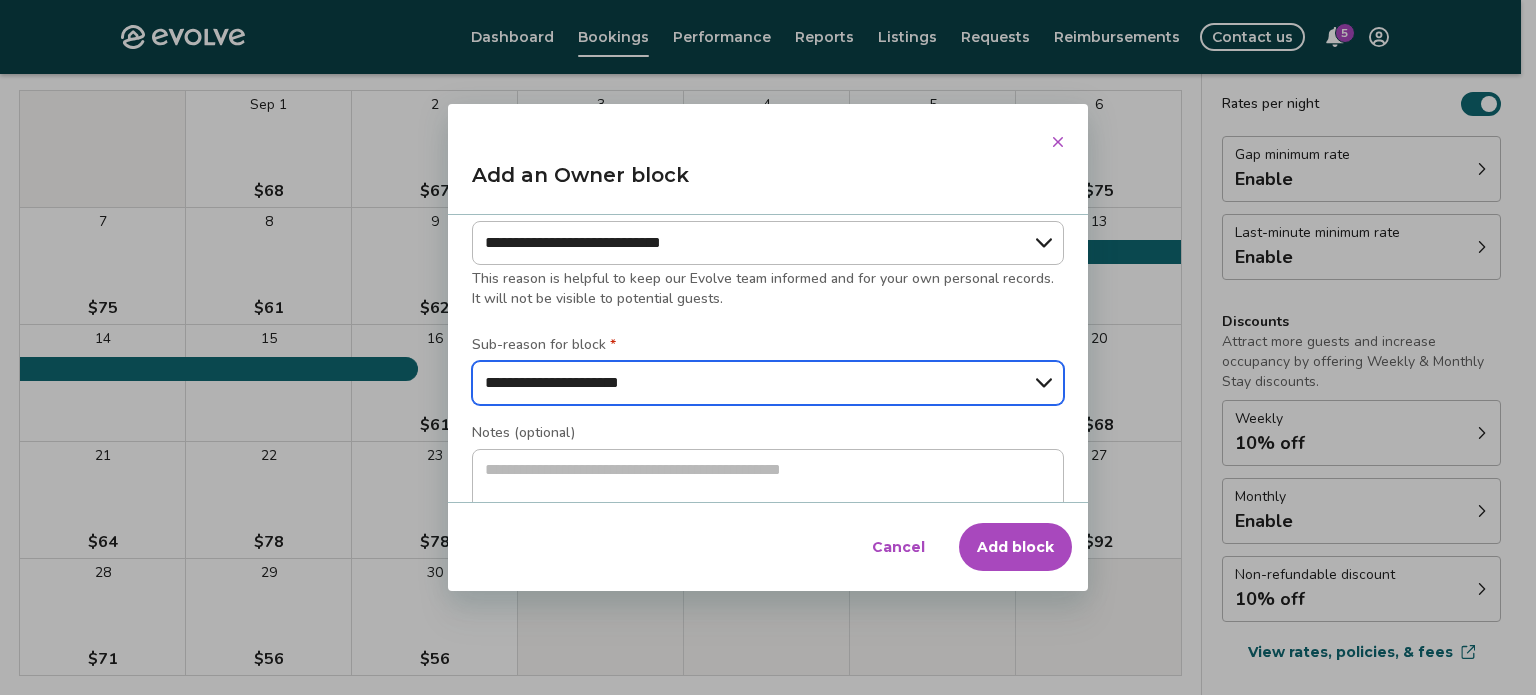 click on "**********" at bounding box center [768, 383] 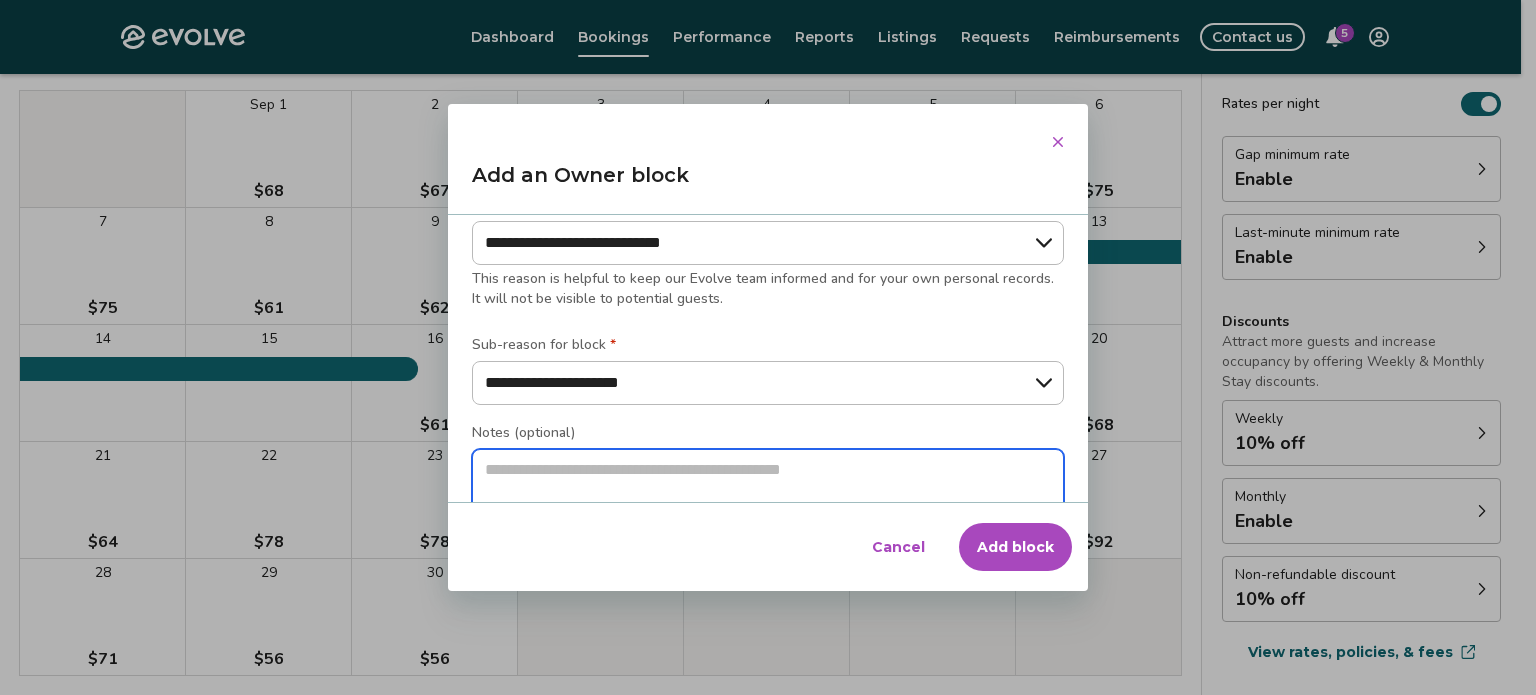click at bounding box center (768, 486) 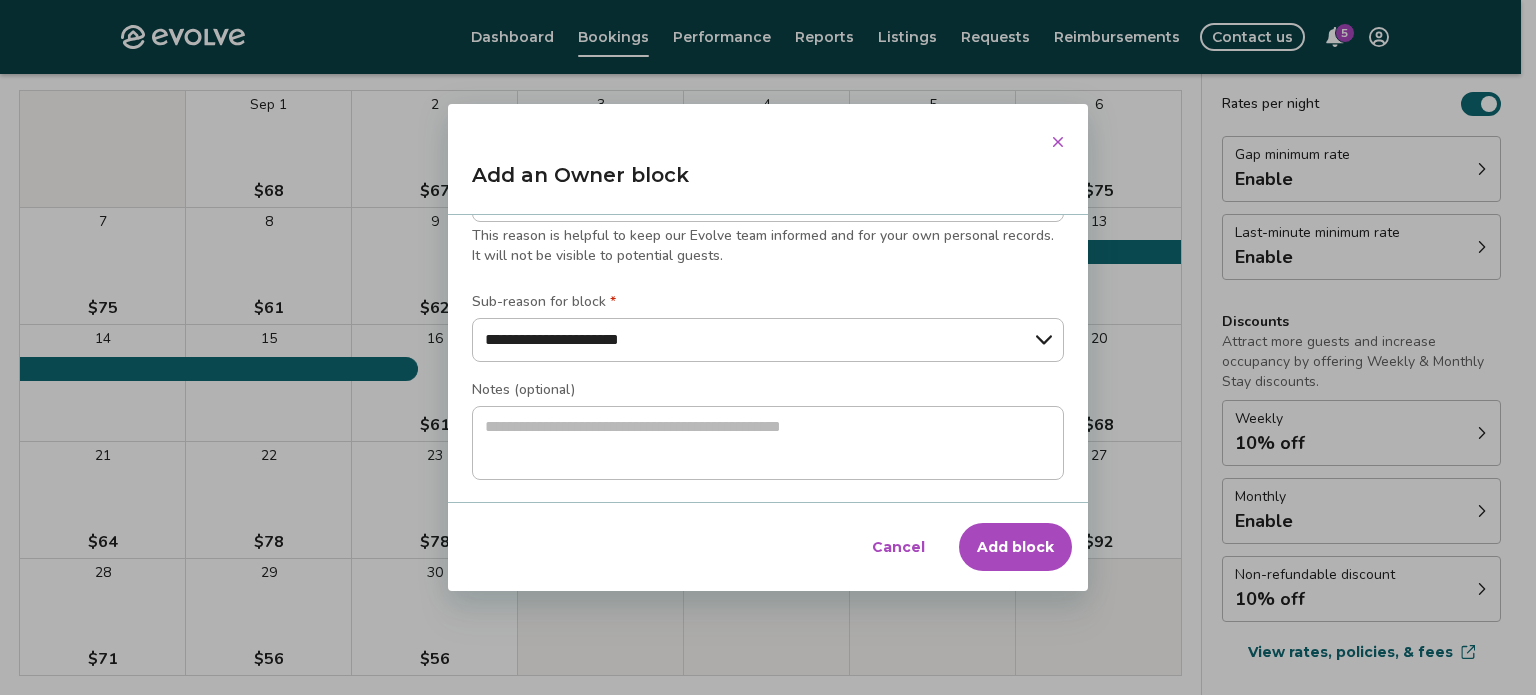 click on "Add block" at bounding box center [1015, 547] 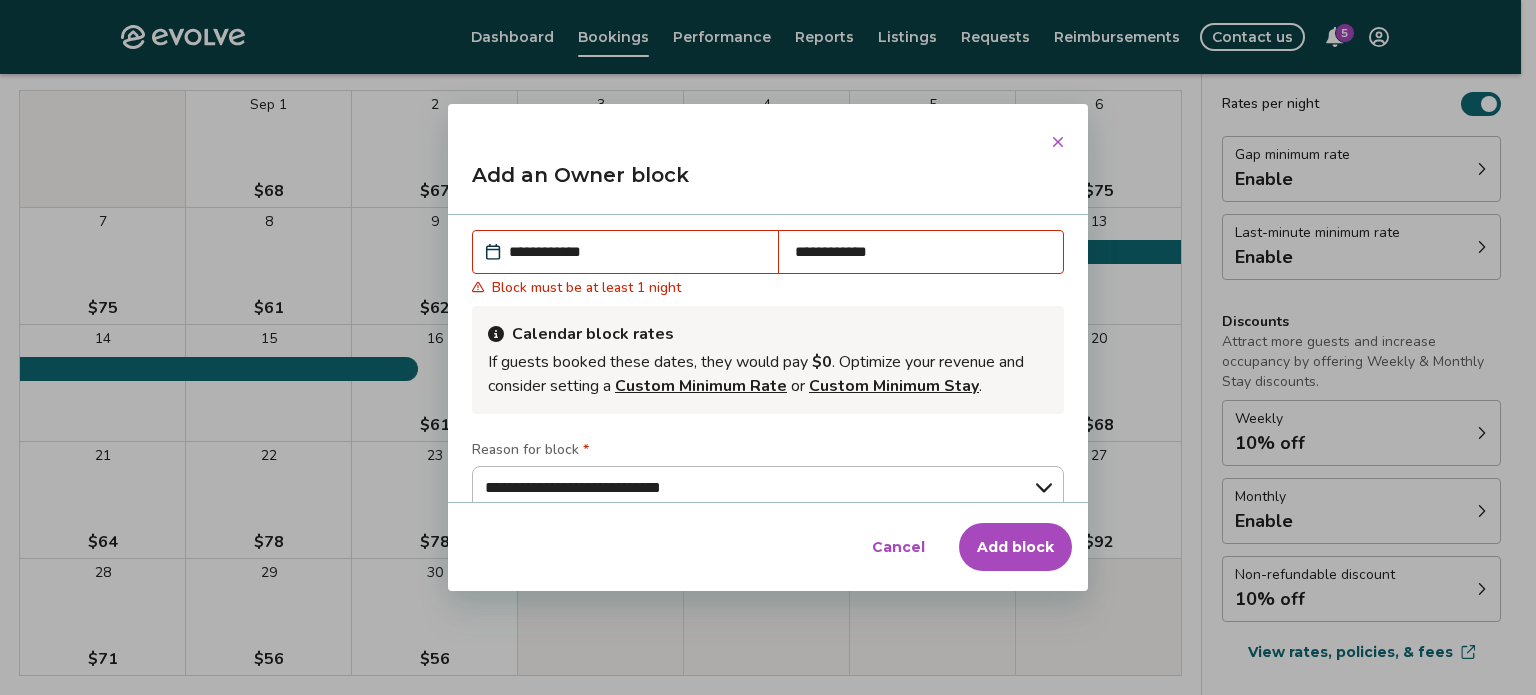 scroll, scrollTop: 0, scrollLeft: 0, axis: both 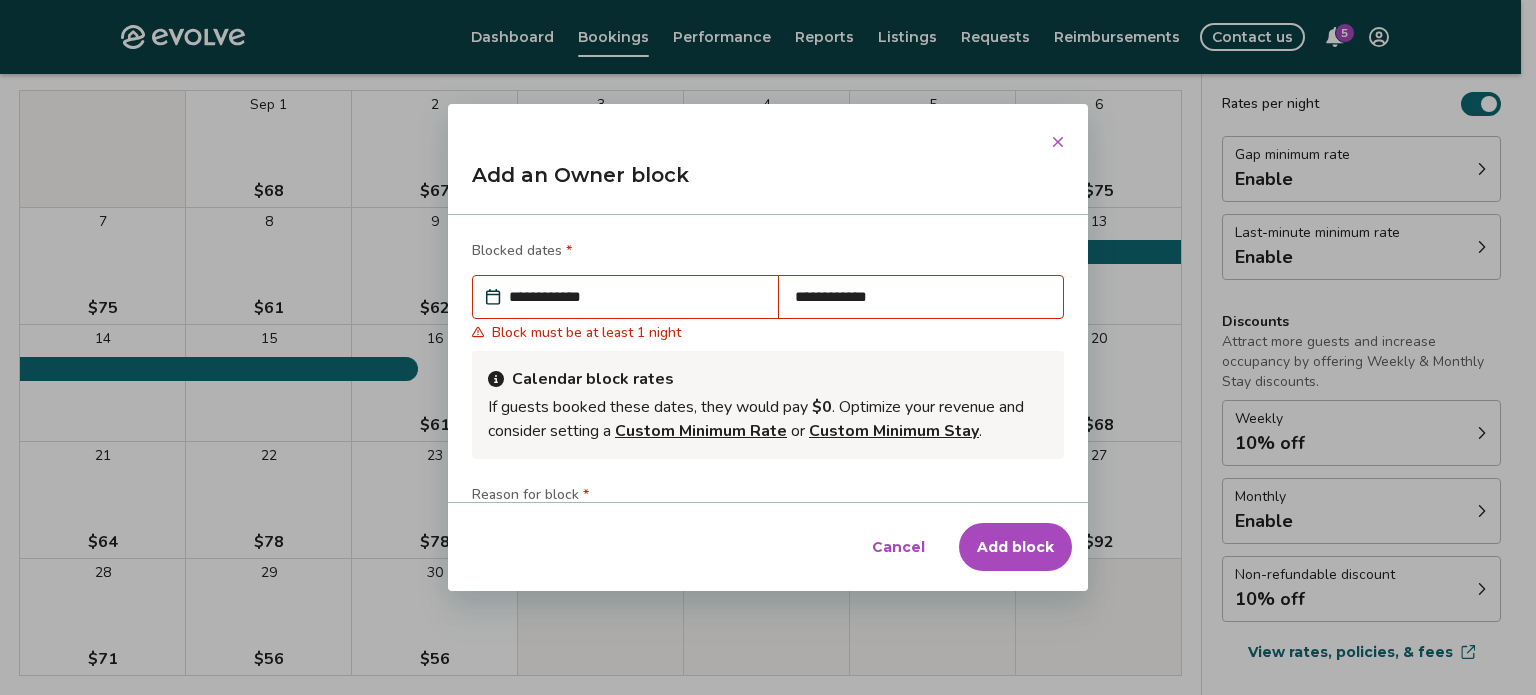 click on "**********" at bounding box center [921, 297] 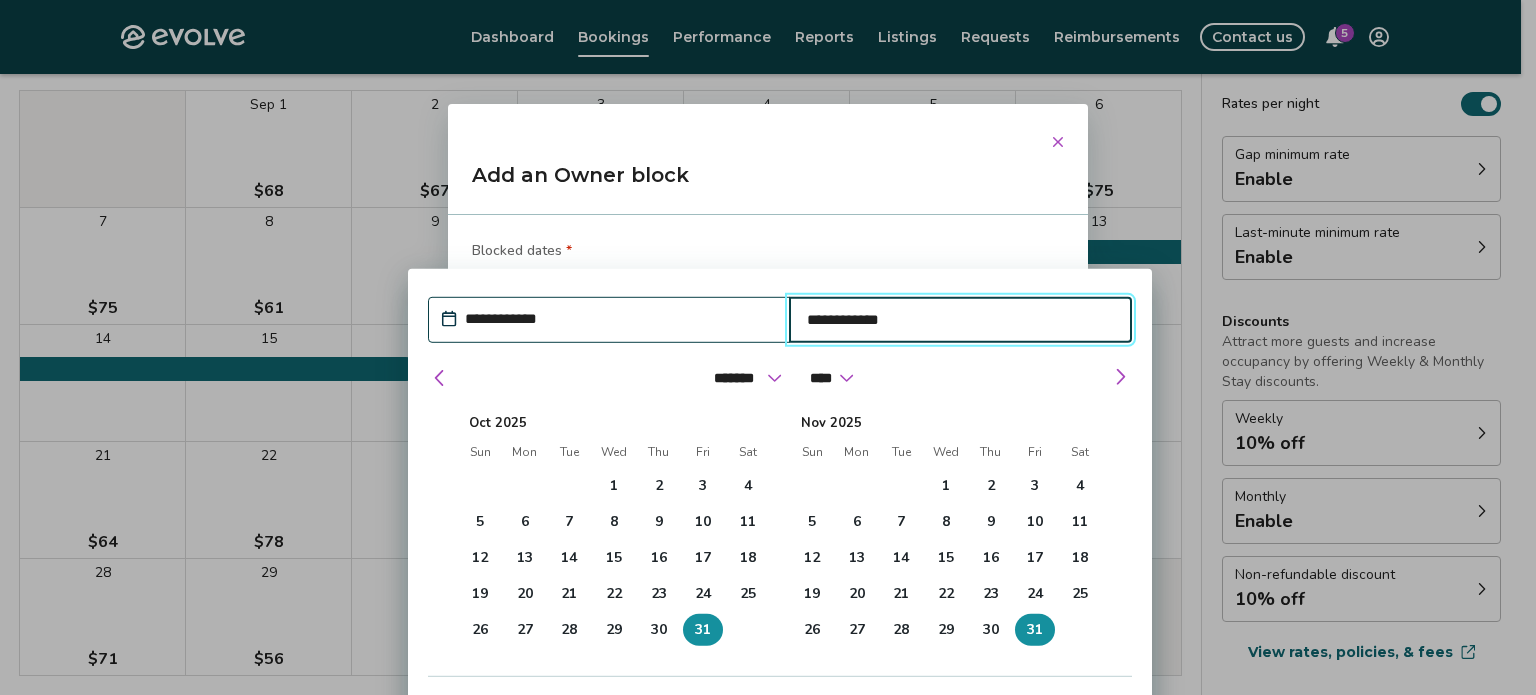 click on "**********" at bounding box center (961, 320) 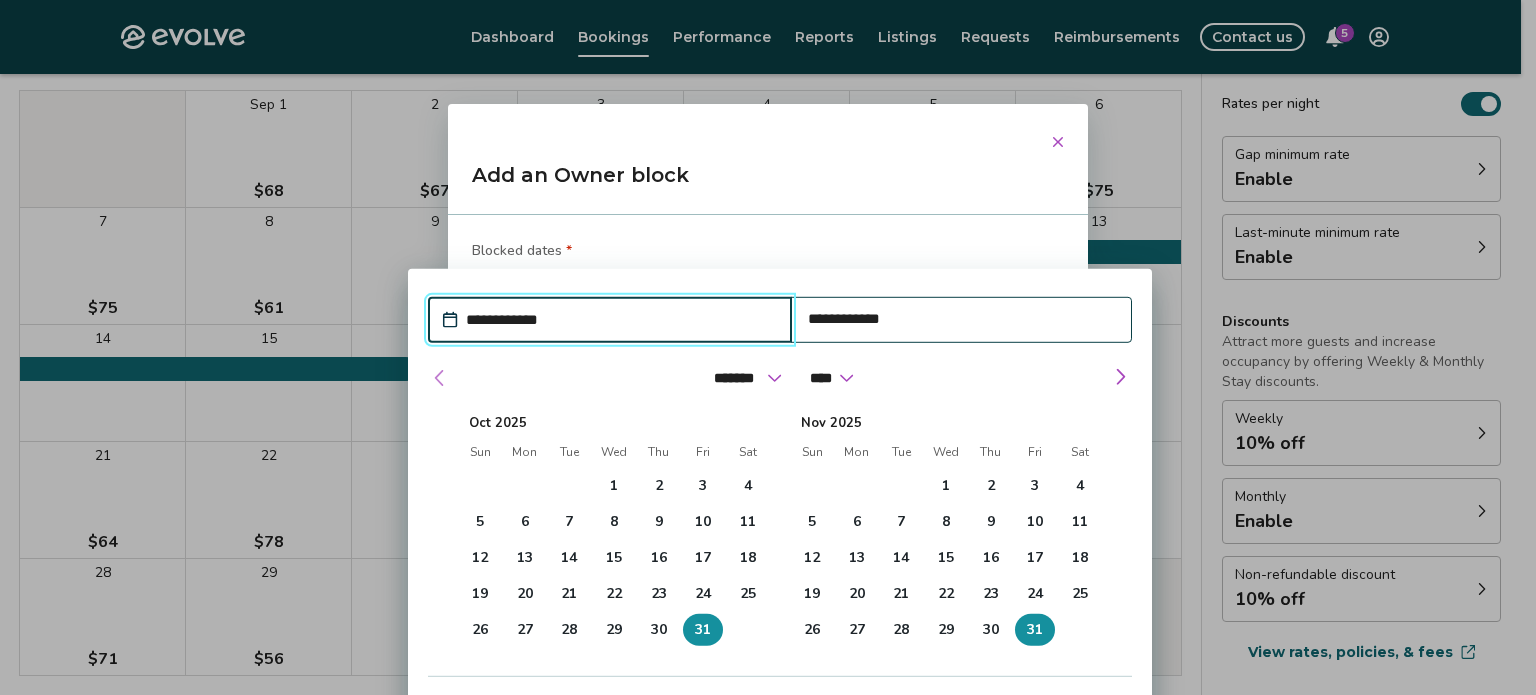 click at bounding box center (440, 378) 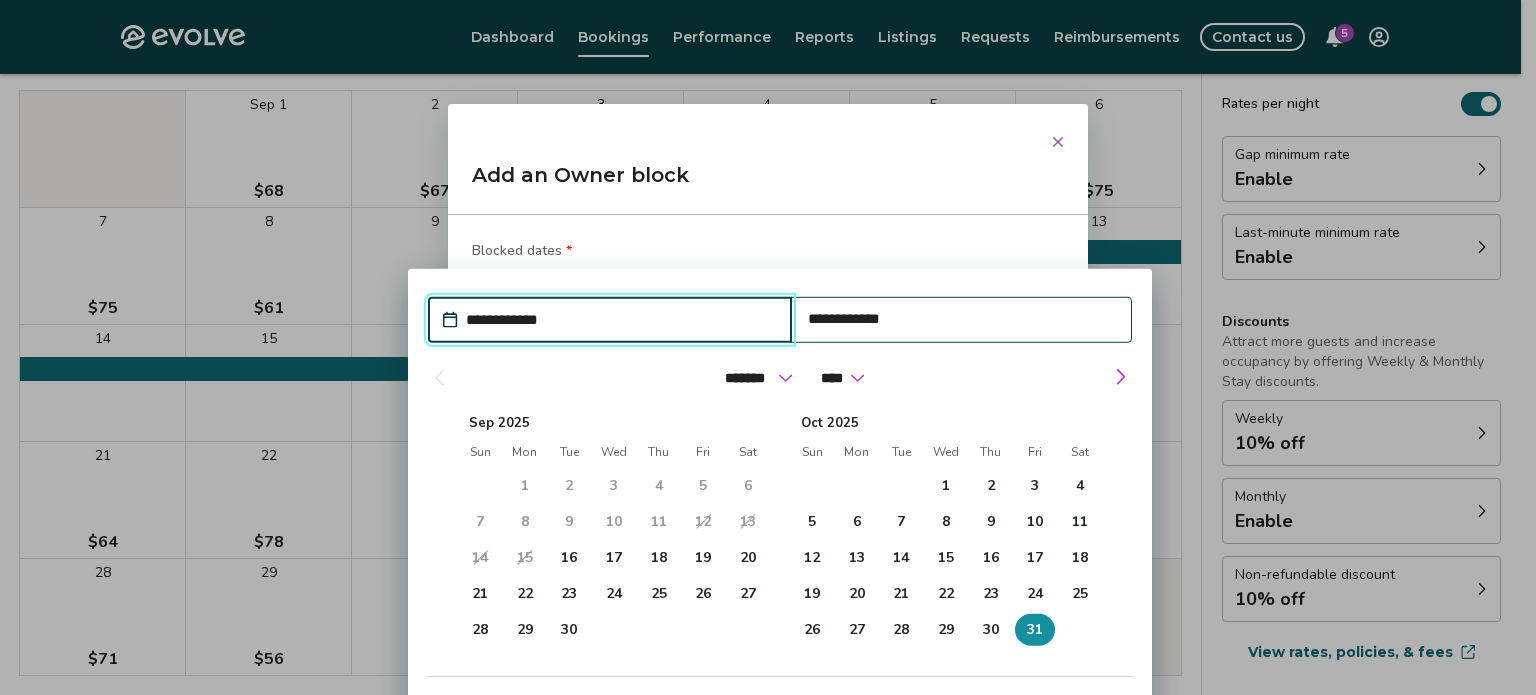 select on "*" 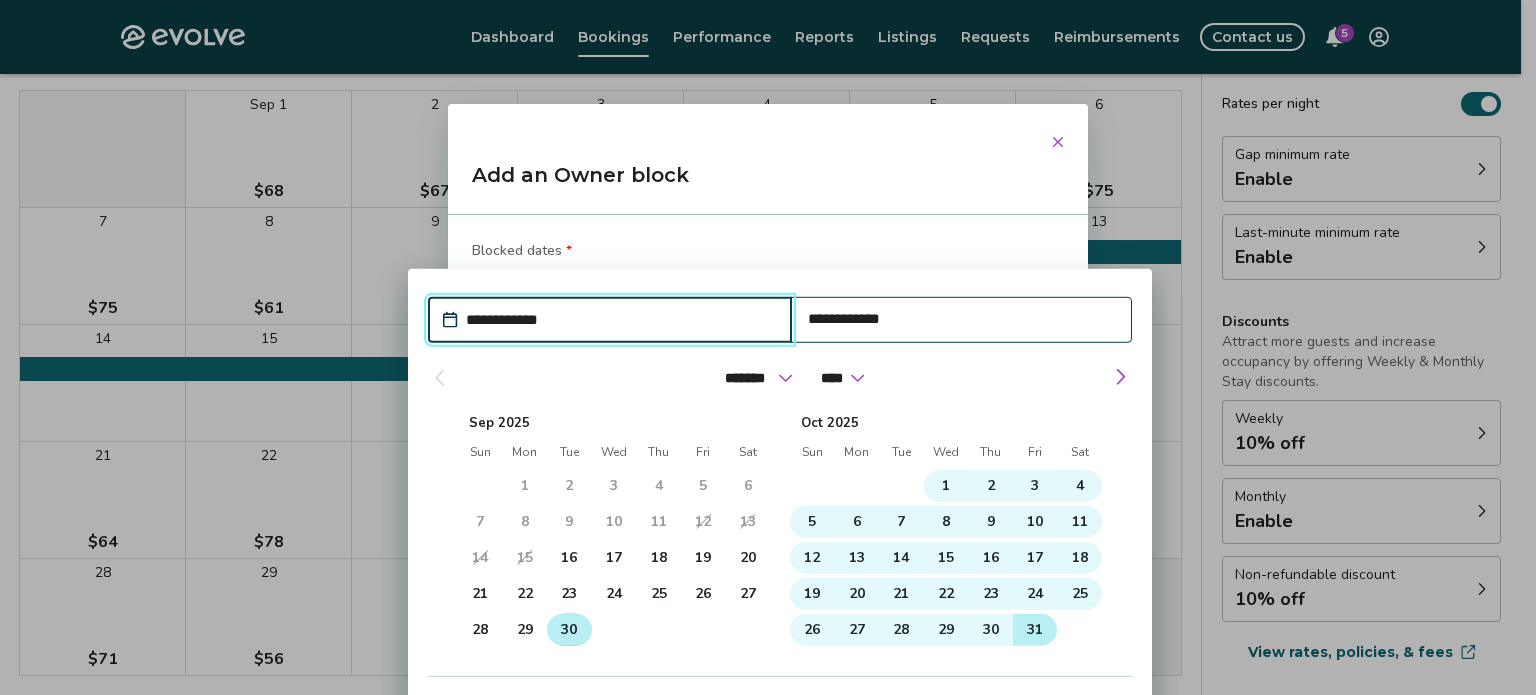 click on "30" at bounding box center (569, 630) 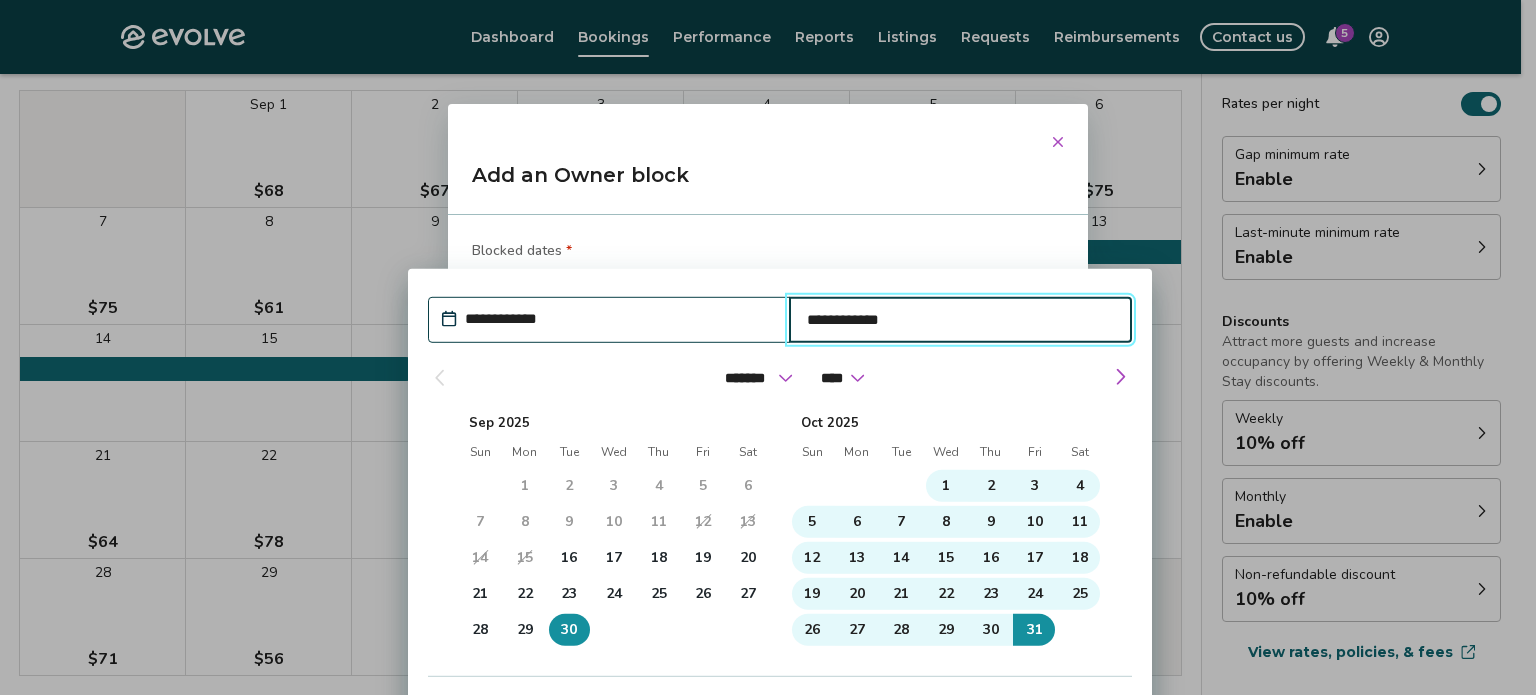 click on "Blocked dates   *" at bounding box center (768, 253) 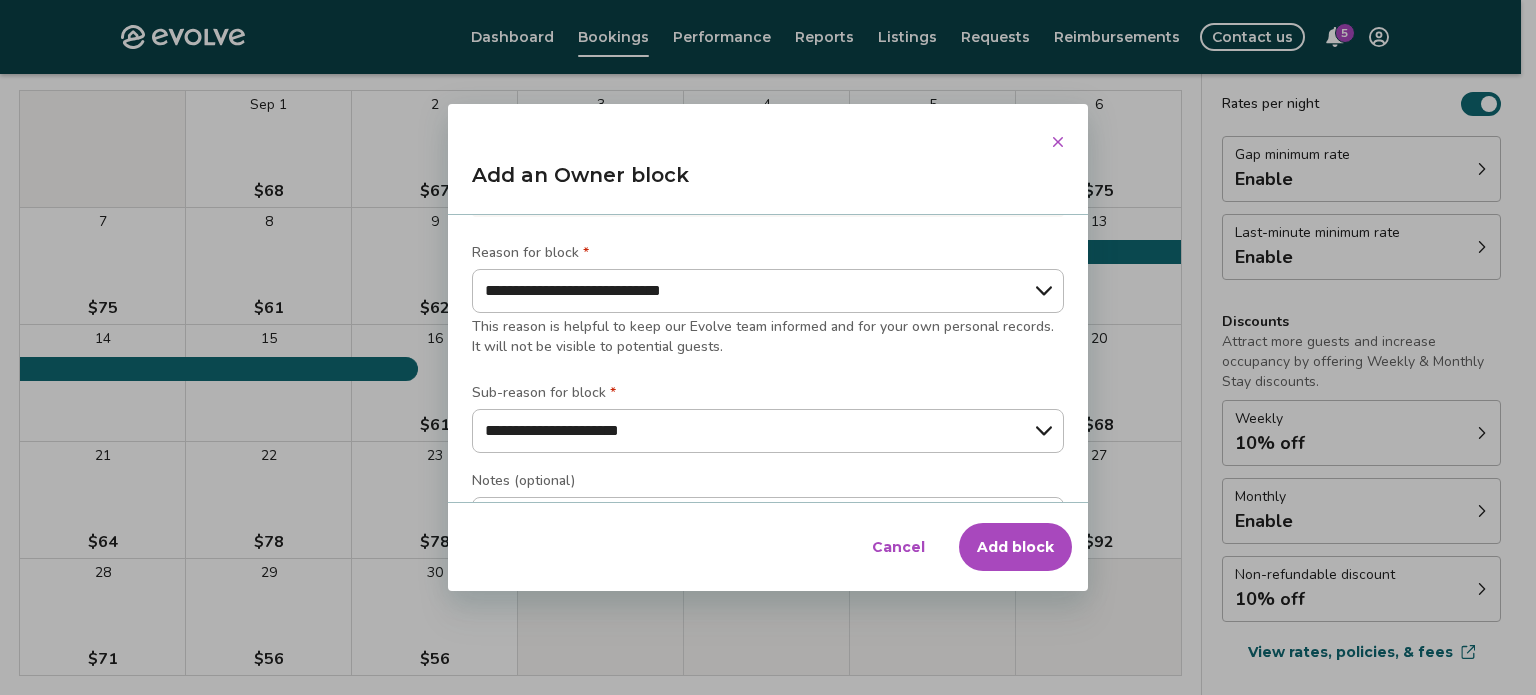 scroll, scrollTop: 320, scrollLeft: 0, axis: vertical 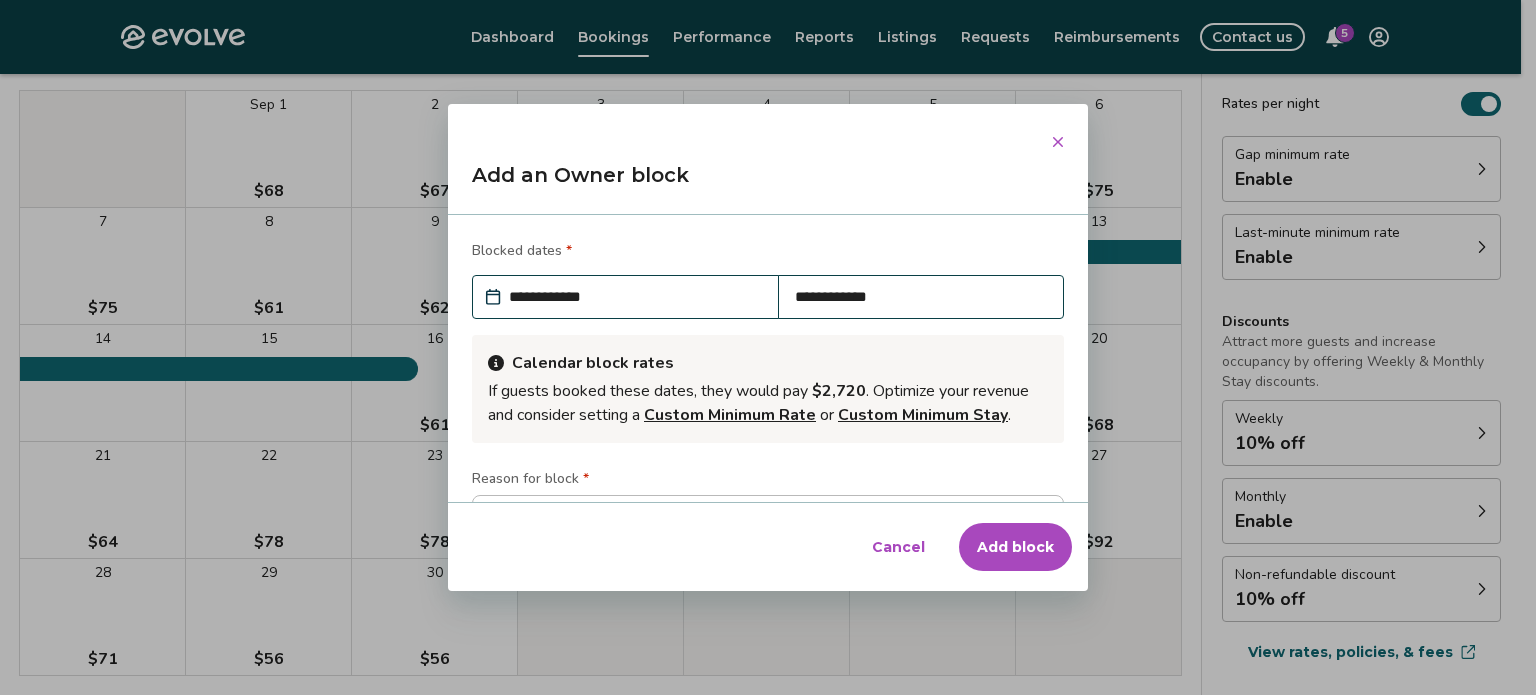 click on "Add block" at bounding box center [1015, 547] 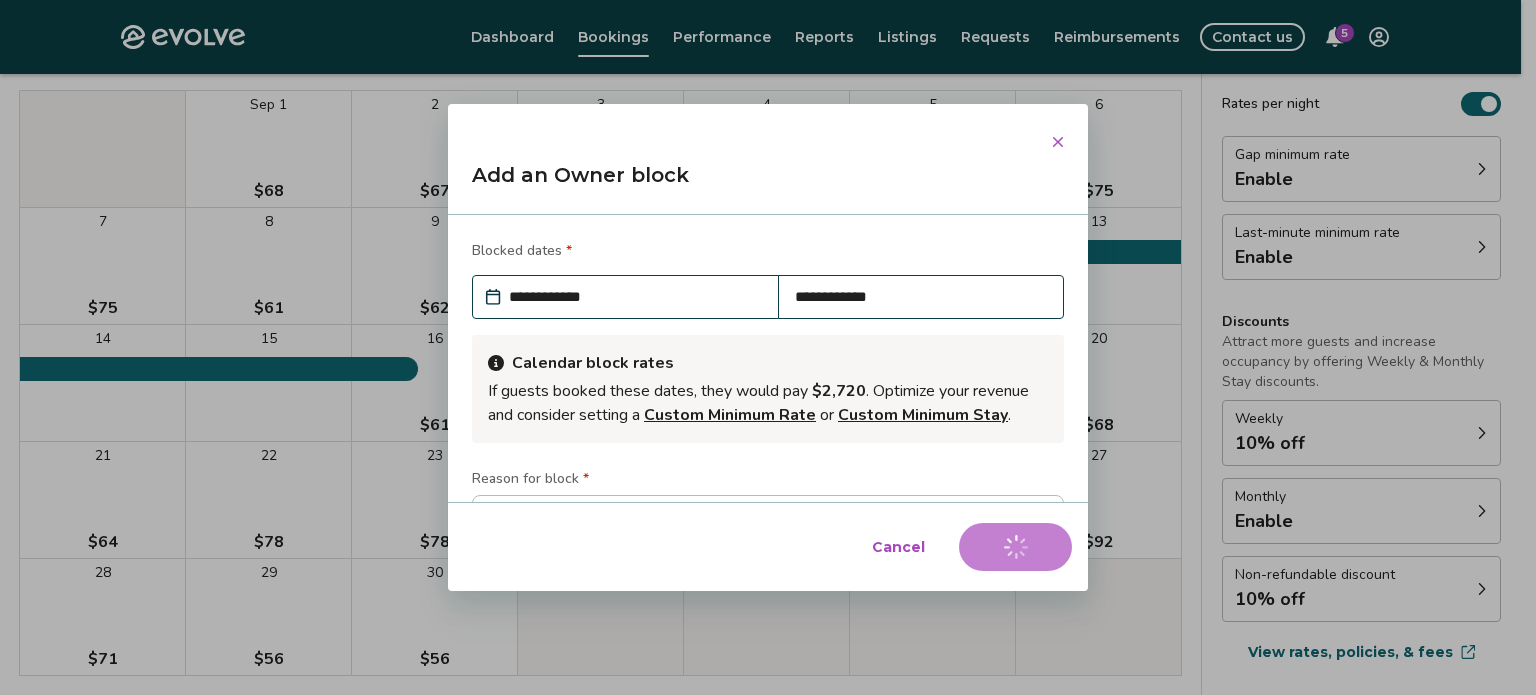 type on "*" 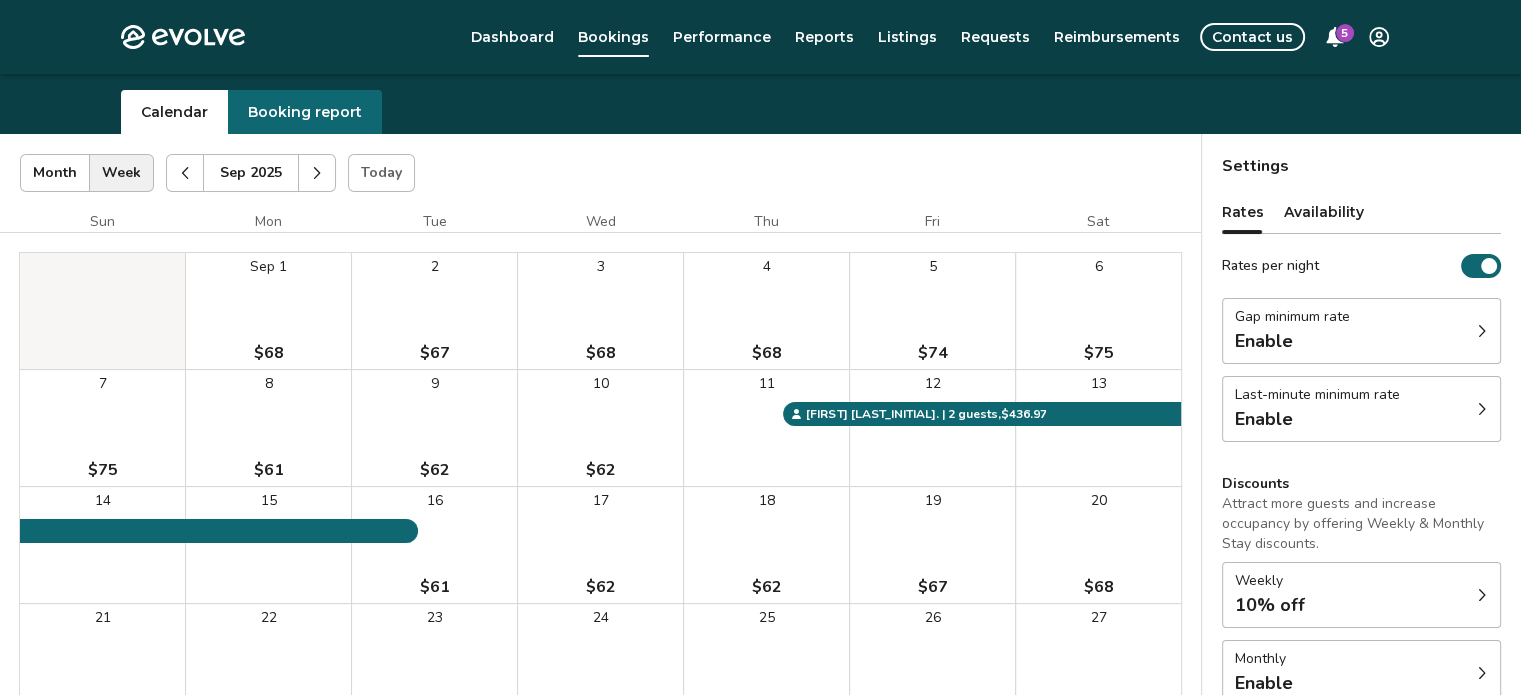 scroll, scrollTop: 0, scrollLeft: 0, axis: both 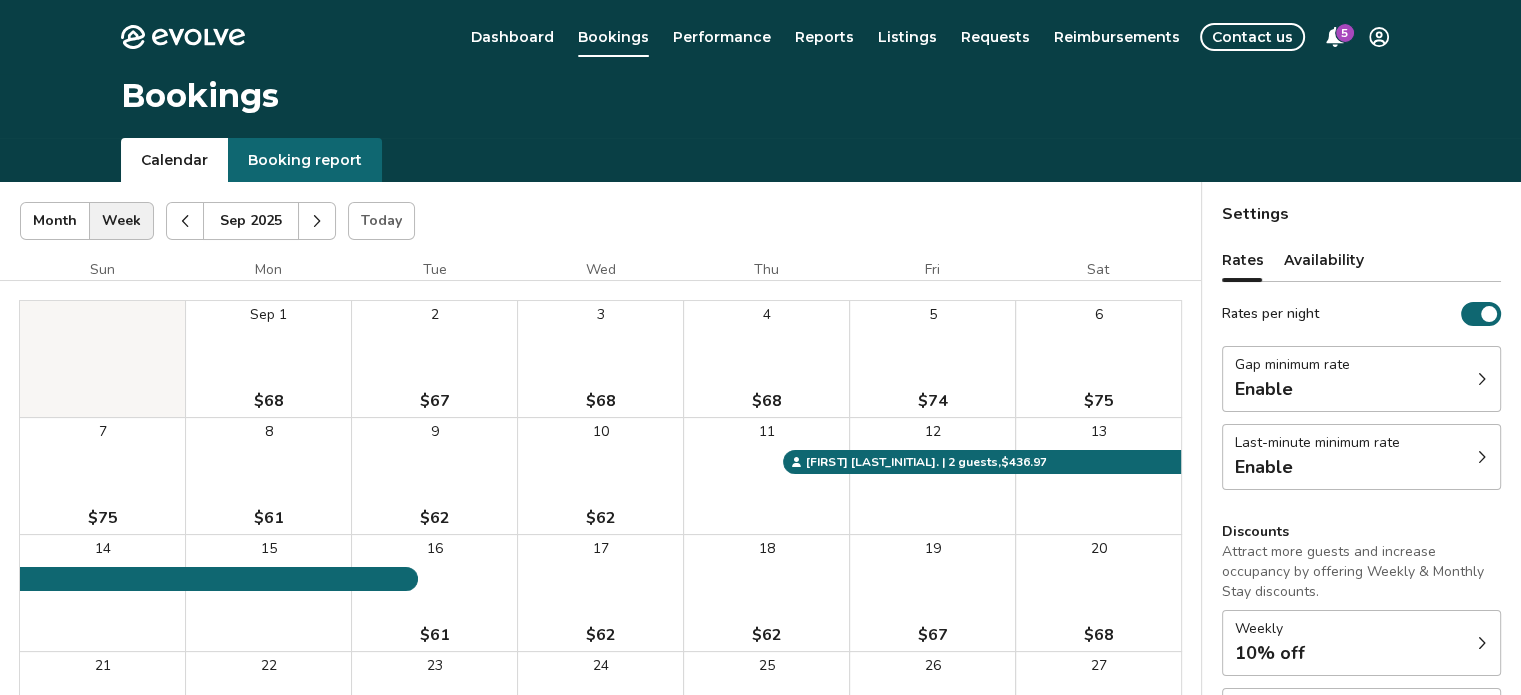 click 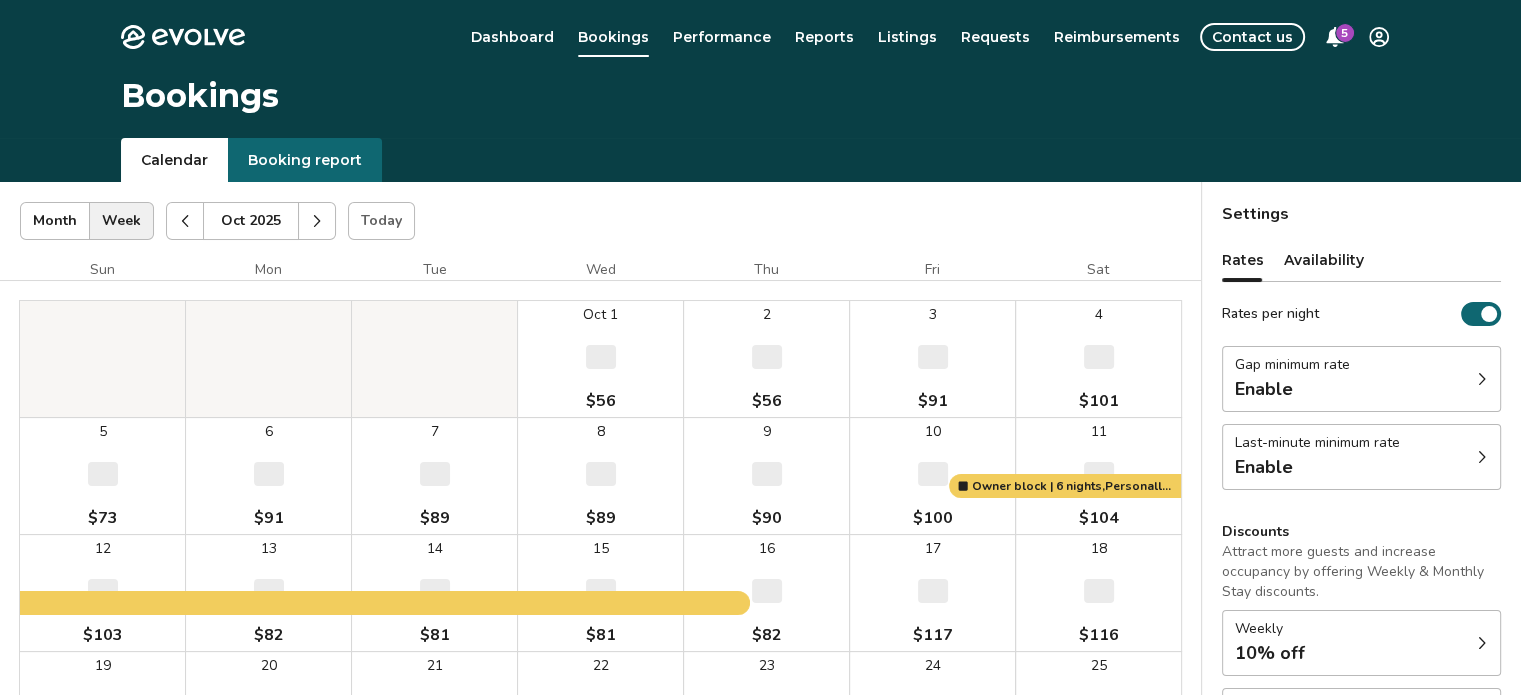 click 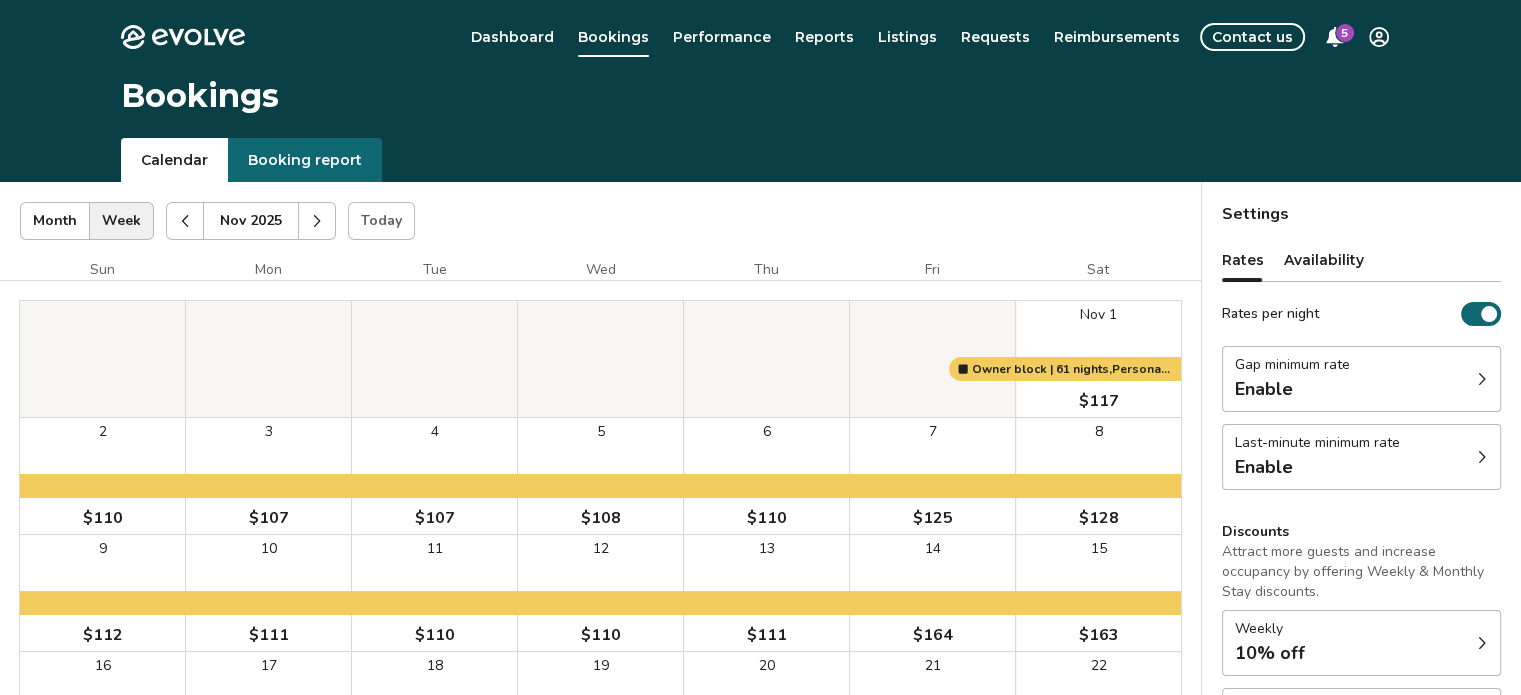 click 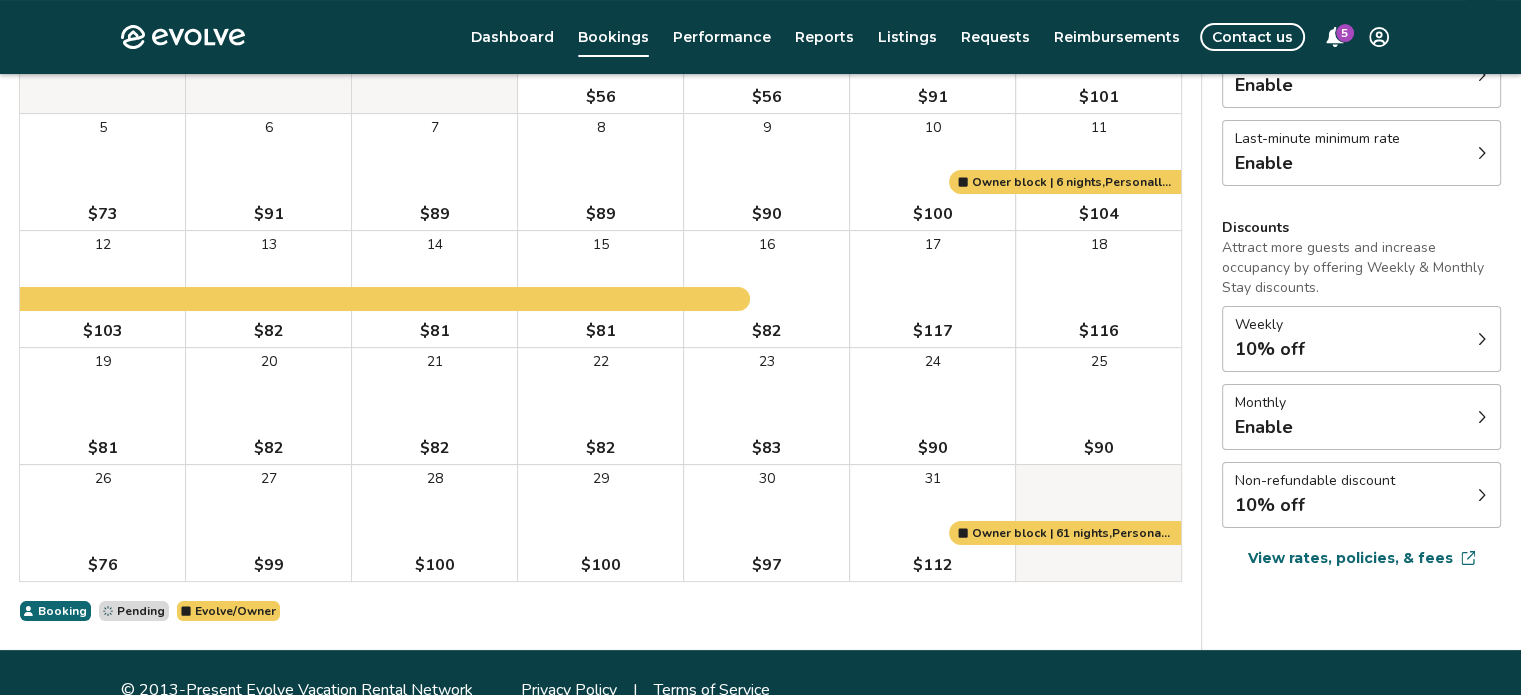 scroll, scrollTop: 0, scrollLeft: 0, axis: both 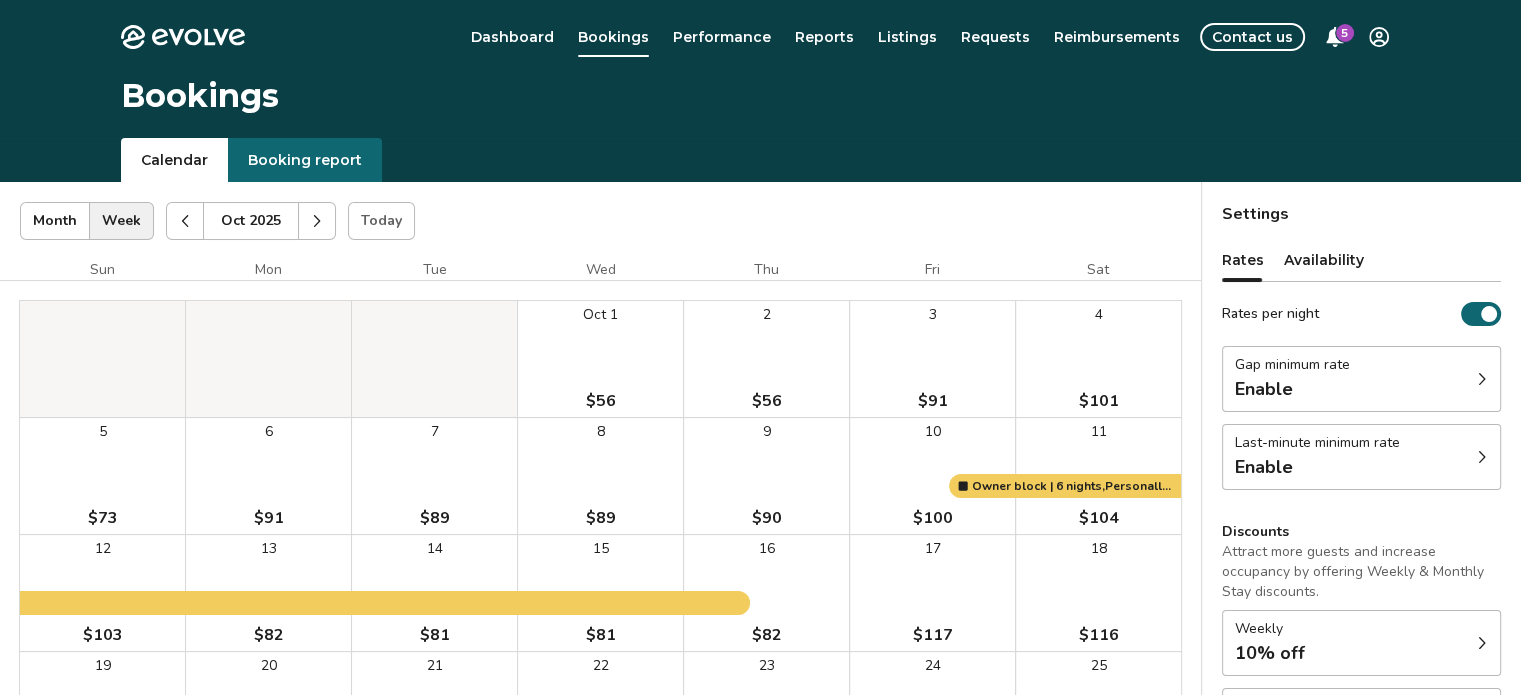 click 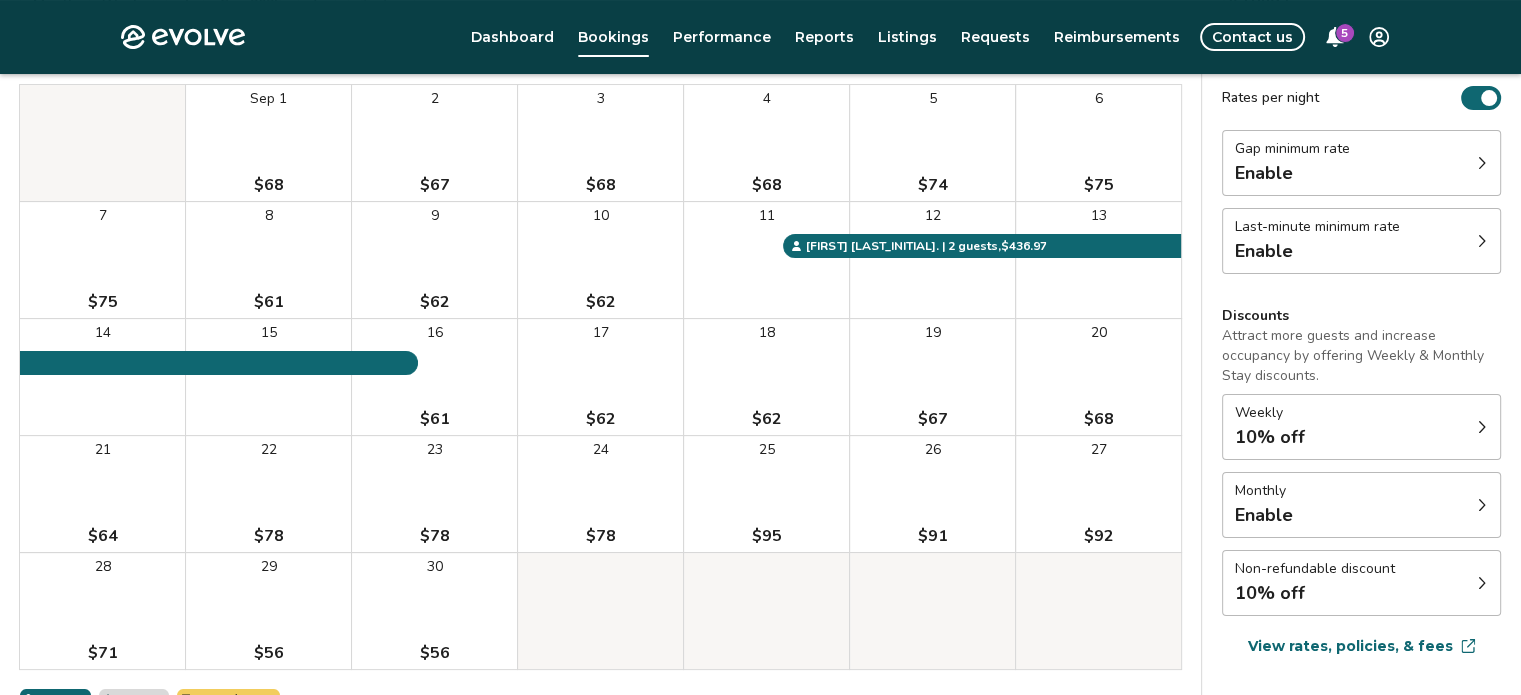 scroll, scrollTop: 228, scrollLeft: 0, axis: vertical 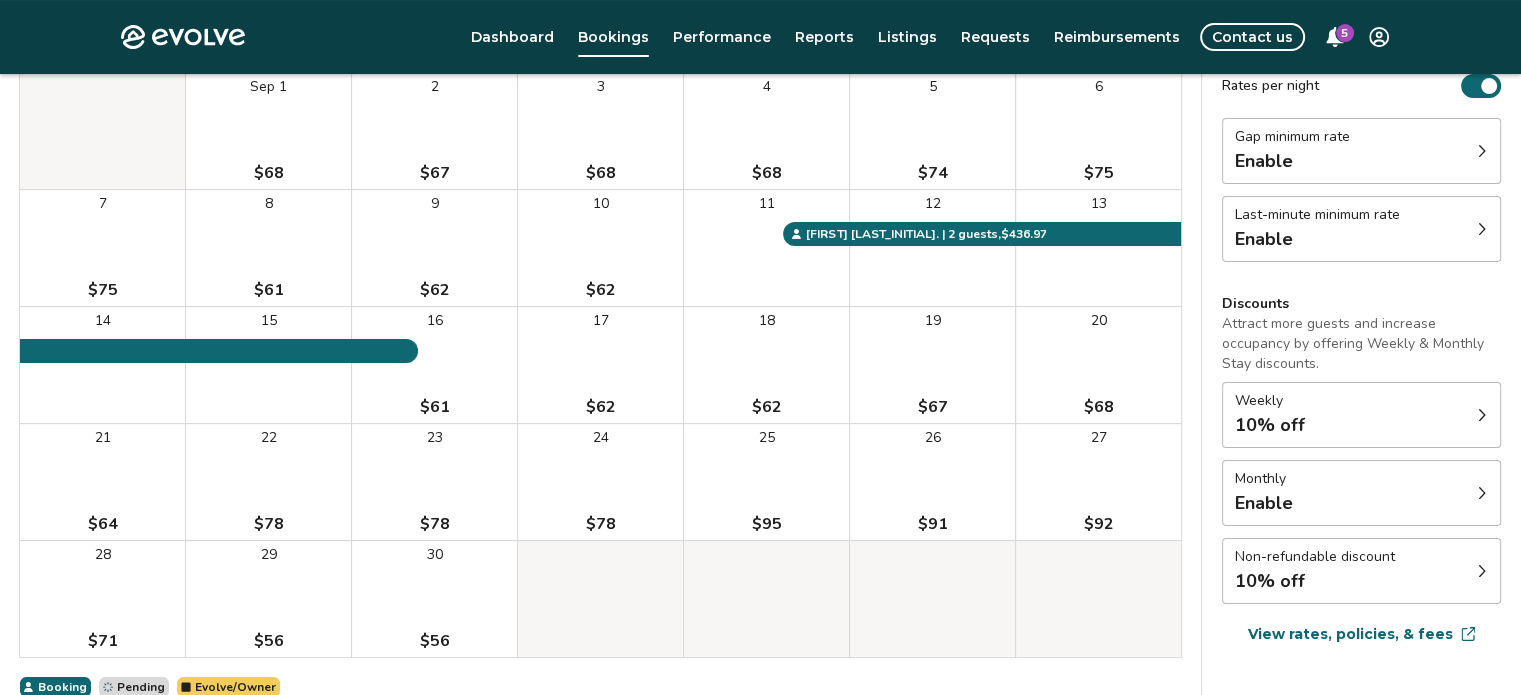 click on "30 $56" at bounding box center [434, 599] 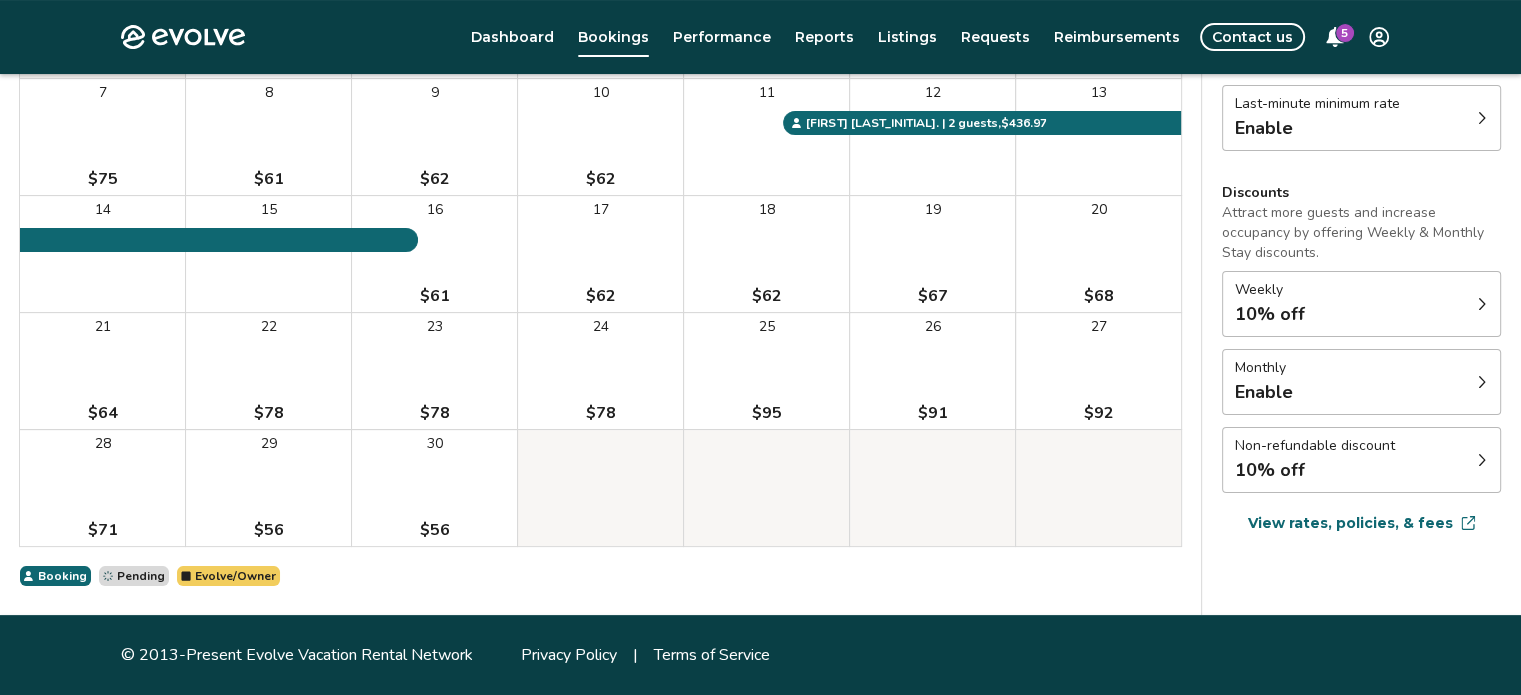 scroll, scrollTop: 0, scrollLeft: 0, axis: both 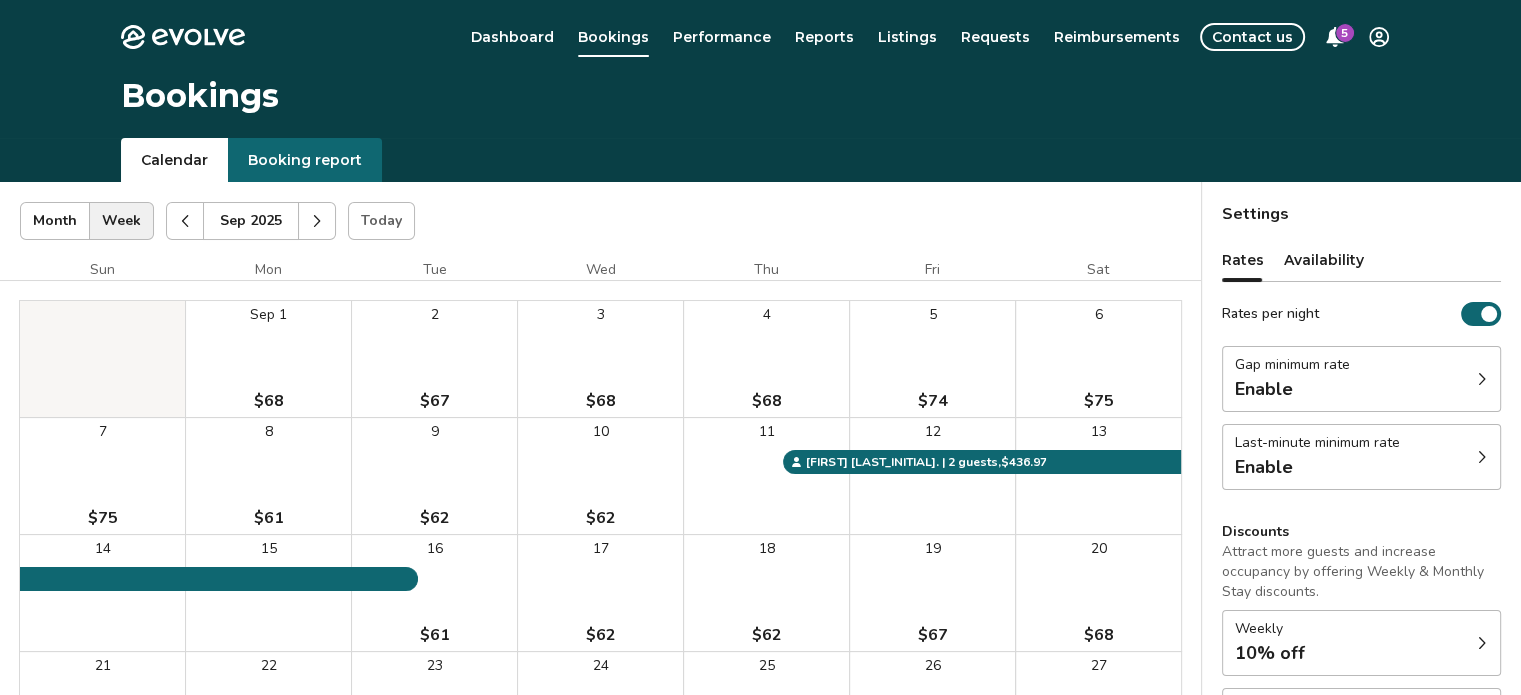 click 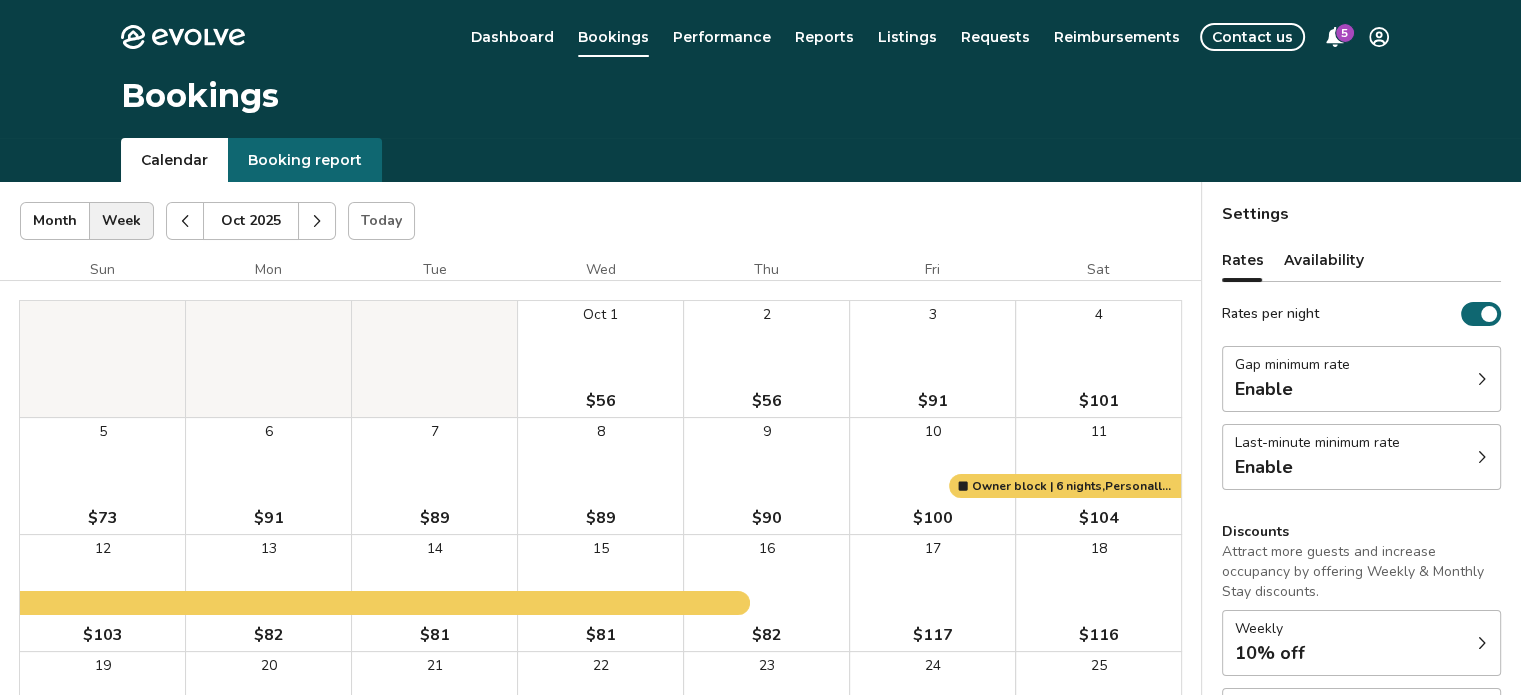 click on "Contact us" at bounding box center (1252, 37) 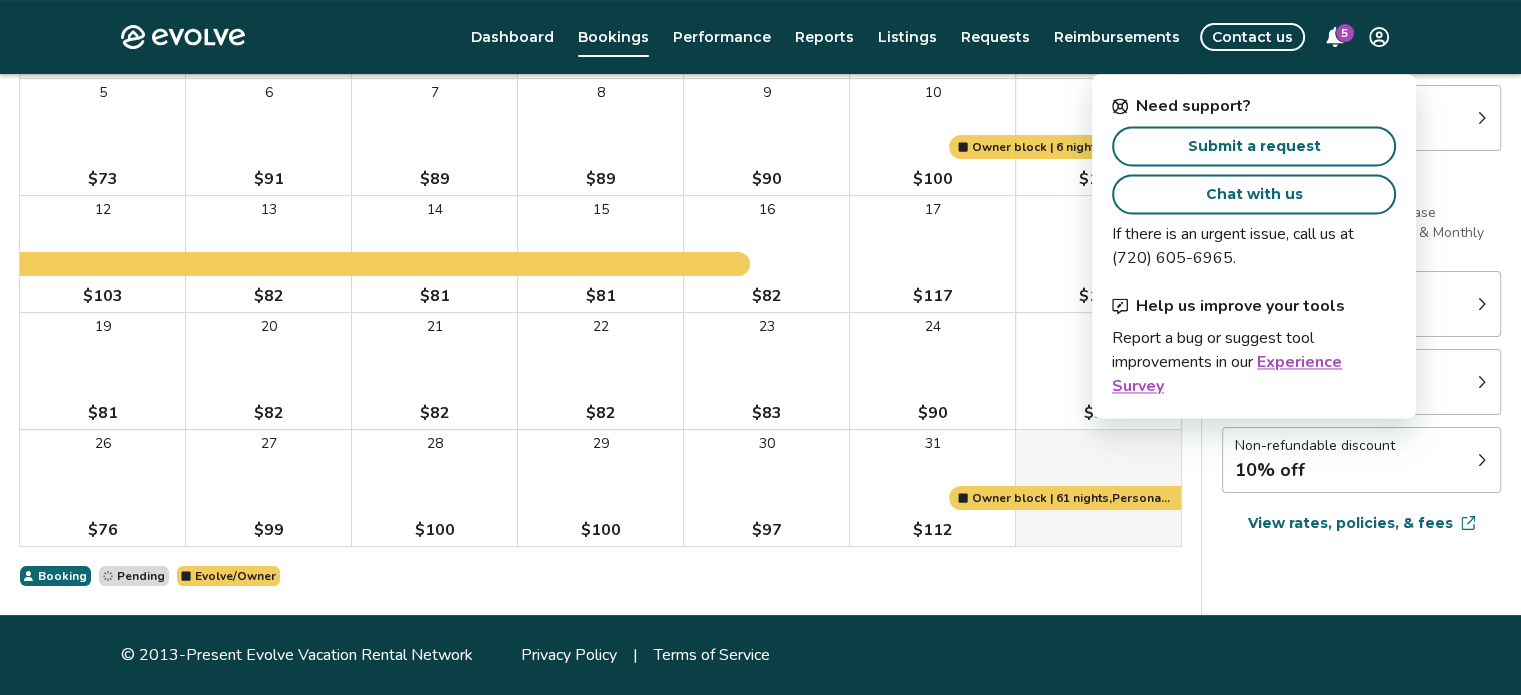 scroll, scrollTop: 0, scrollLeft: 0, axis: both 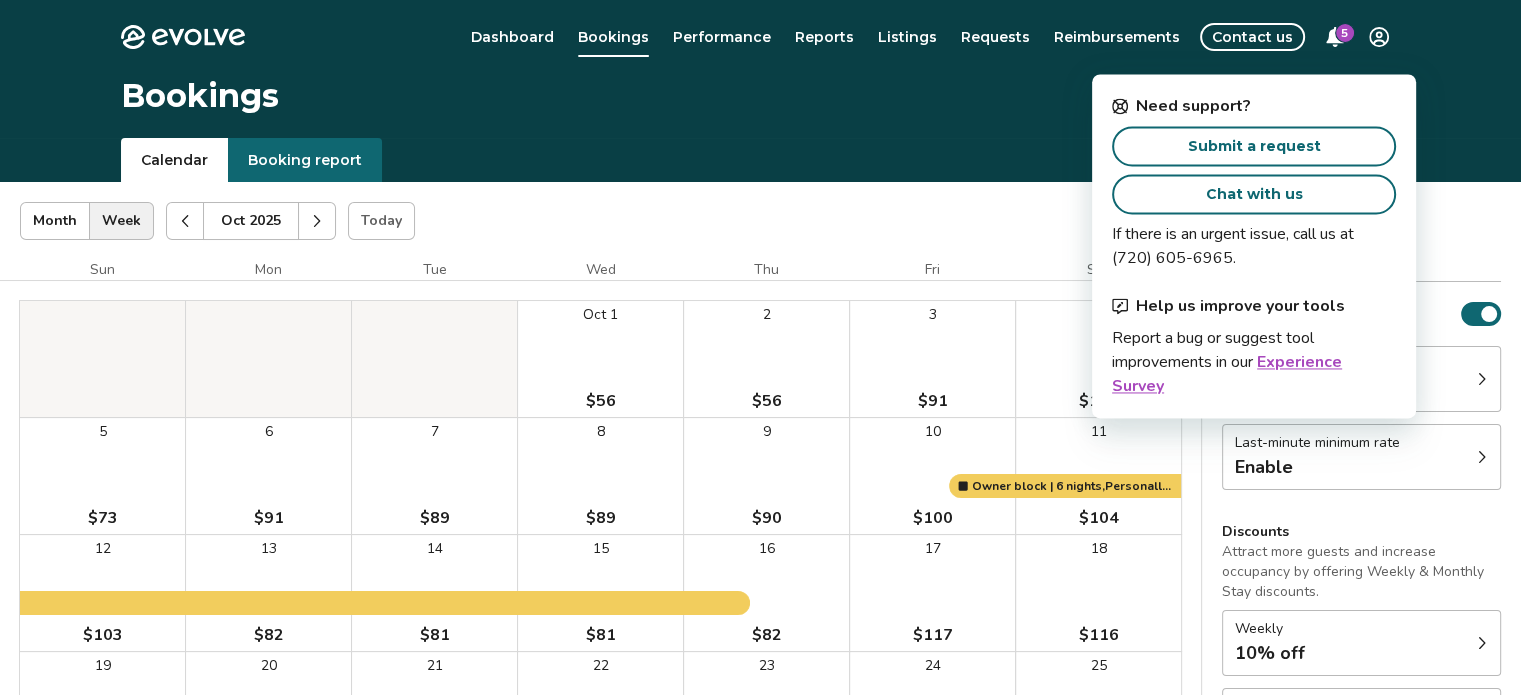click 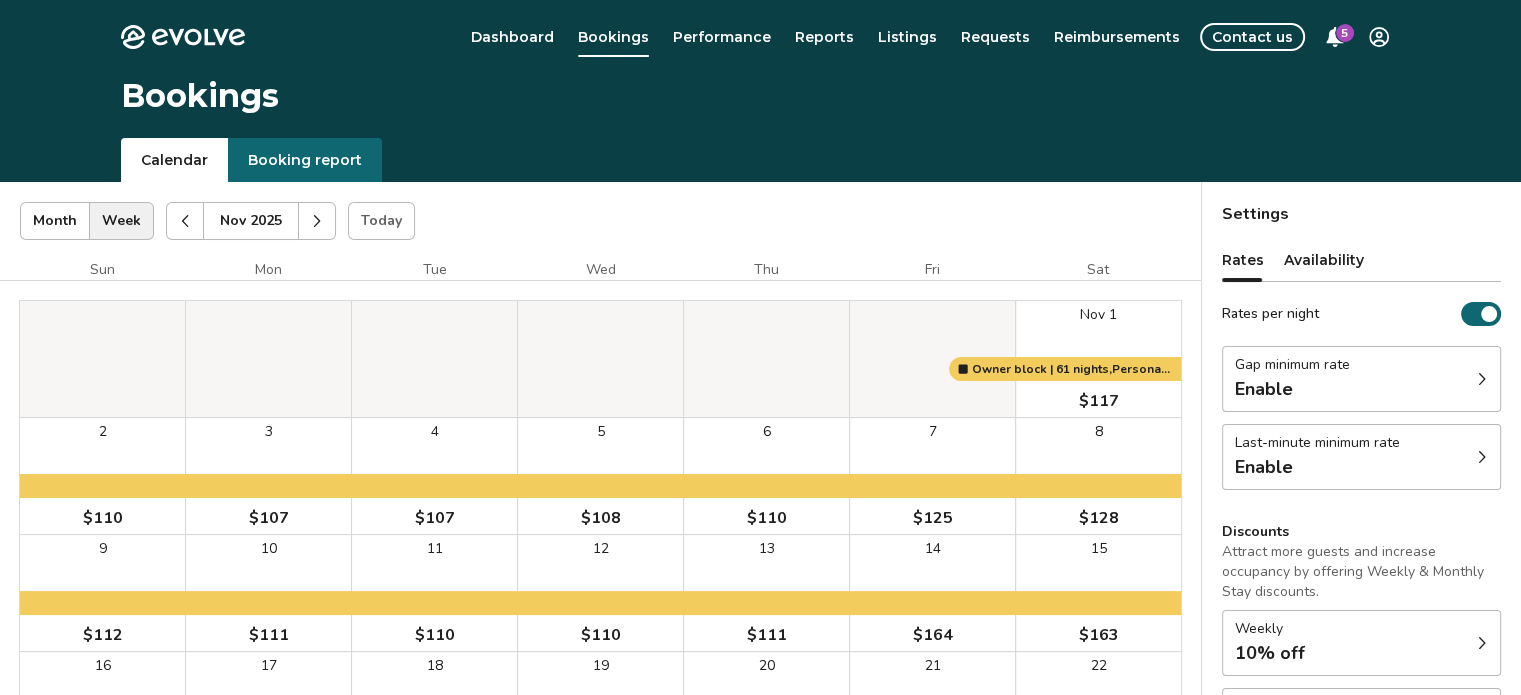 click 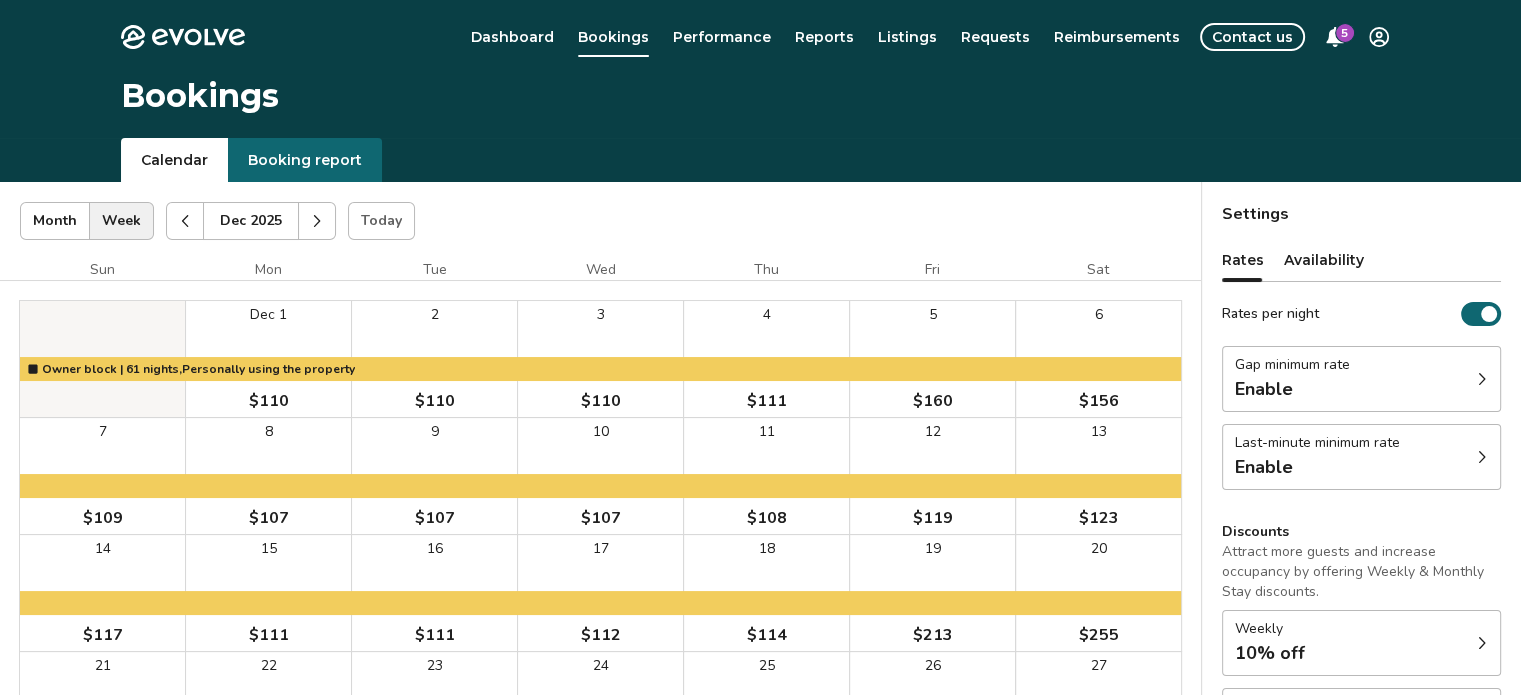 click 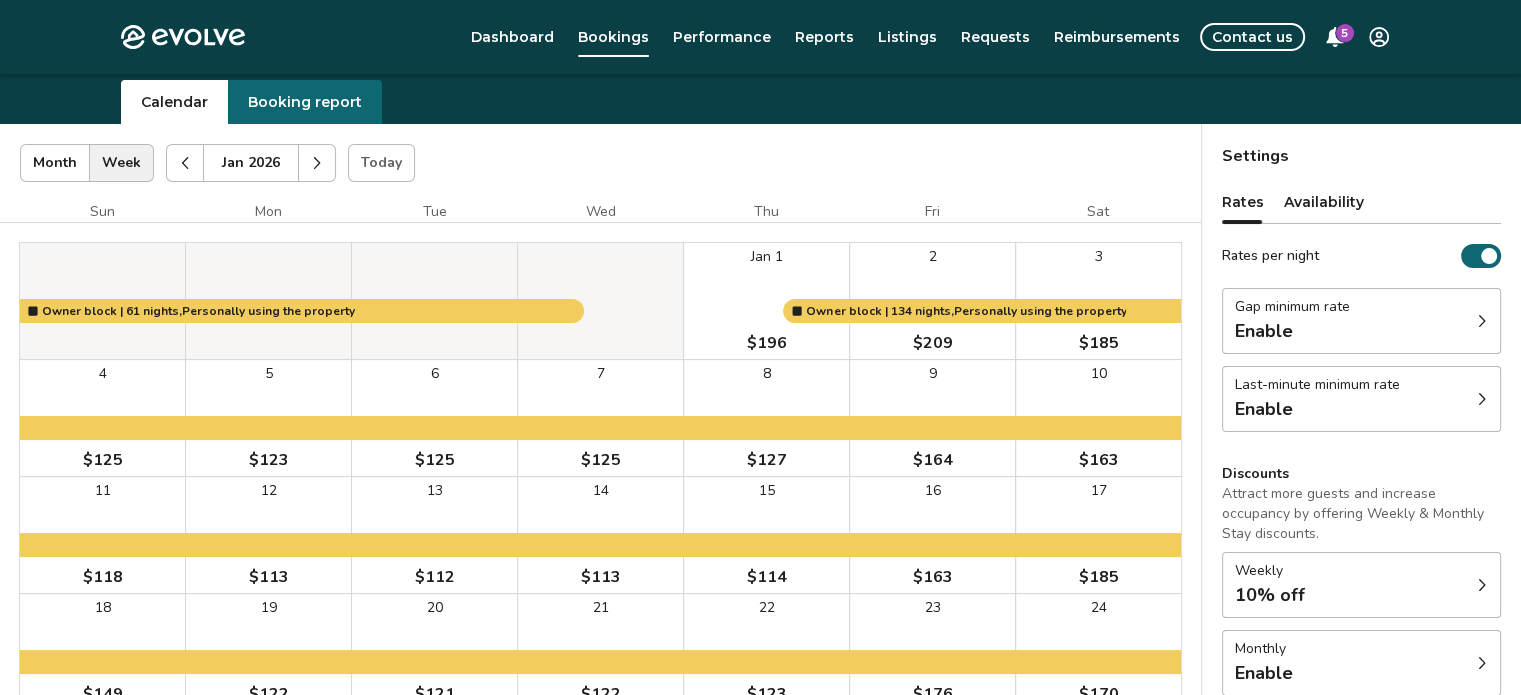 scroll, scrollTop: 0, scrollLeft: 0, axis: both 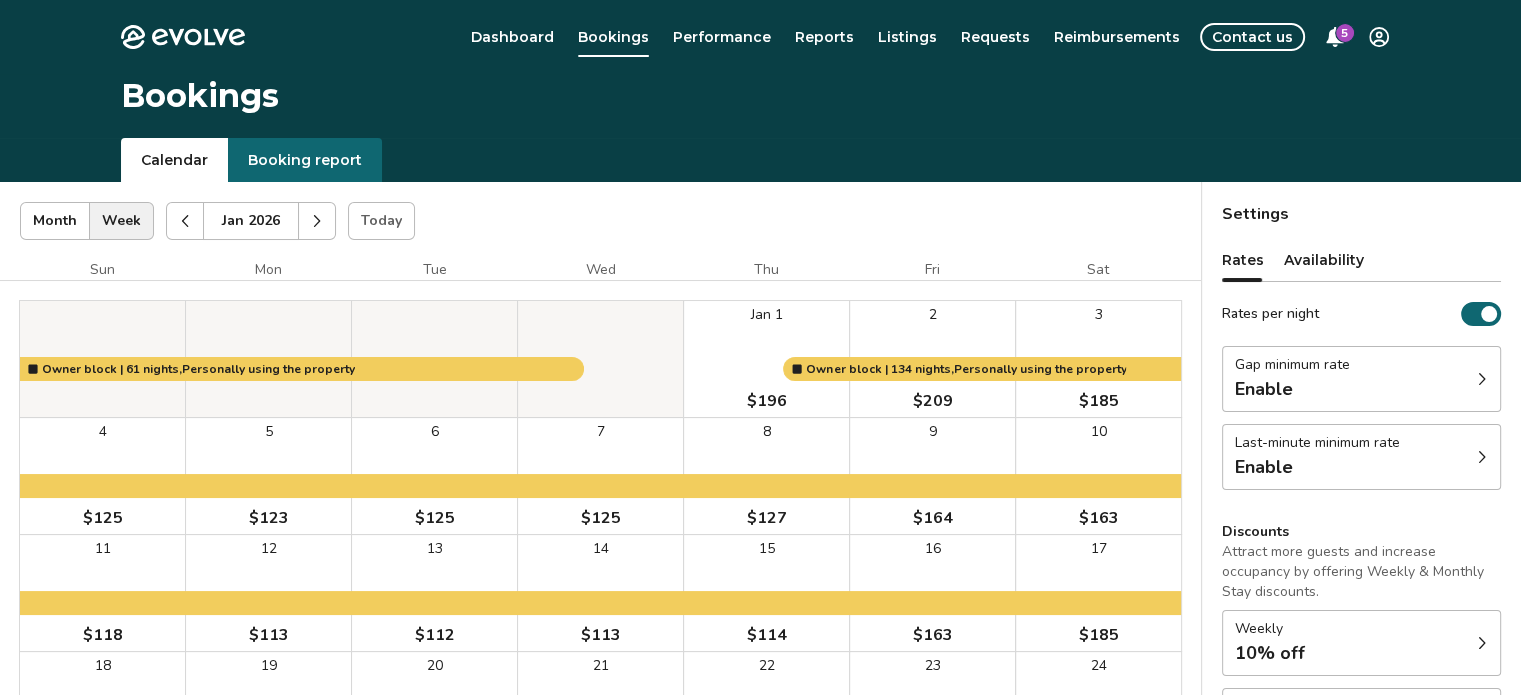 click 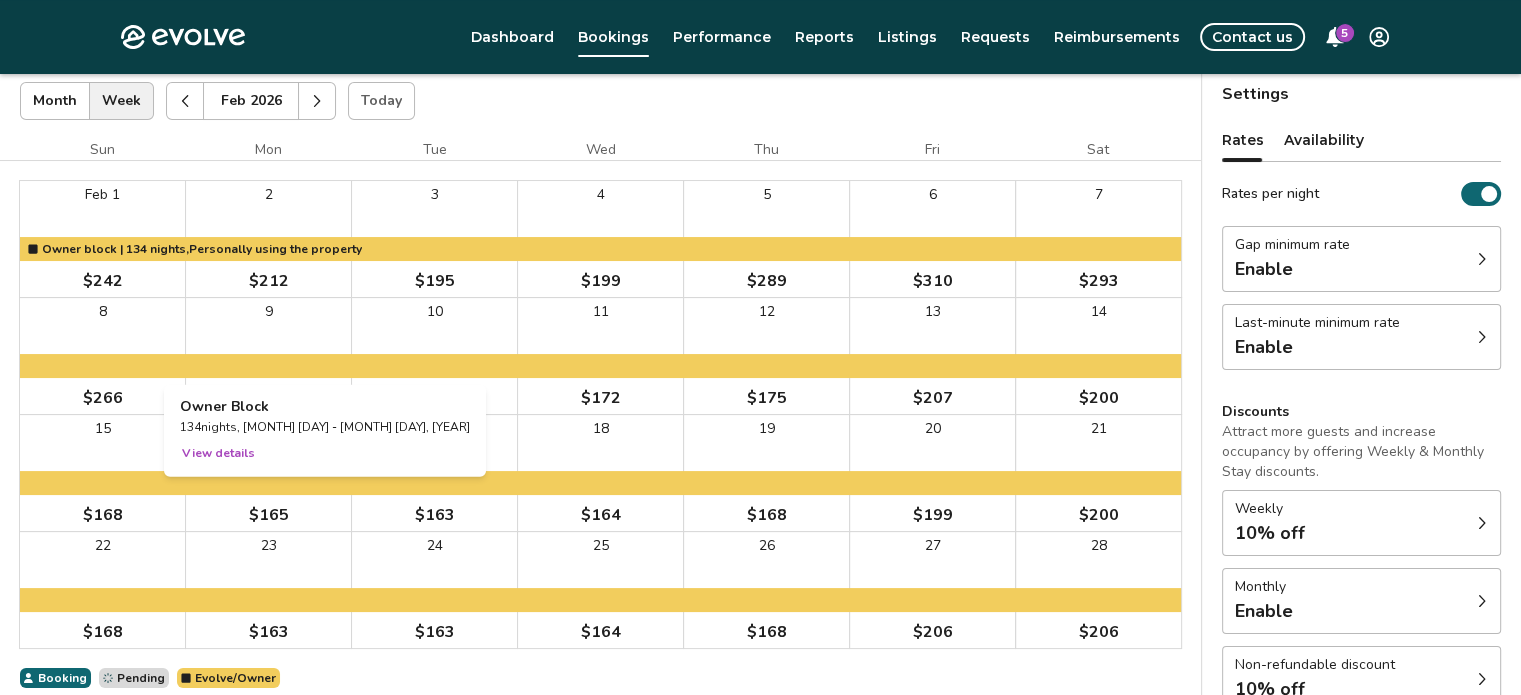 scroll, scrollTop: 116, scrollLeft: 0, axis: vertical 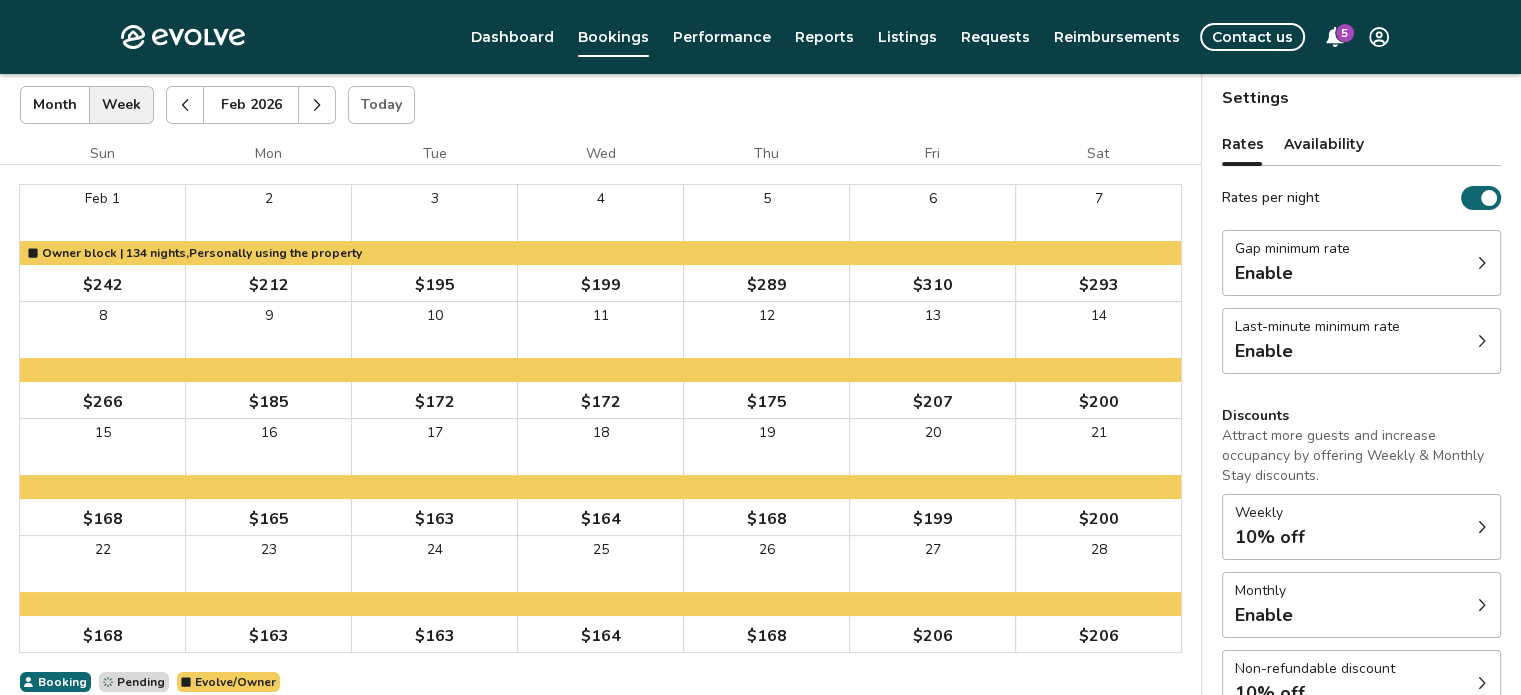 click at bounding box center [317, 105] 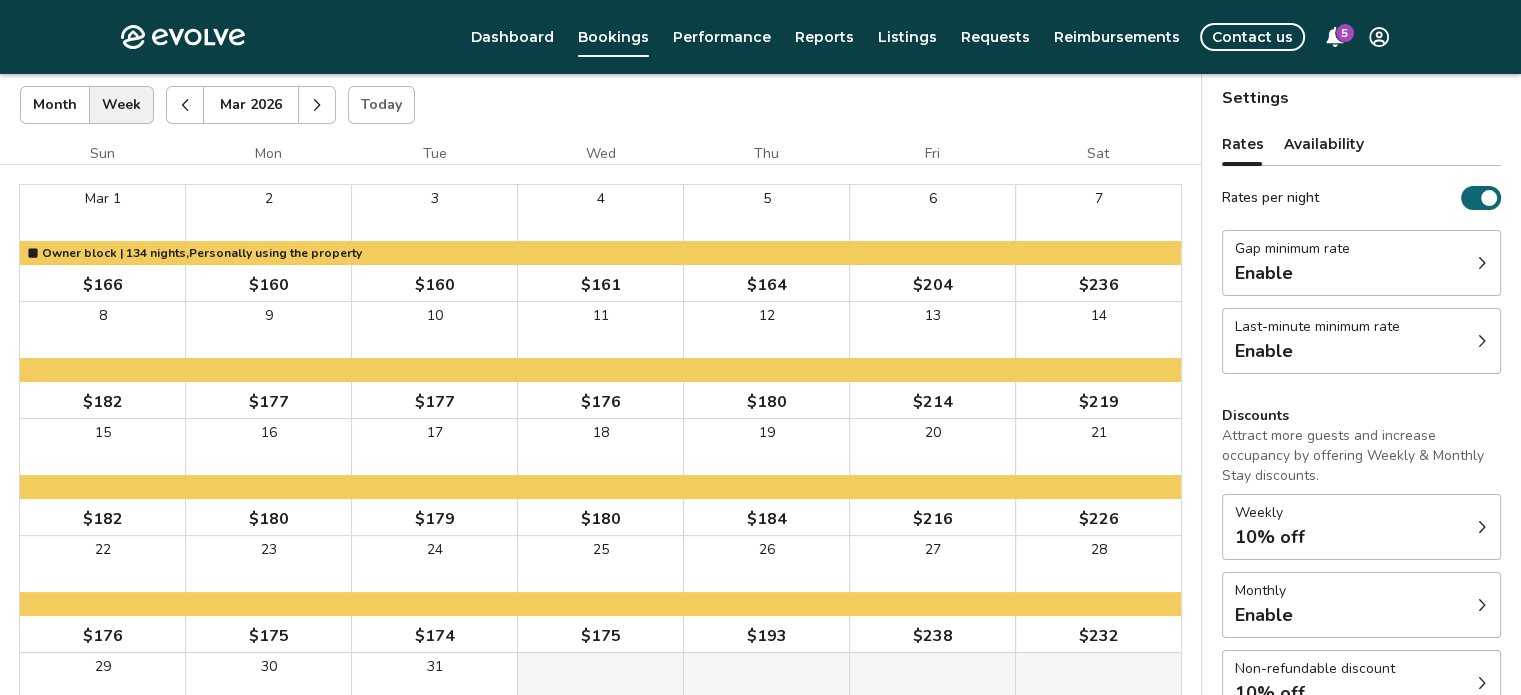 click at bounding box center (317, 105) 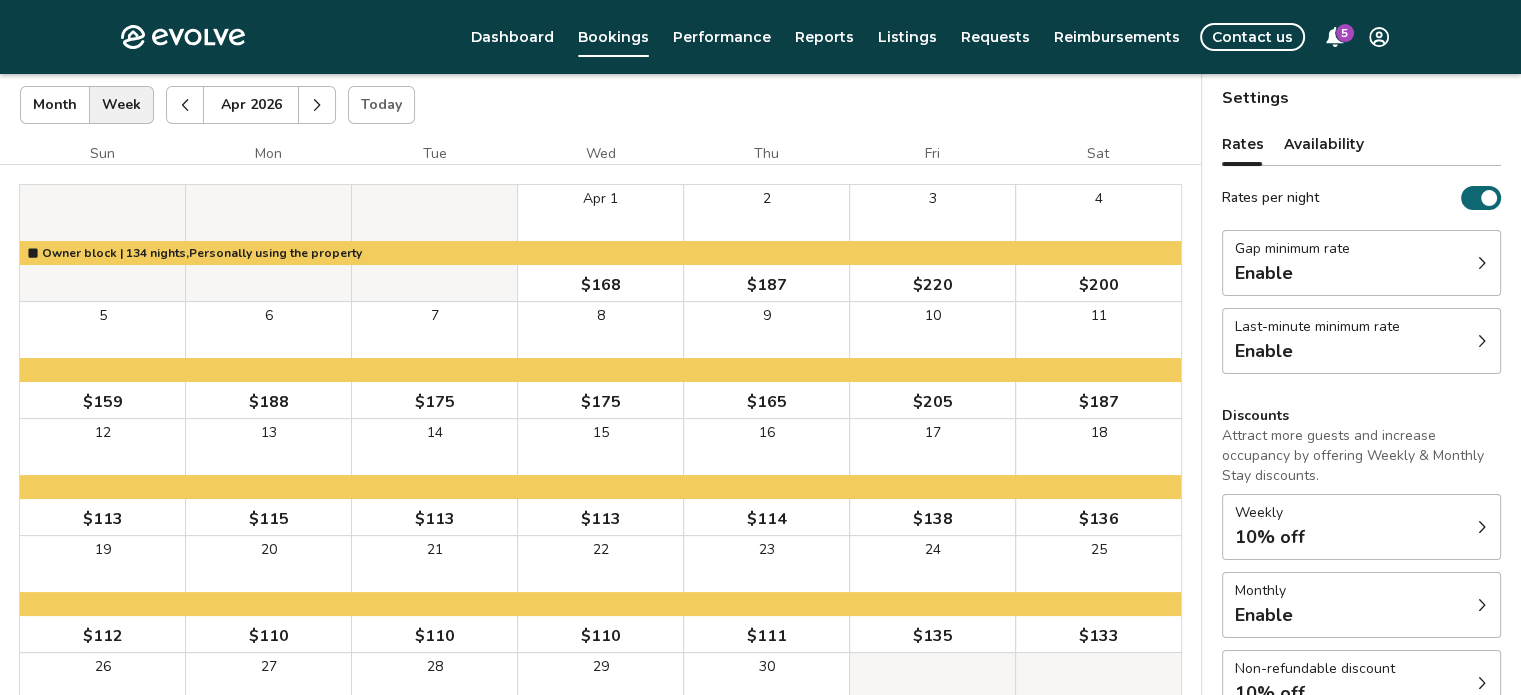 click at bounding box center (317, 105) 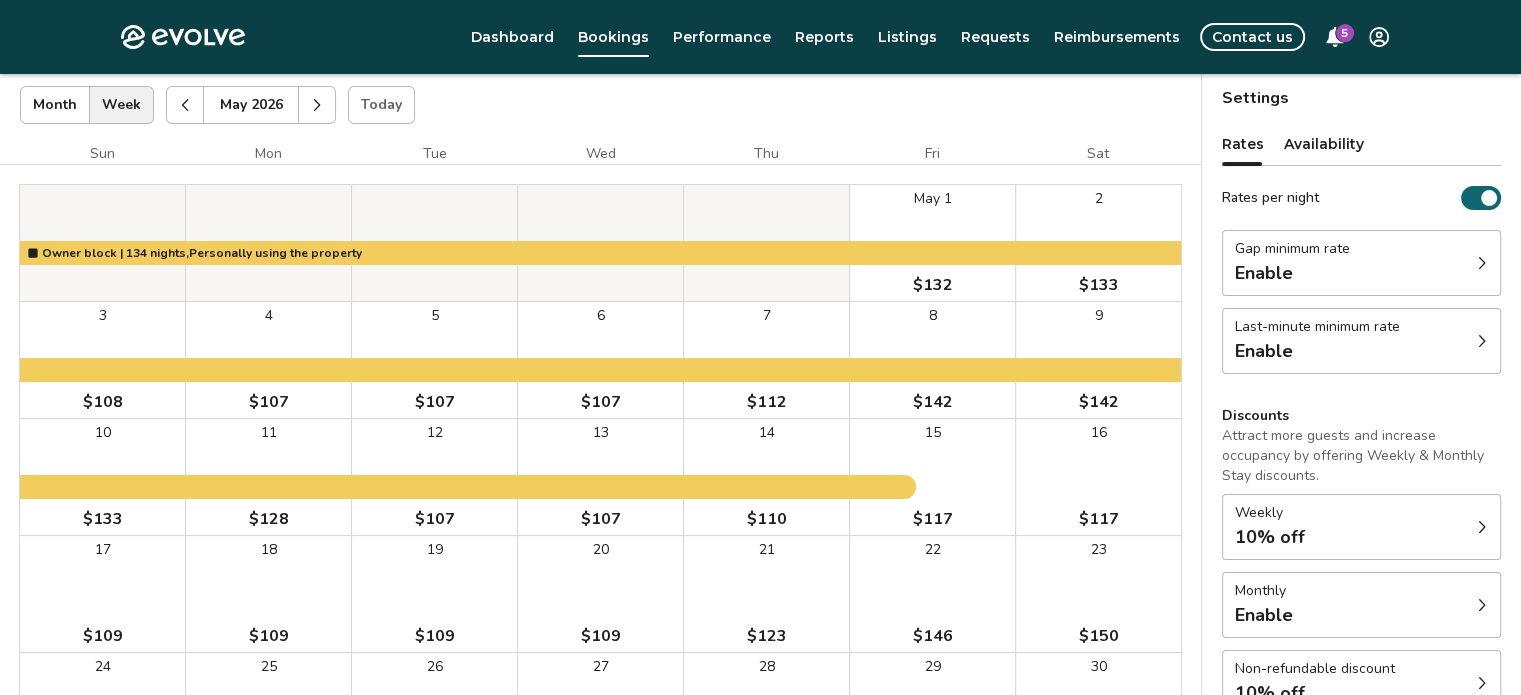 click 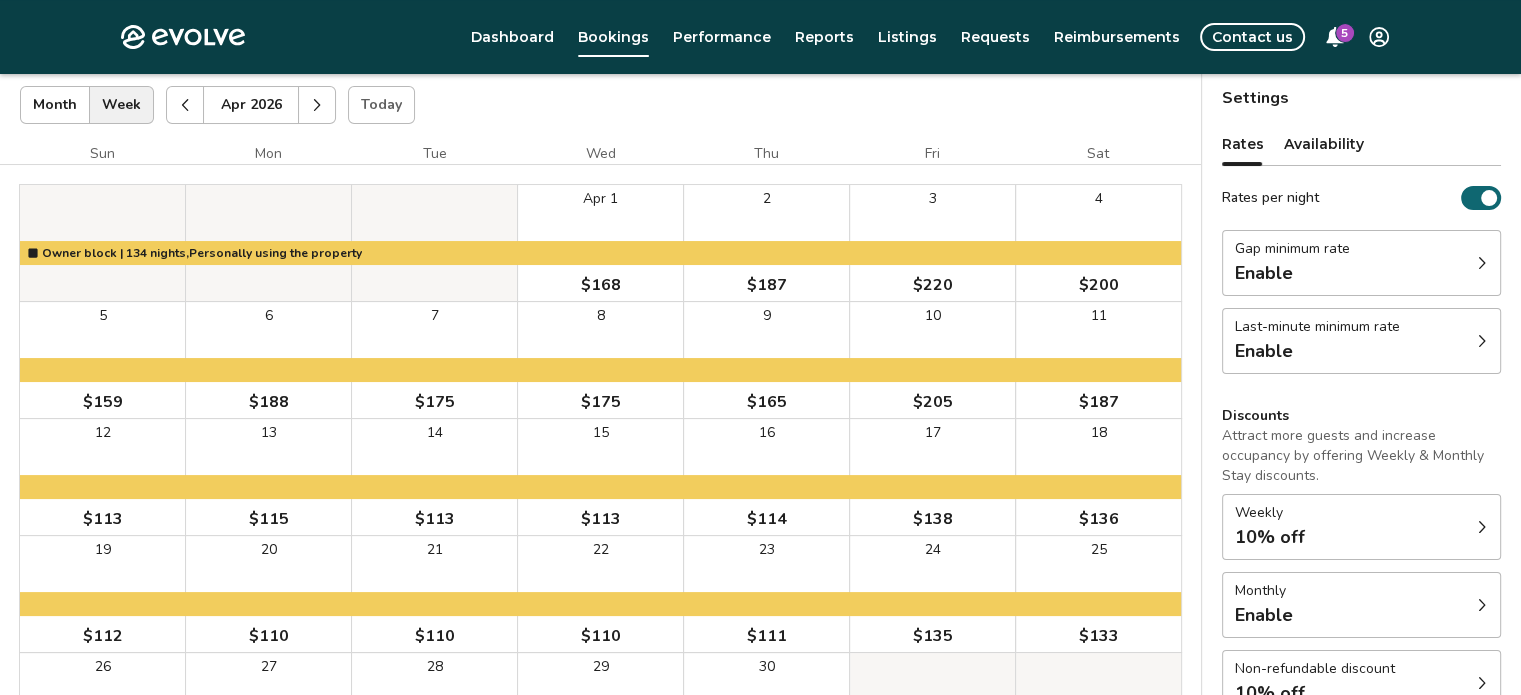 click 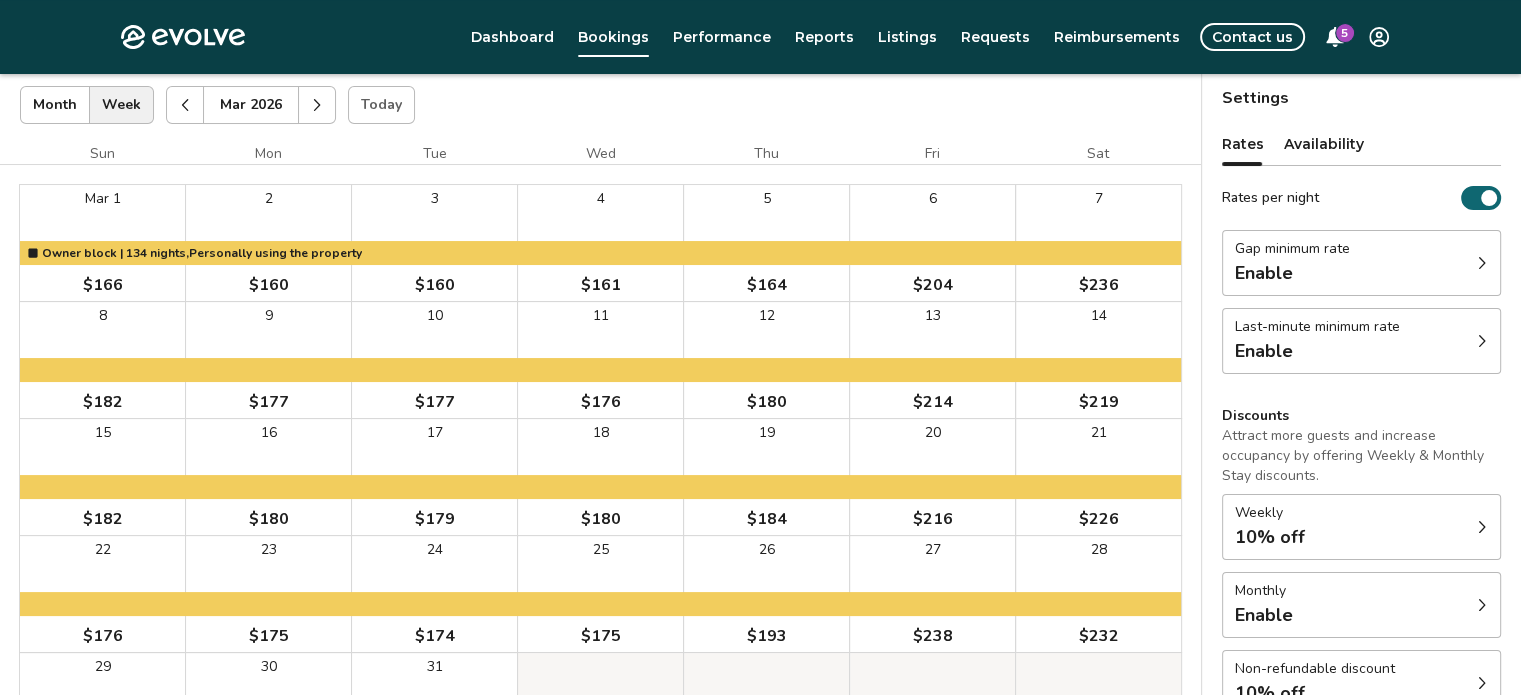 click 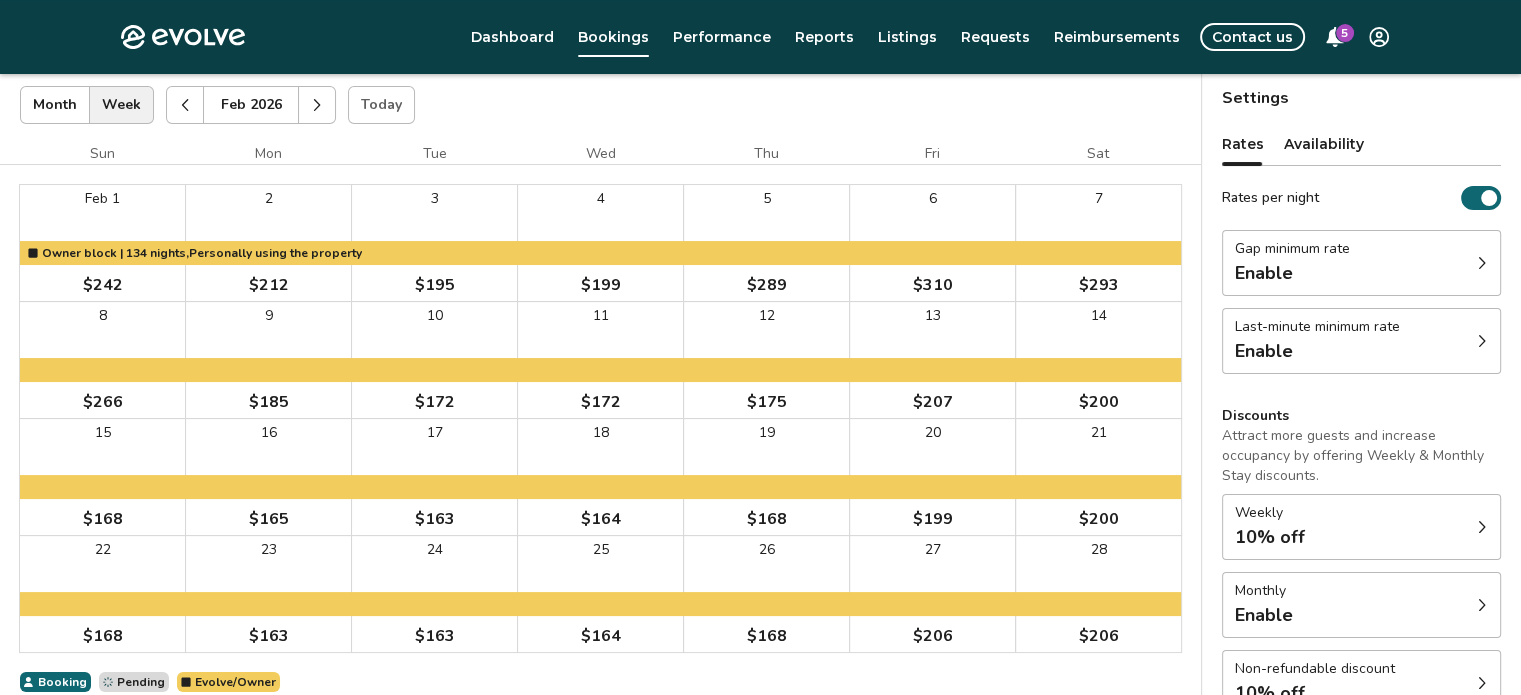 click 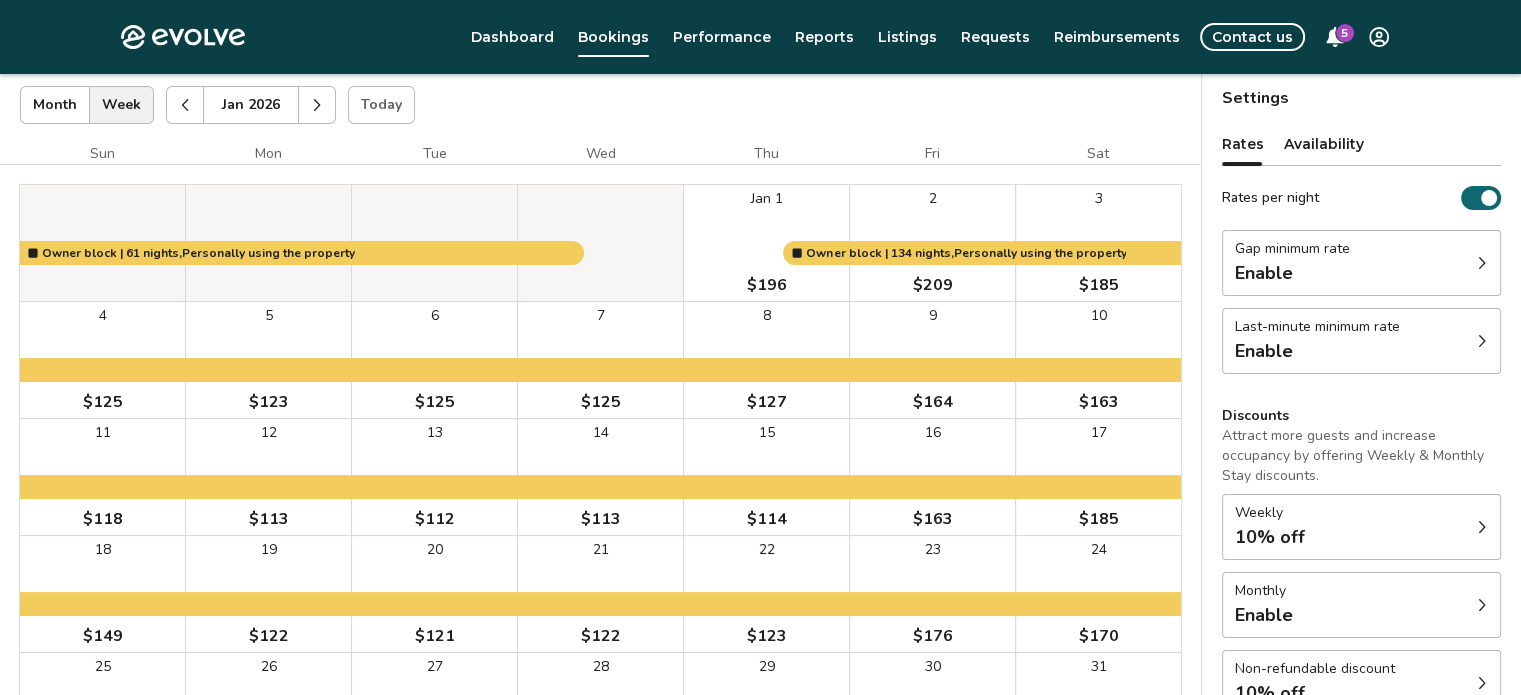 click 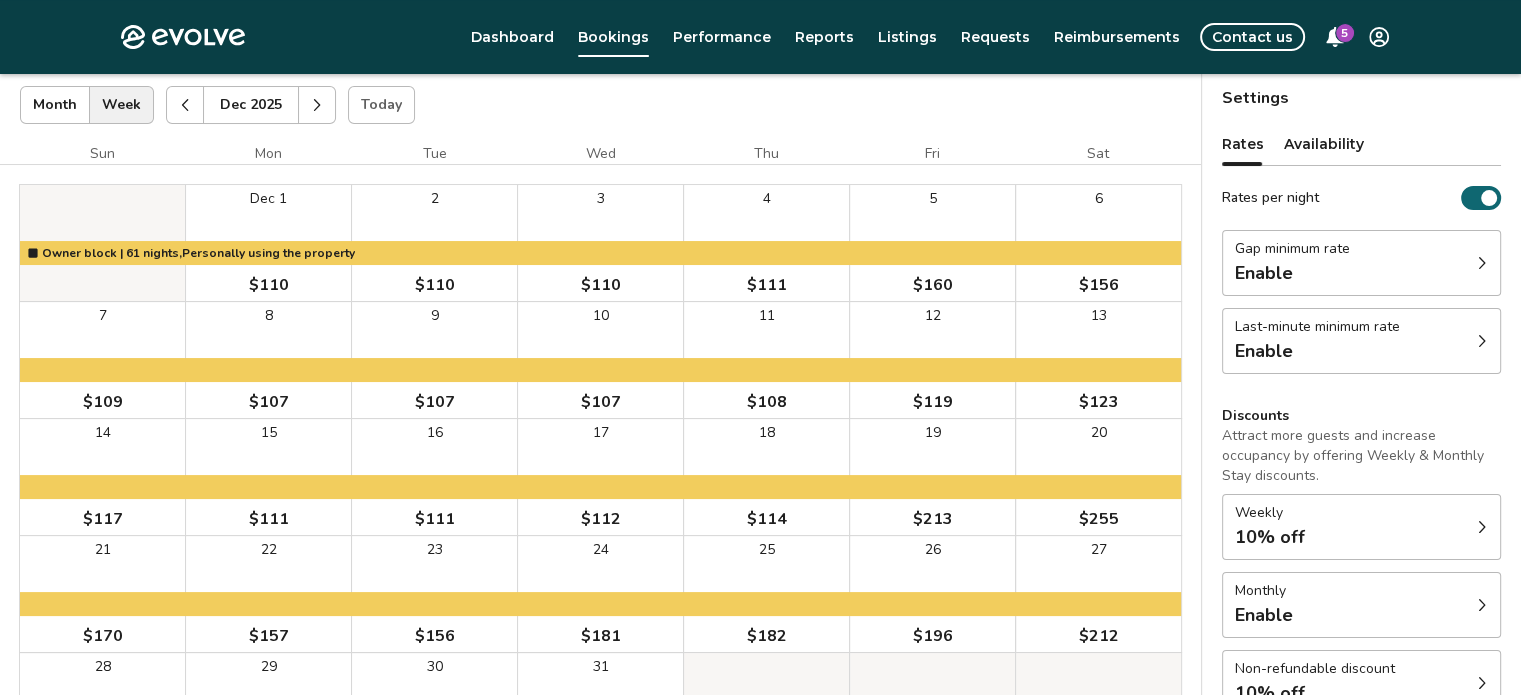click 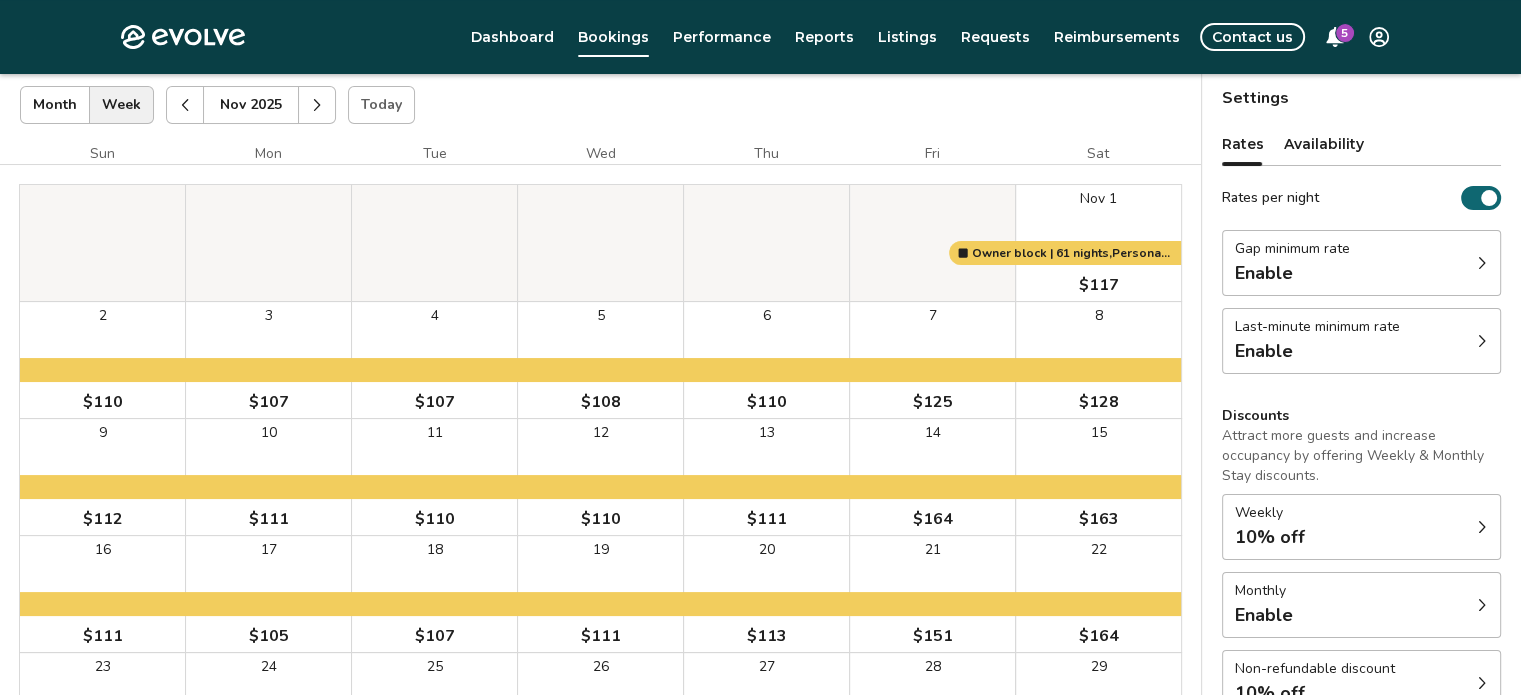click 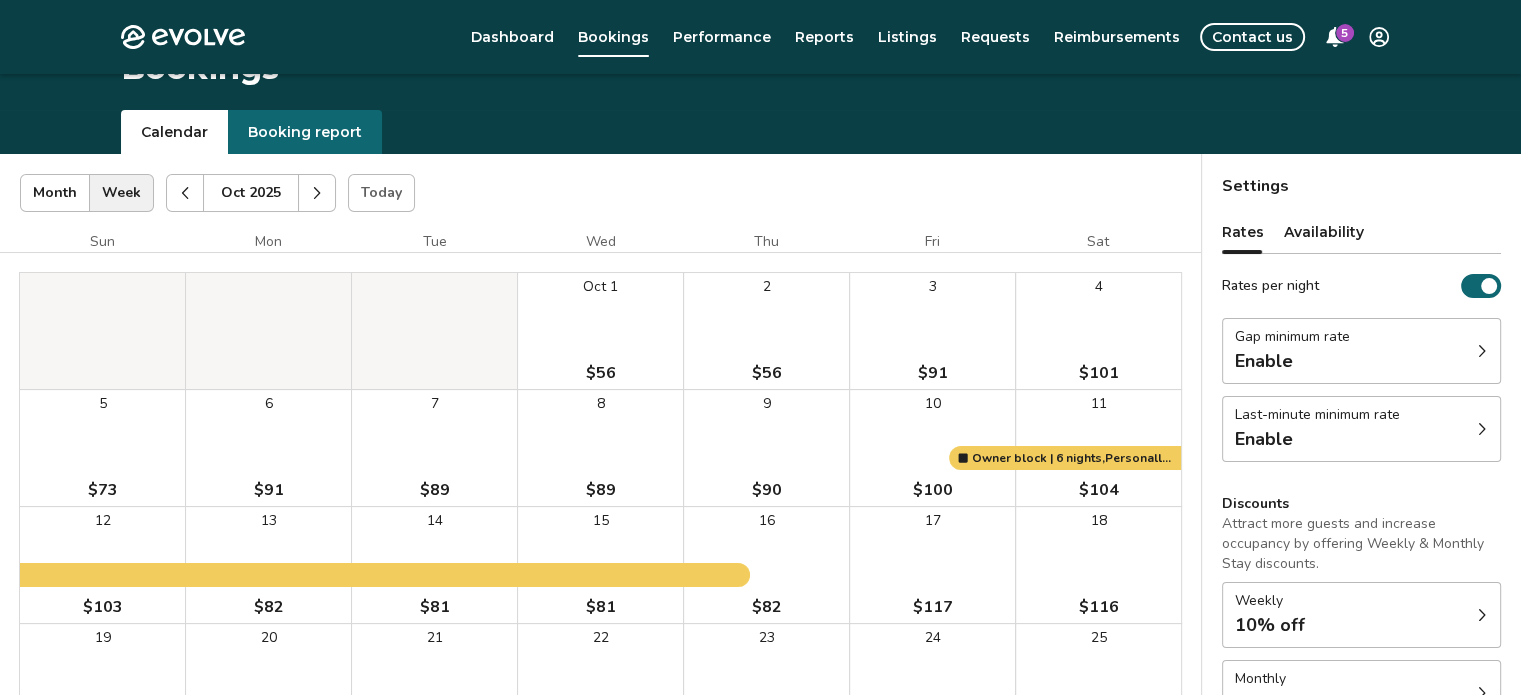 scroll, scrollTop: 22, scrollLeft: 0, axis: vertical 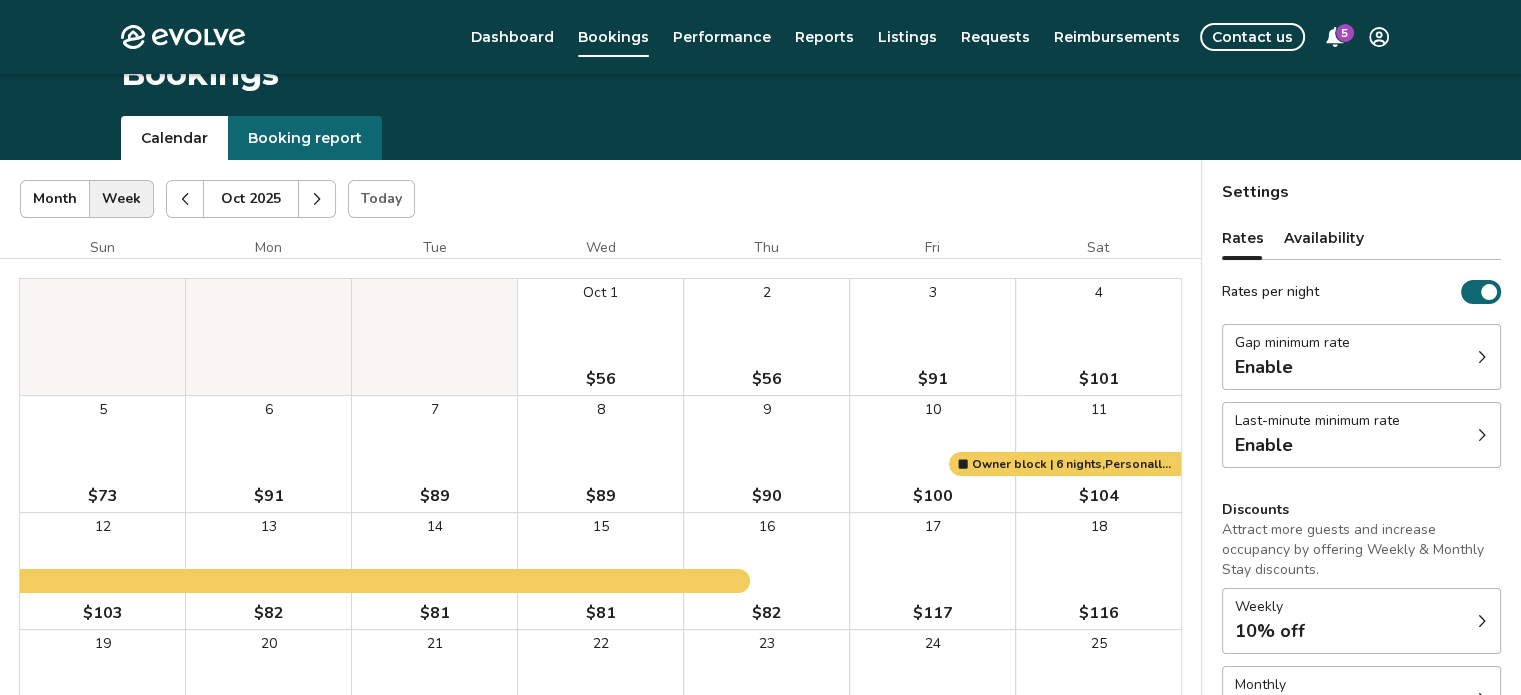 click 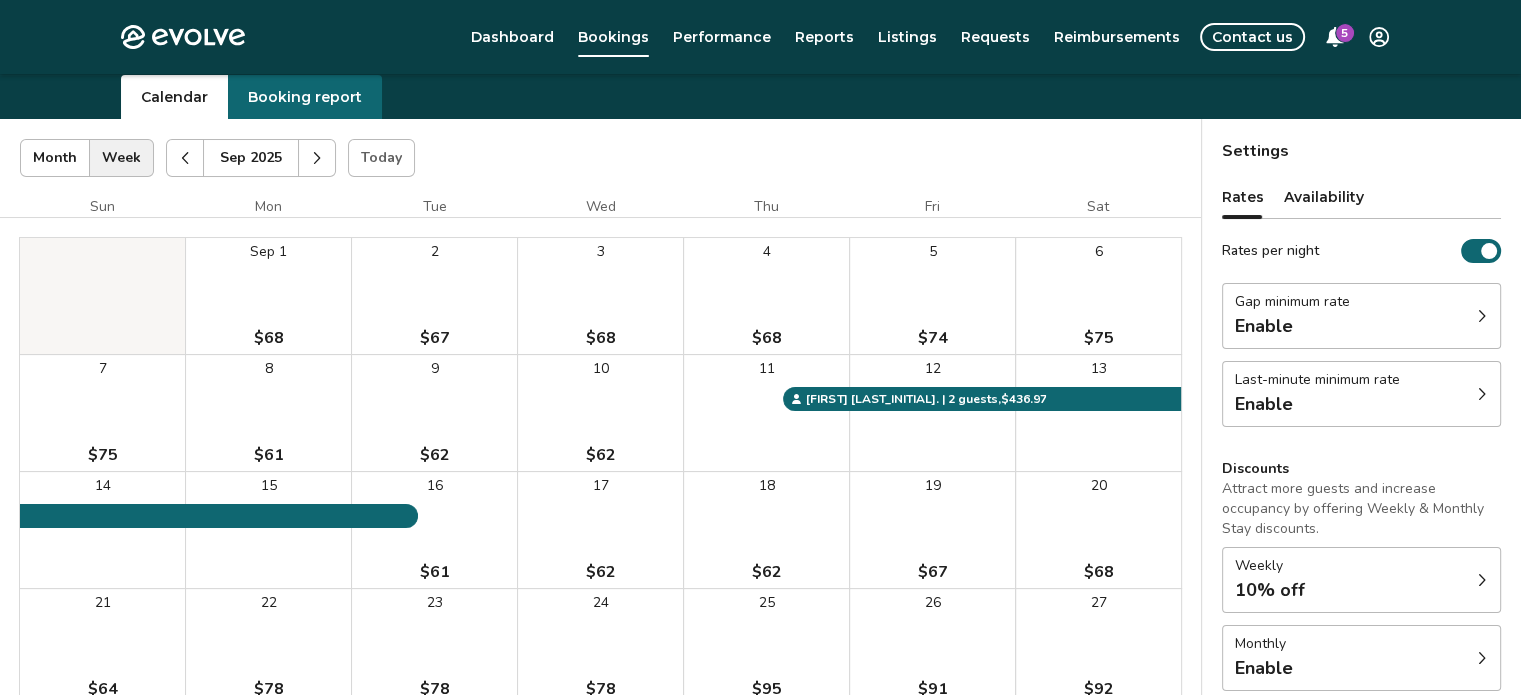 scroll, scrollTop: 0, scrollLeft: 0, axis: both 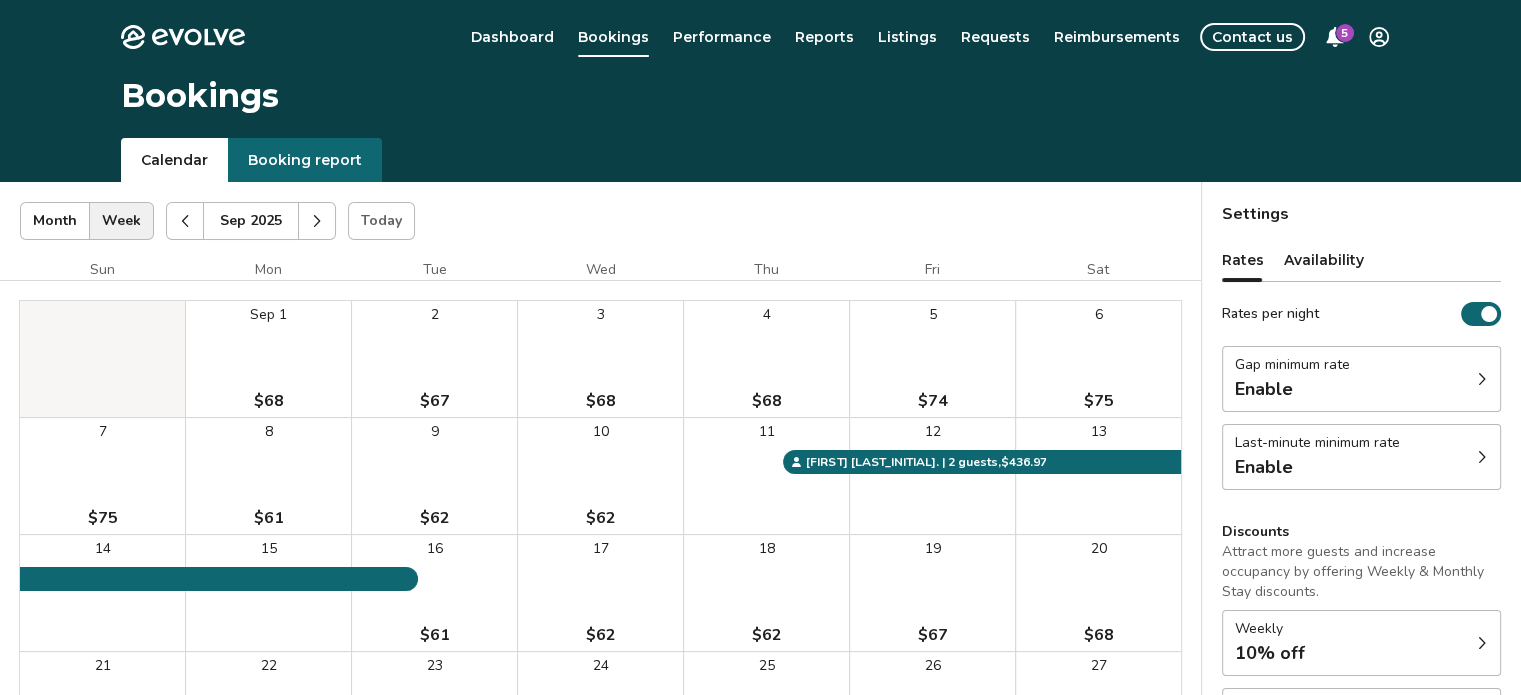 click on "5" at bounding box center (1345, 33) 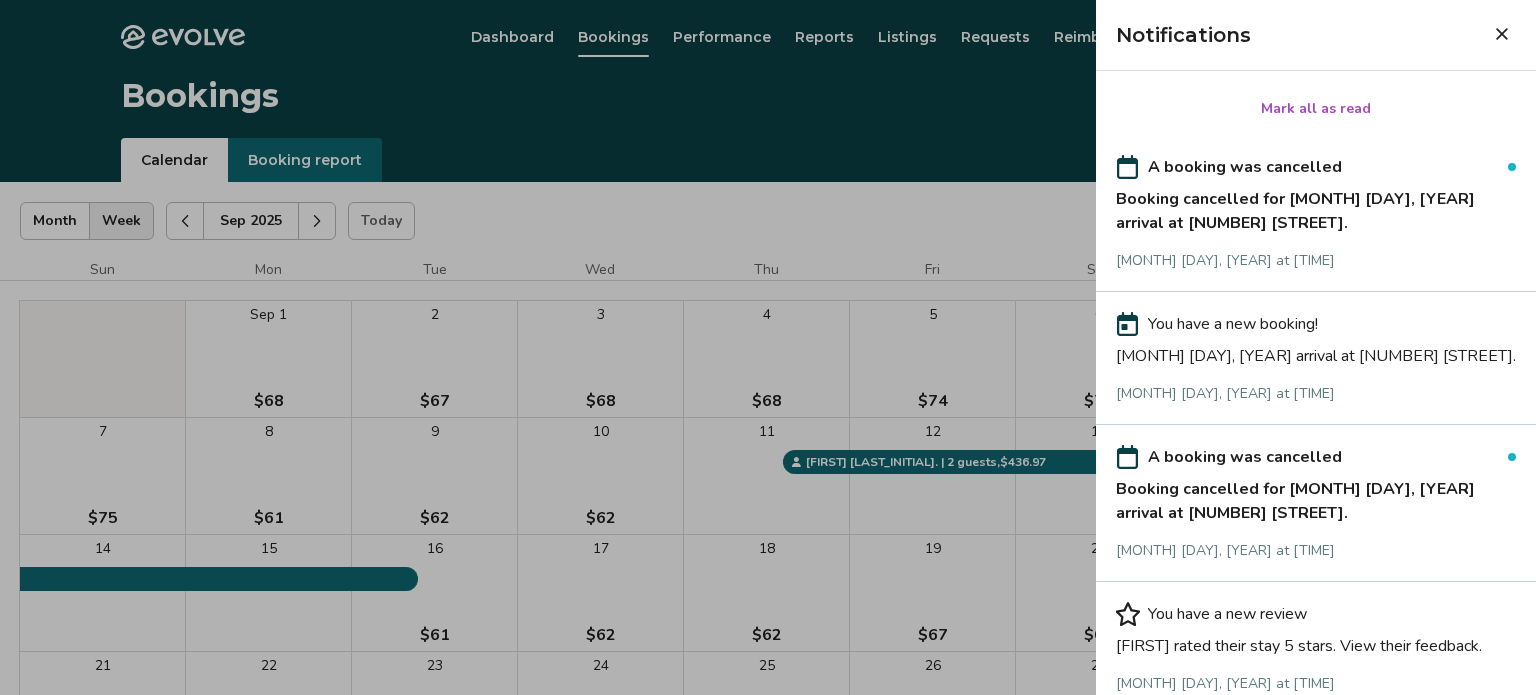 click at bounding box center [768, 347] 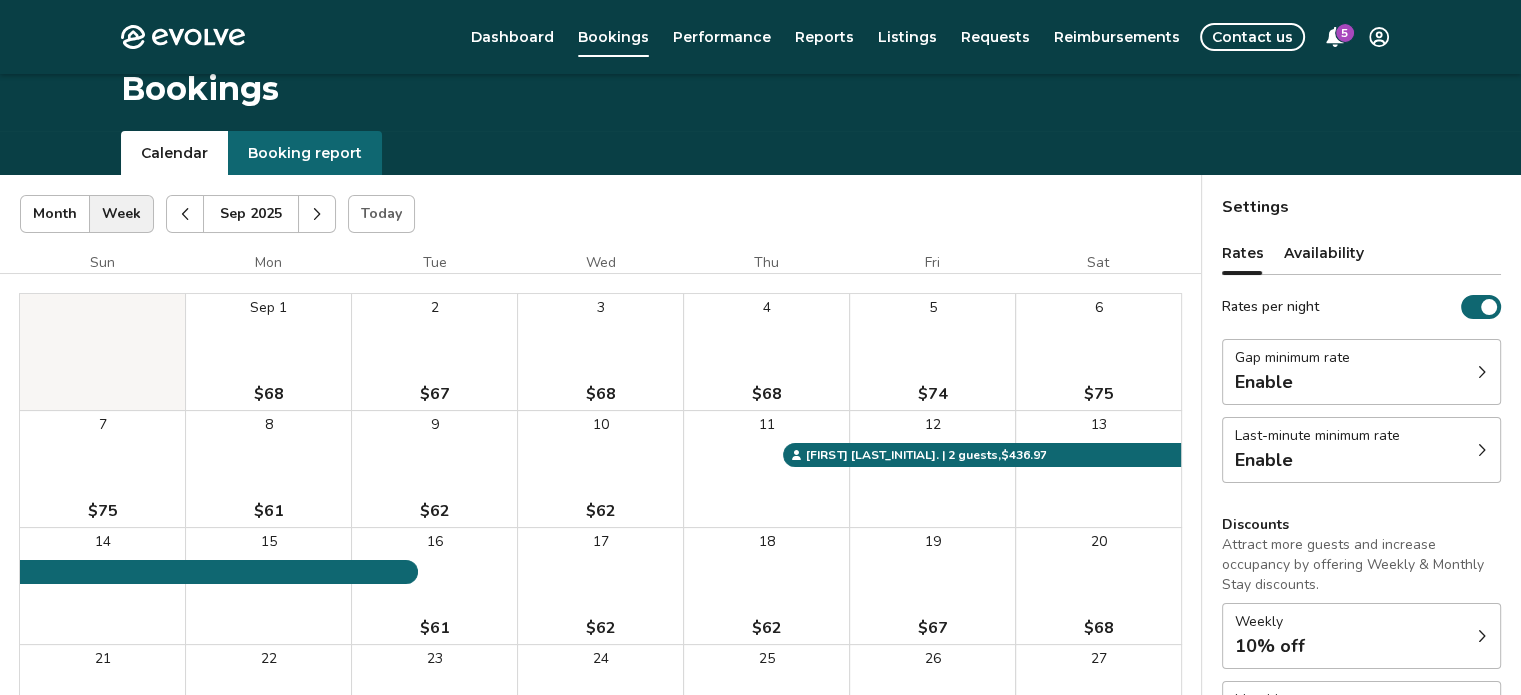 scroll, scrollTop: 4, scrollLeft: 0, axis: vertical 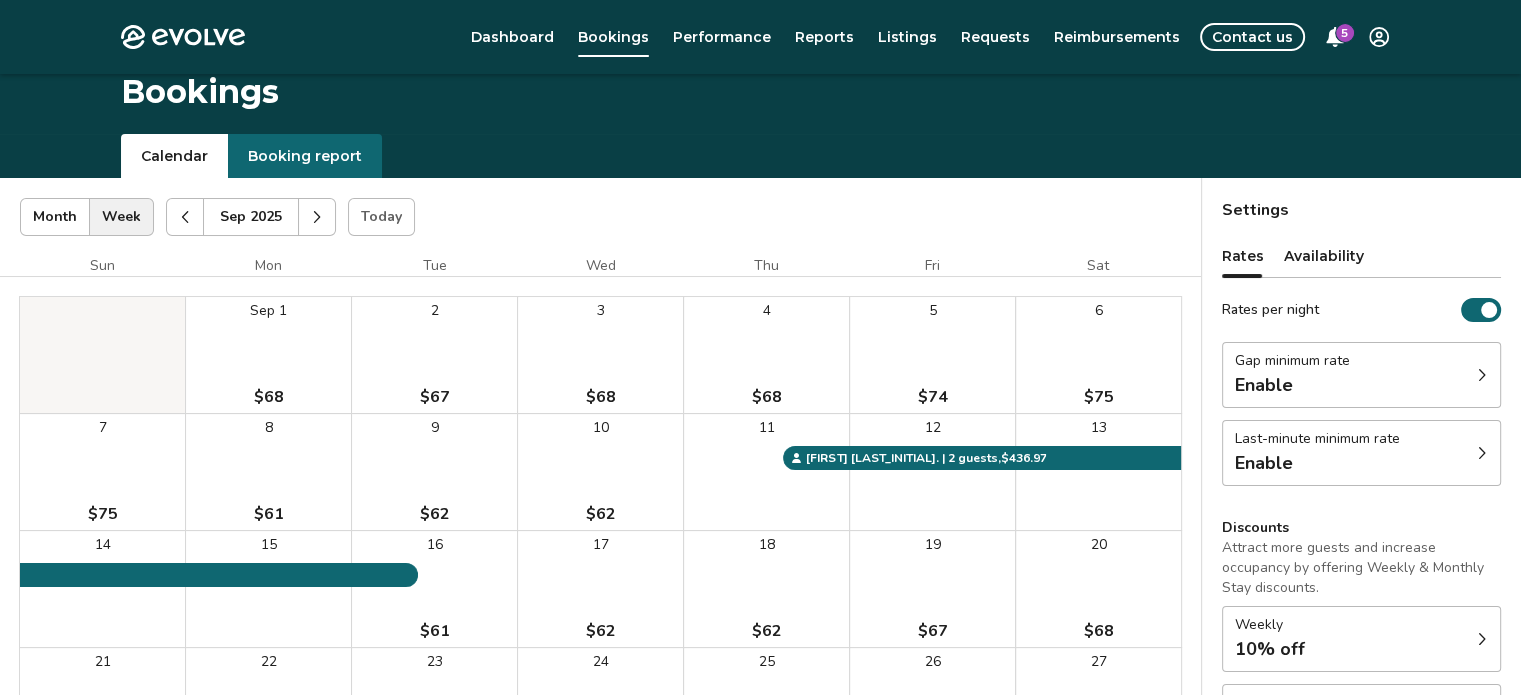 click 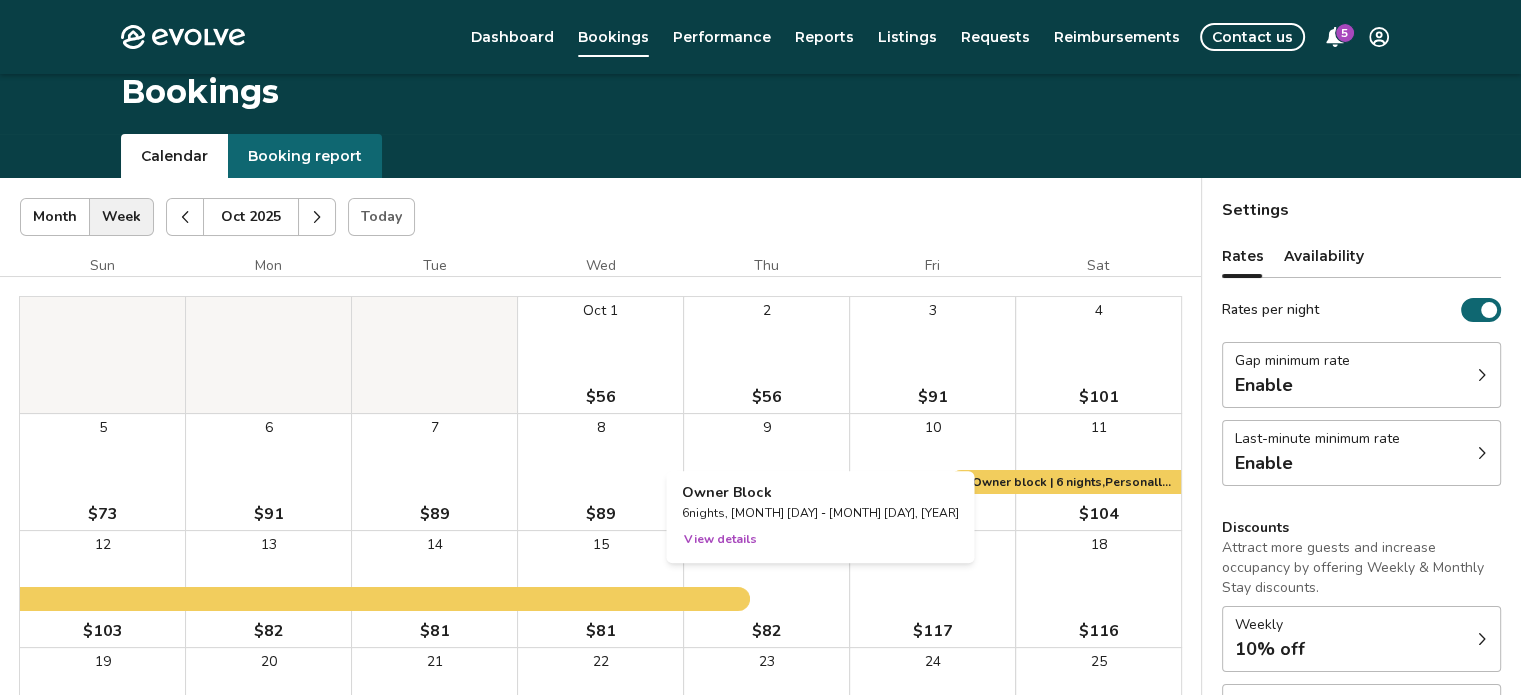click at bounding box center (766, 589) 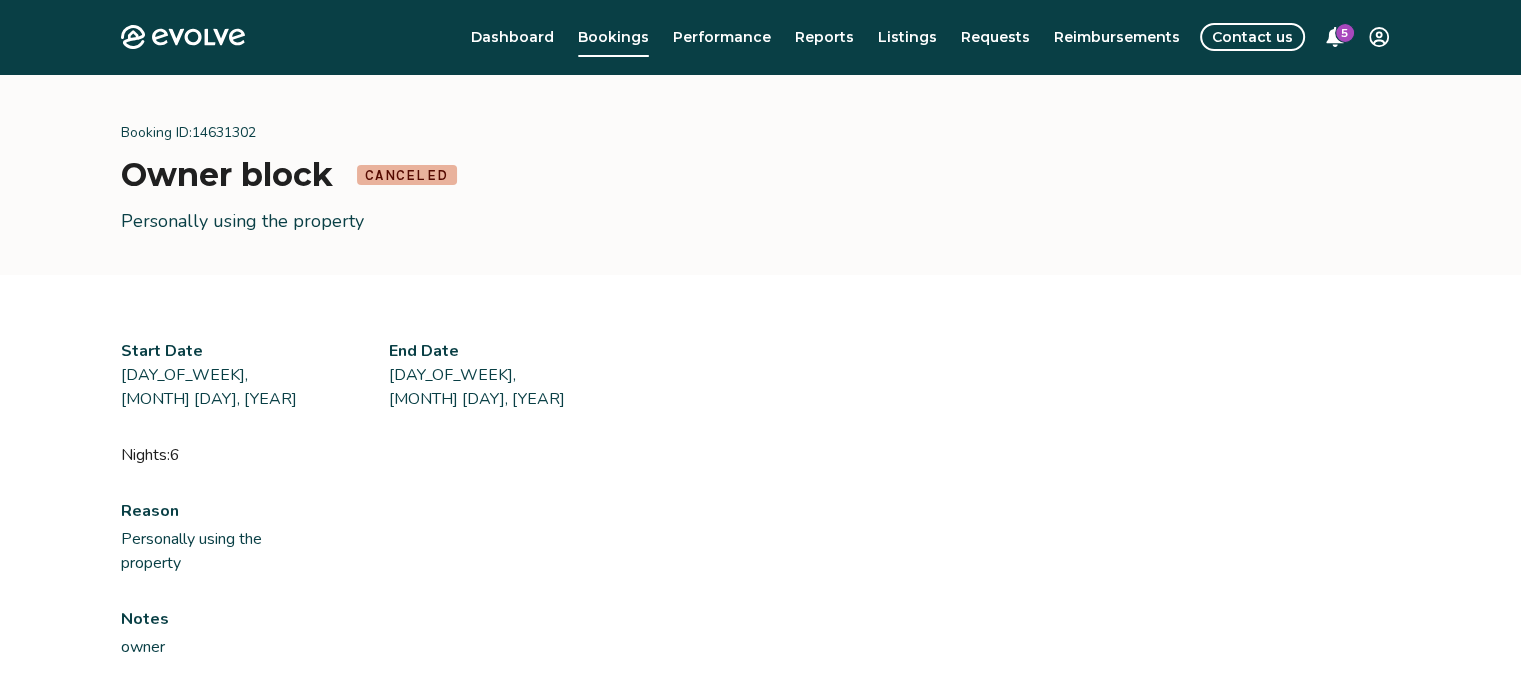 scroll, scrollTop: 0, scrollLeft: 0, axis: both 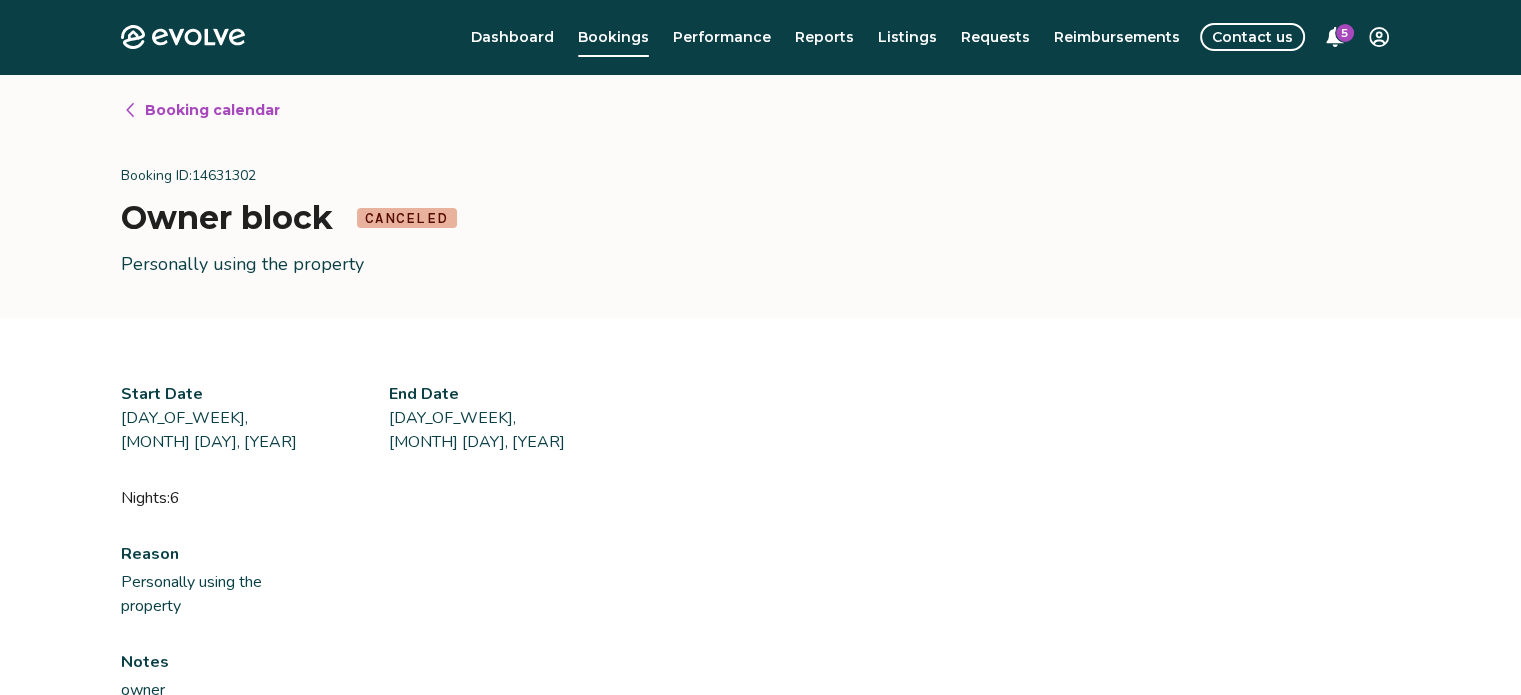 click 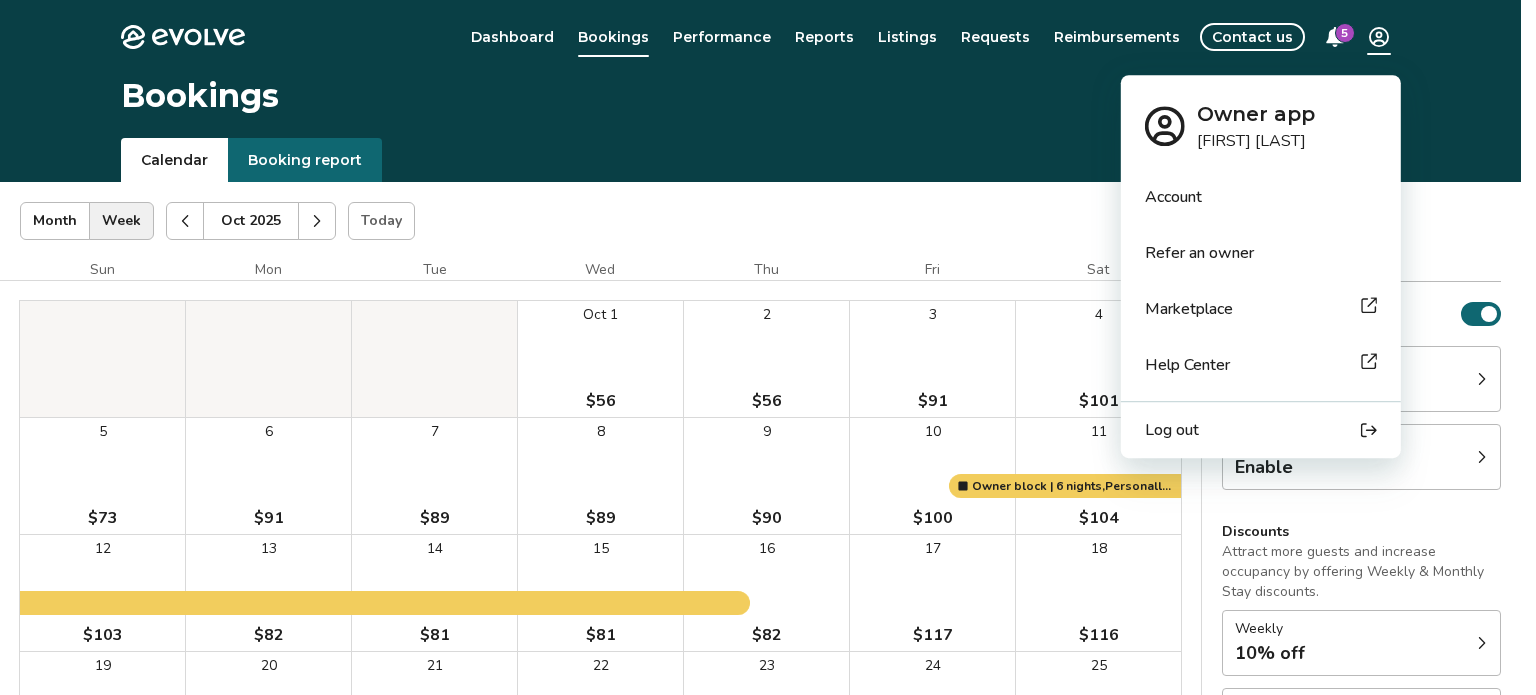 click on "Evolve Dashboard Bookings Performance Reports Listings Requests Contact us 5 Bookings Calendar Booking report [MONTH] [YEAR]  | Views Month Week [MONTH] [YEAR] Today Settings [NUMBER] [STREET] [MONTH] [YEAR] Sun Mon Tue Wed Thu Fri Sat [MONTH] 1 $56 2 $56 3 $91 4 $101 5 $73 6 $91 7 $89 8 $89 9 $90 10 $100 11 $104 12 $103 13 $82 14 $81 15 $81 16 $82 17 $117 18 $116 19 $81 20 $82 21 $82 22 $82 23 $83 24 $90 25 $90 26 $76 27 $99 28 $100 29 $100 30 $97 31 $112 Owner block | 61 nights,  Personally using the property Owner block | 6 nights,  Personally using the property Booking Pending Evolve/Owner Settings Rates Availability Rates per night Gap minimum rate Enable Last-minute minimum rate Enable Discounts Attract more guests and increase occupancy by offering Weekly & Monthly Stay discounts. Weekly 10% off Monthly Enable Non-refundable discount 10% off View rates, policies, & fees Gap minimum rate Reduce your minimum rate by 20%  to help fill nights between bookings  (Fridays and Saturdays excluded). Enable Enable" at bounding box center [768, 517] 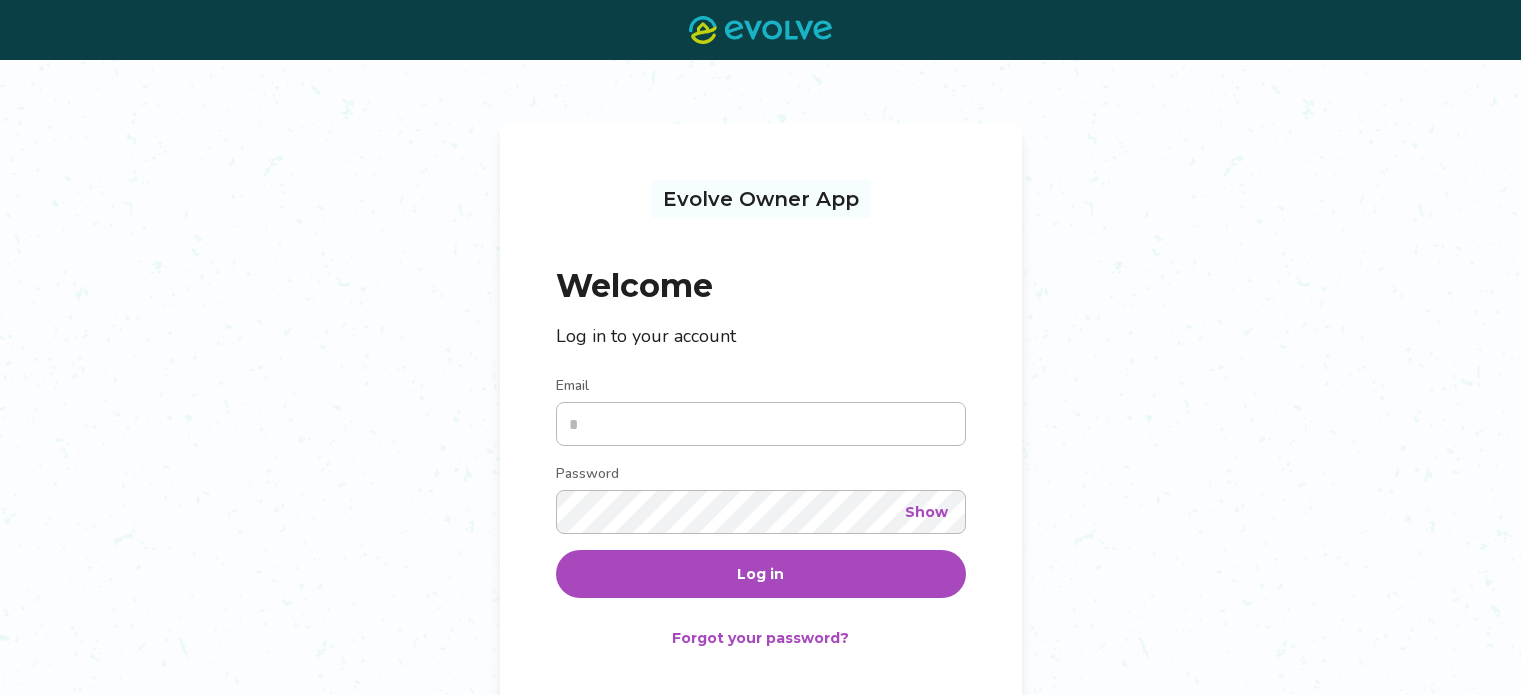 scroll, scrollTop: 0, scrollLeft: 0, axis: both 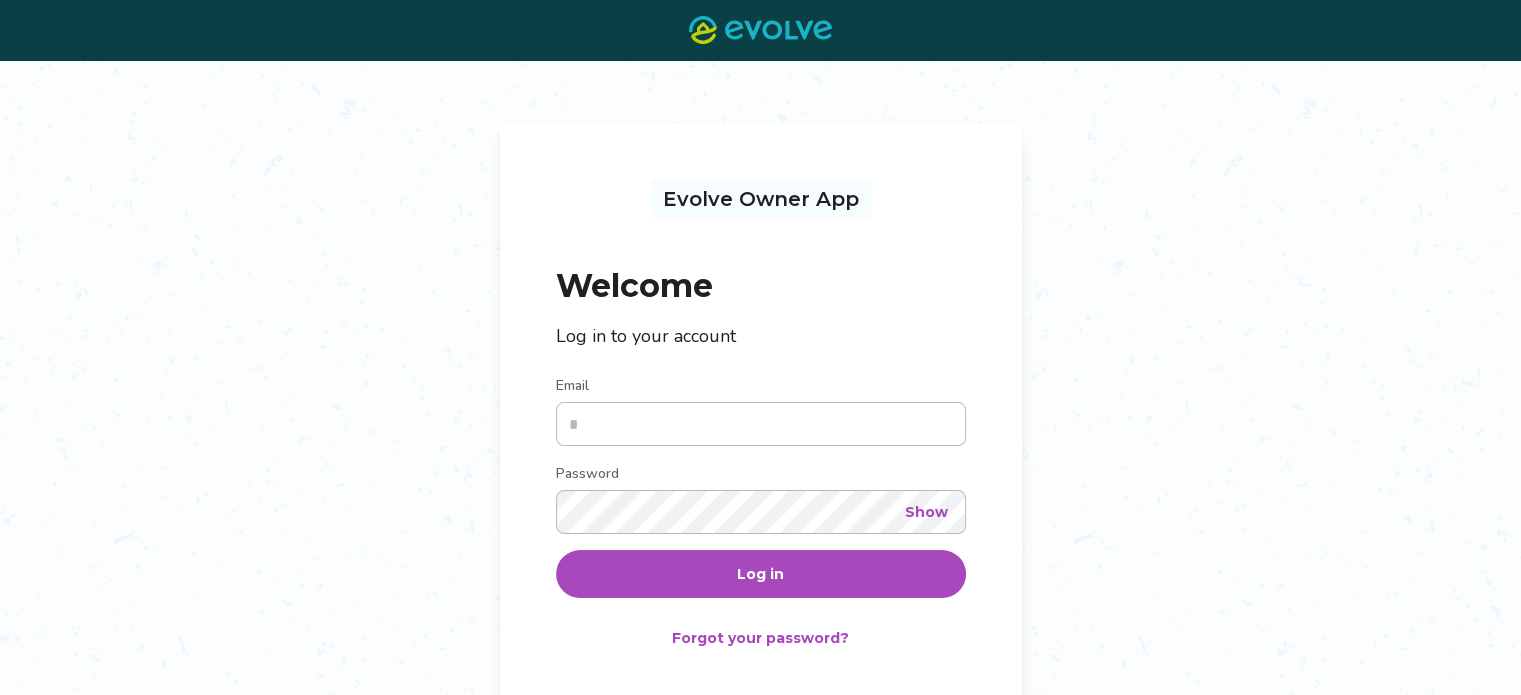 type on "**********" 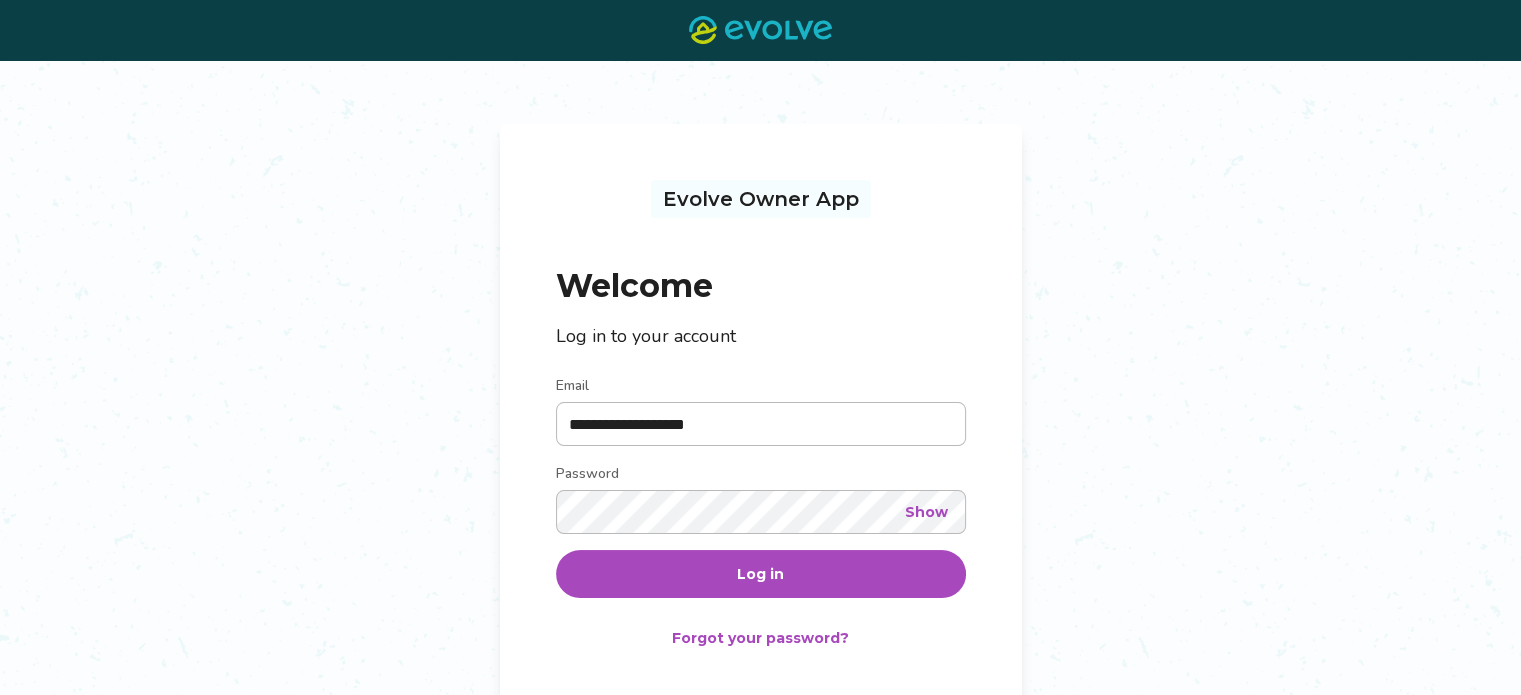 click on "Log in" at bounding box center (761, 574) 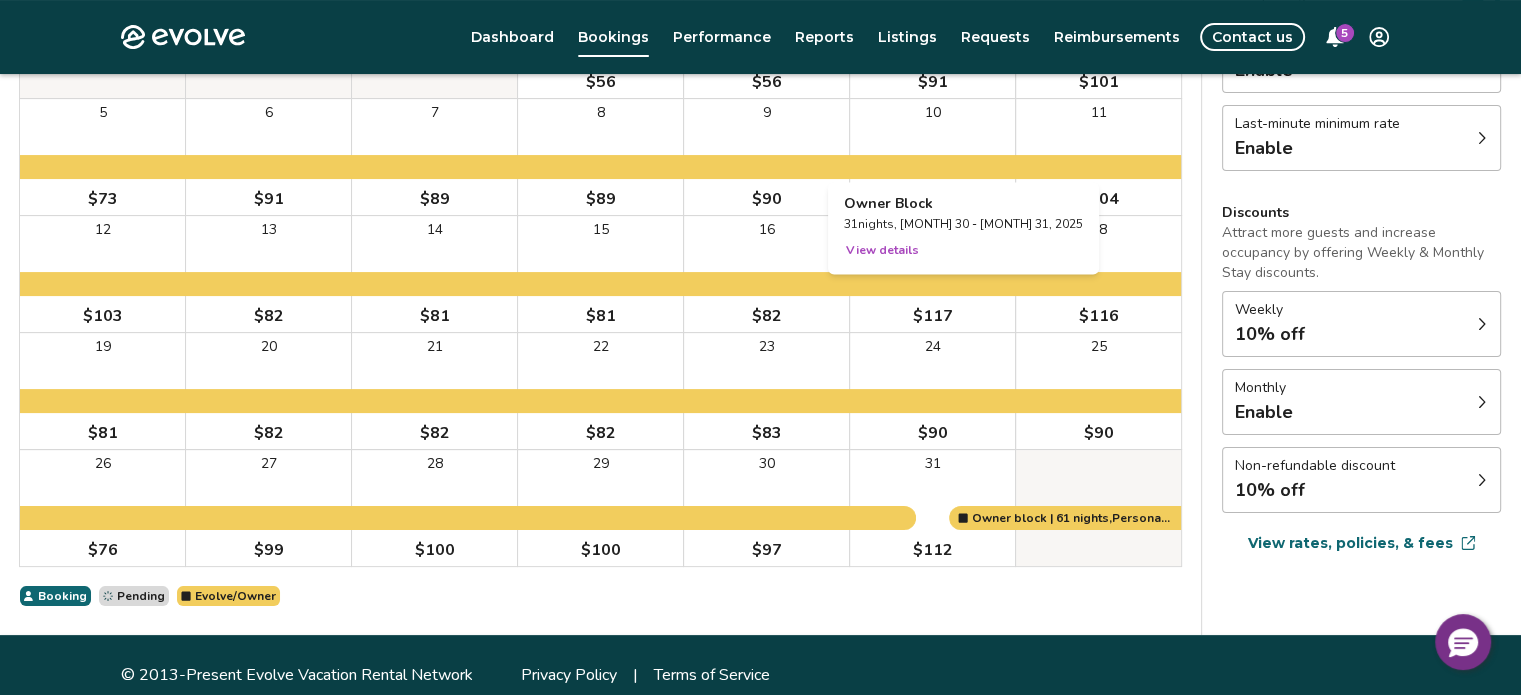 scroll, scrollTop: 0, scrollLeft: 0, axis: both 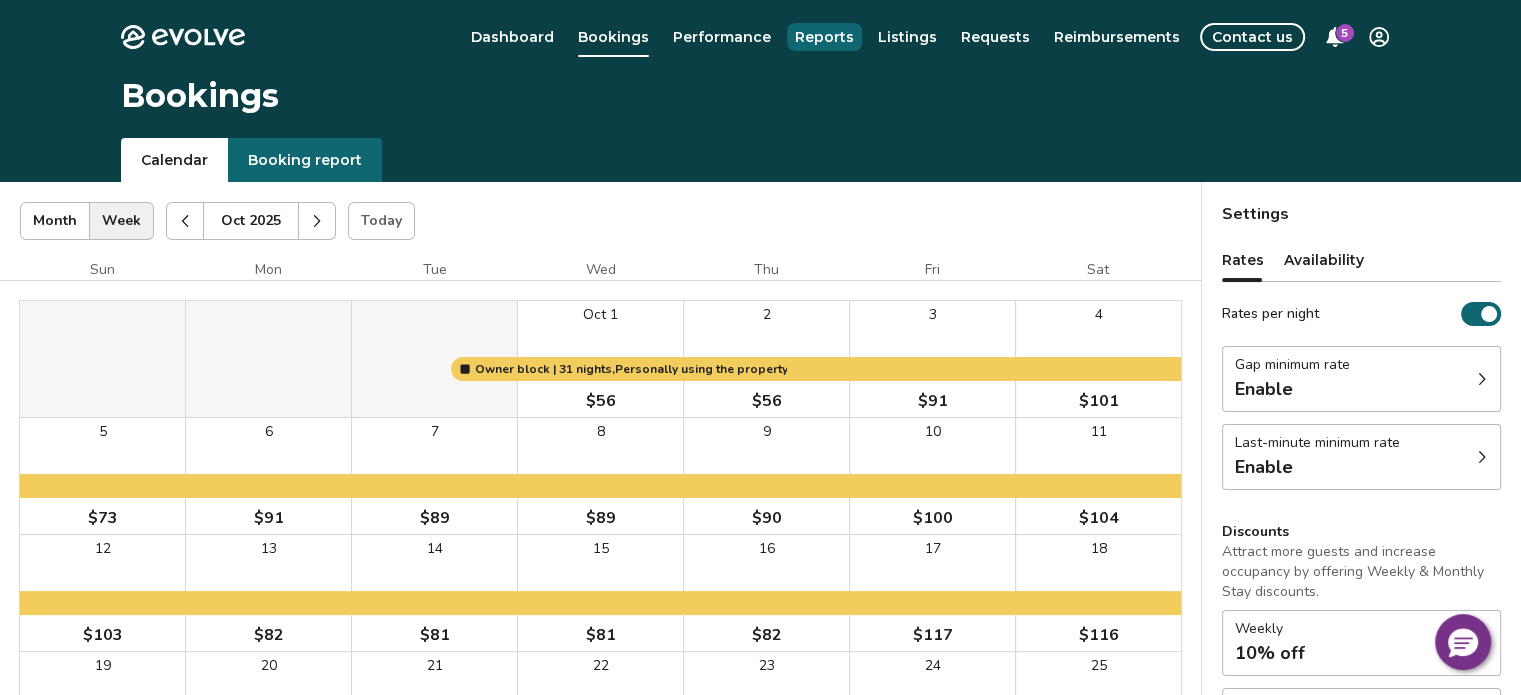 click on "Reports" at bounding box center [824, 37] 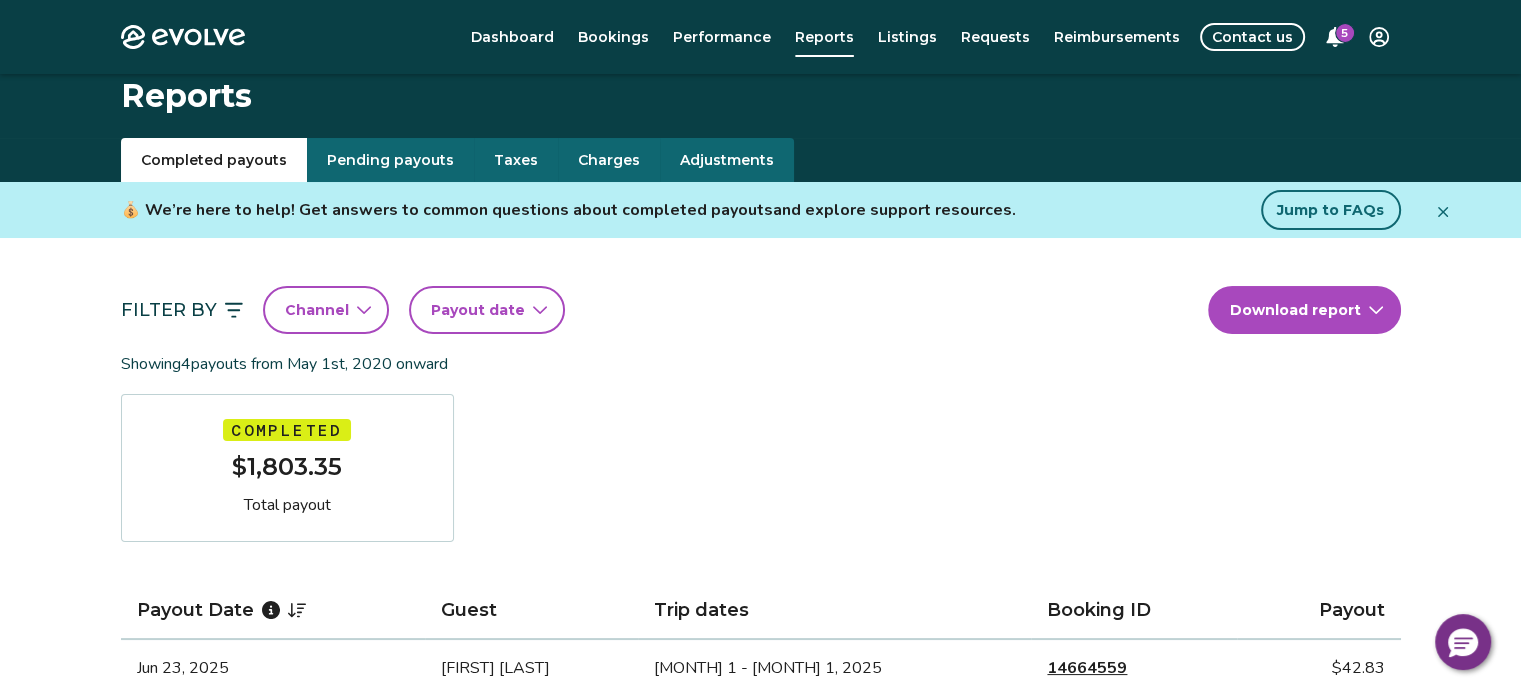scroll, scrollTop: 0, scrollLeft: 0, axis: both 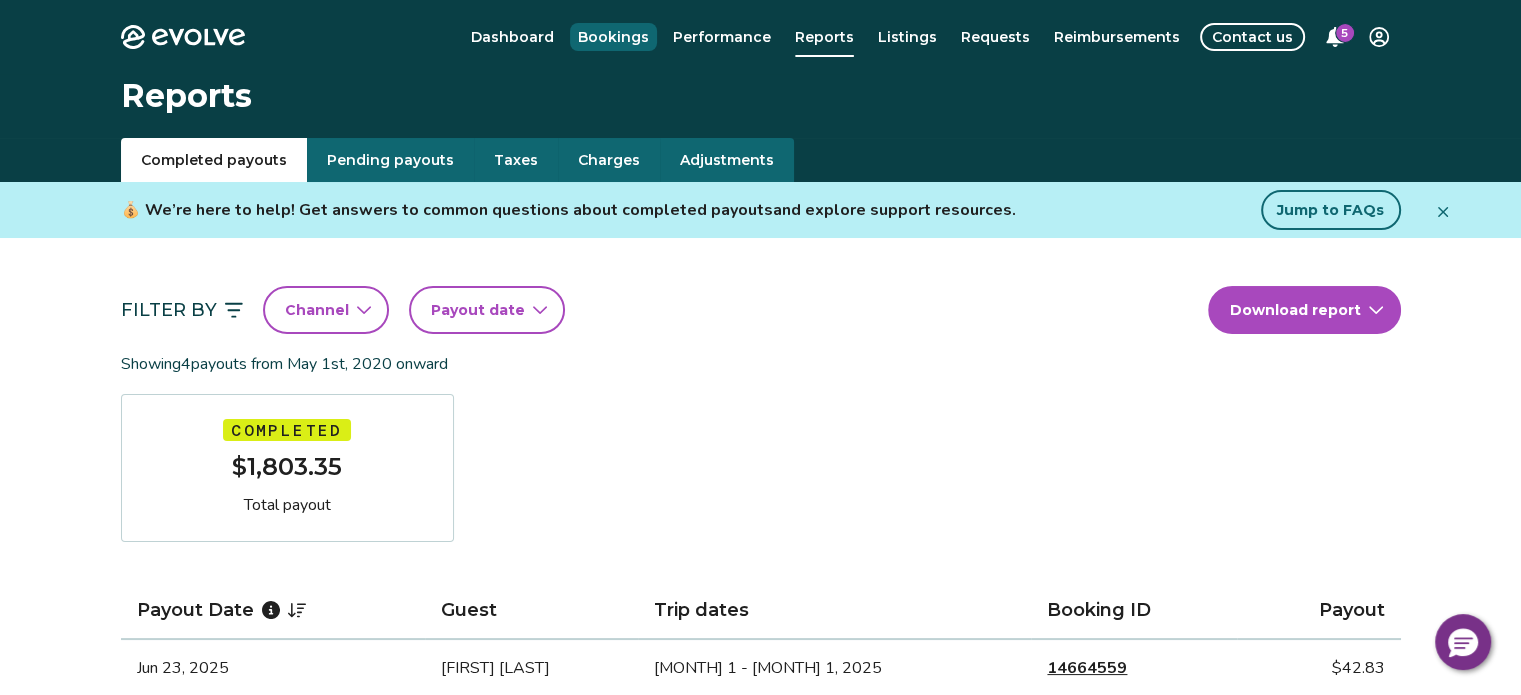click on "Bookings" at bounding box center (613, 37) 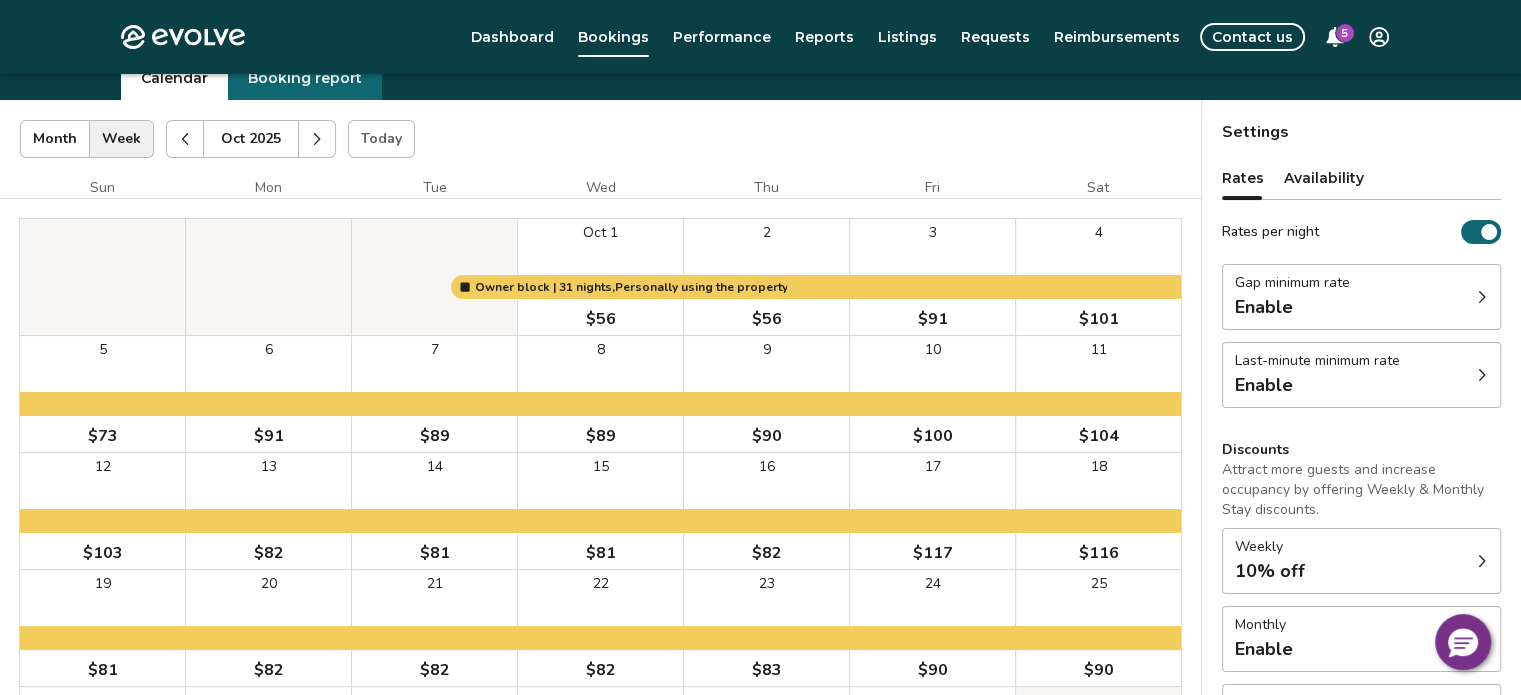 scroll, scrollTop: 0, scrollLeft: 0, axis: both 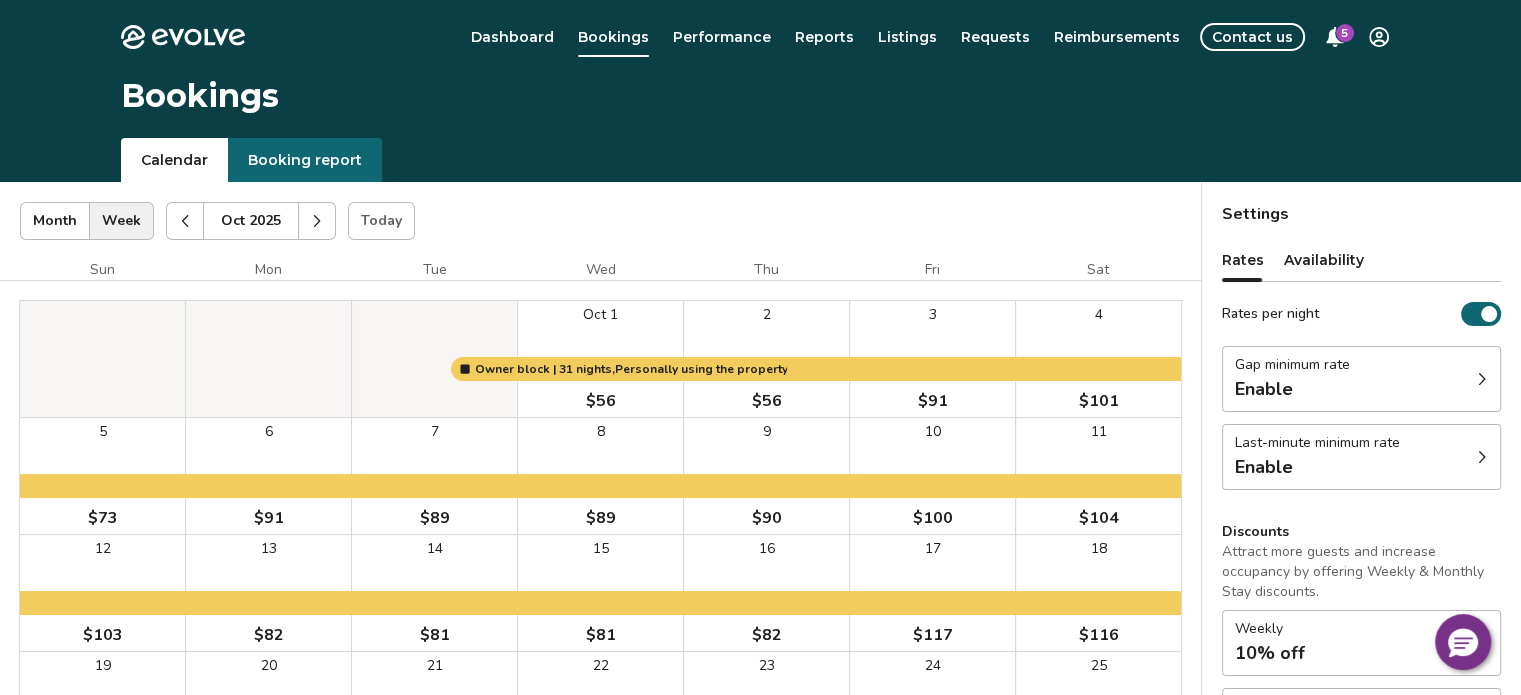click 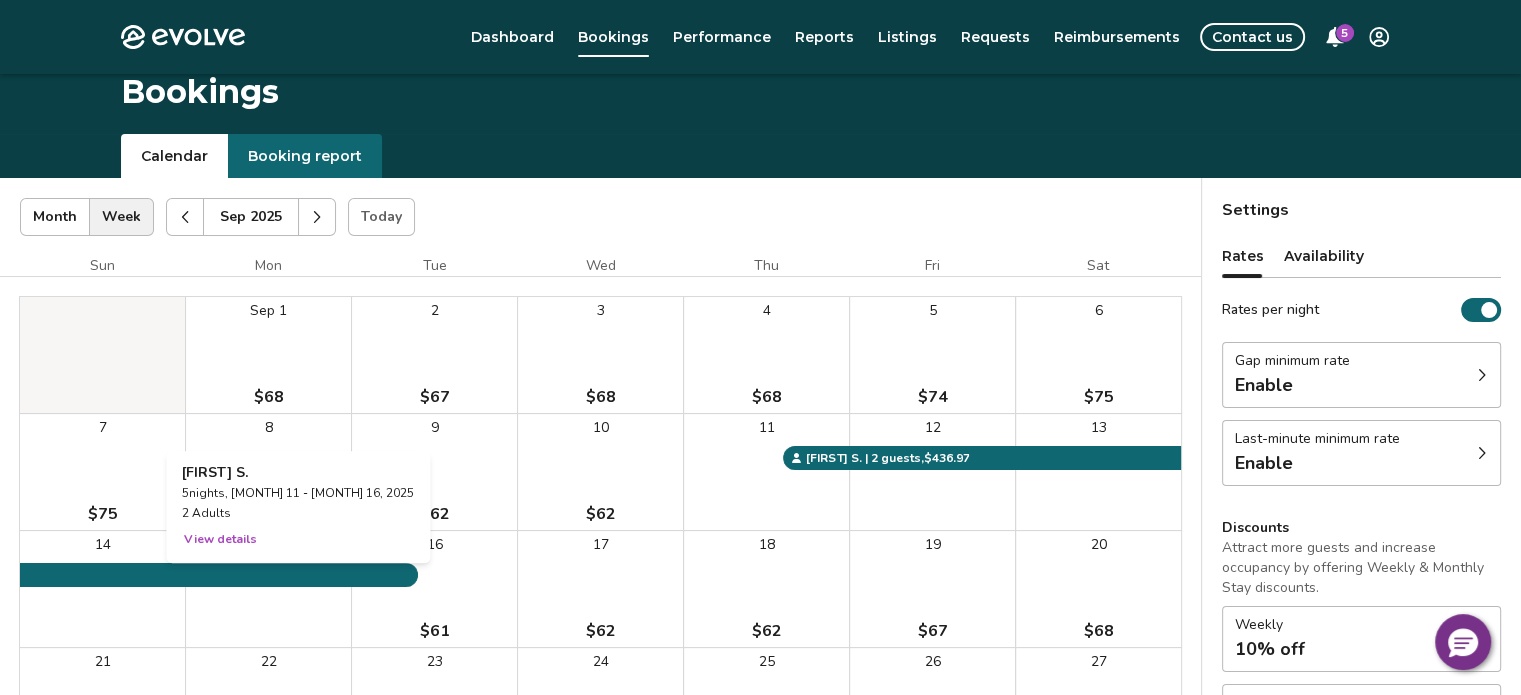 scroll, scrollTop: 0, scrollLeft: 0, axis: both 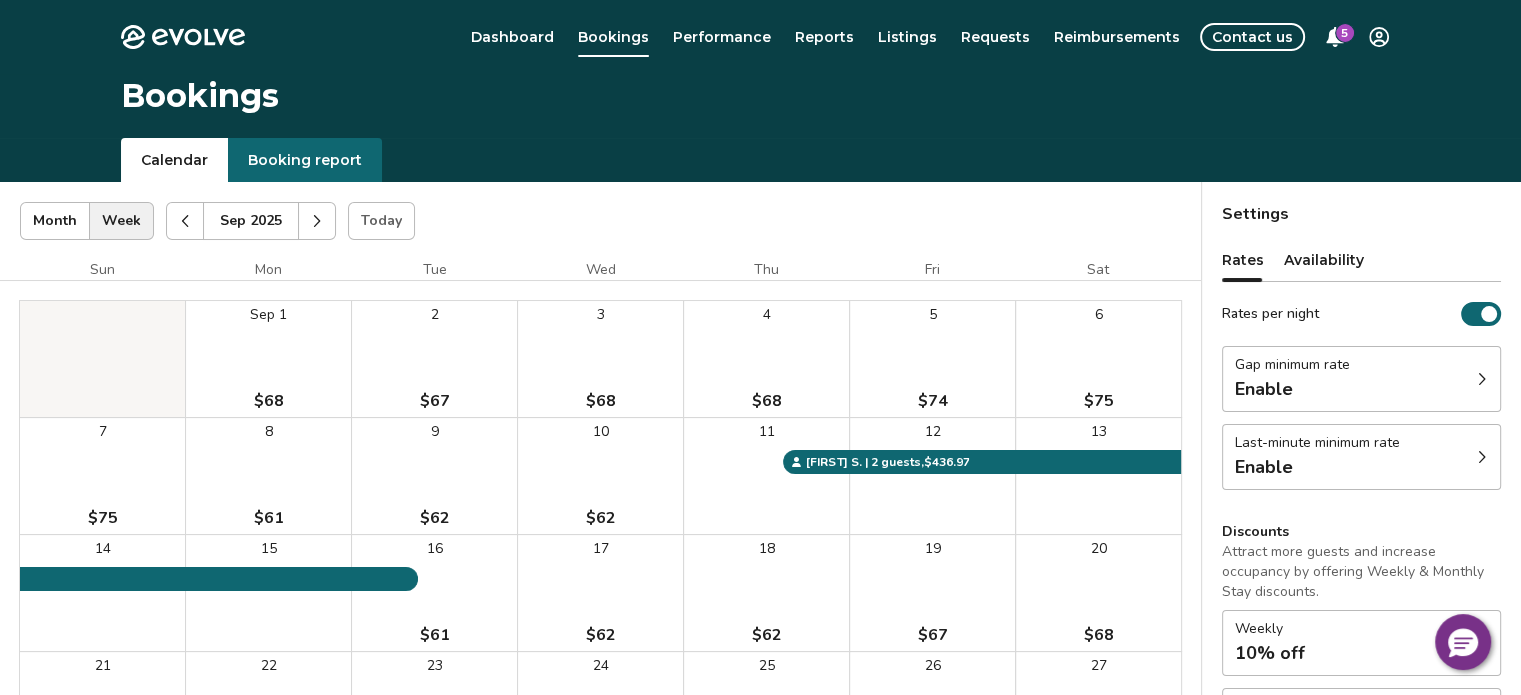 click 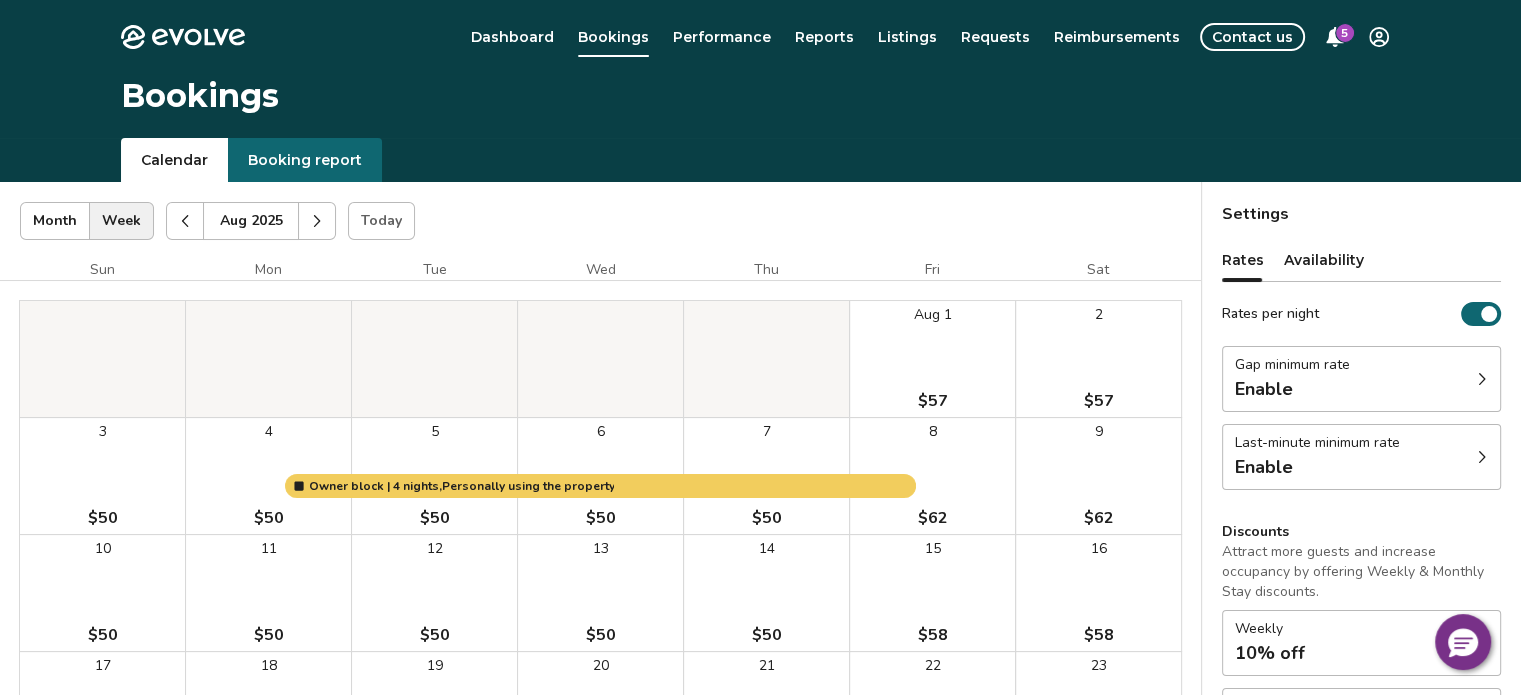 click 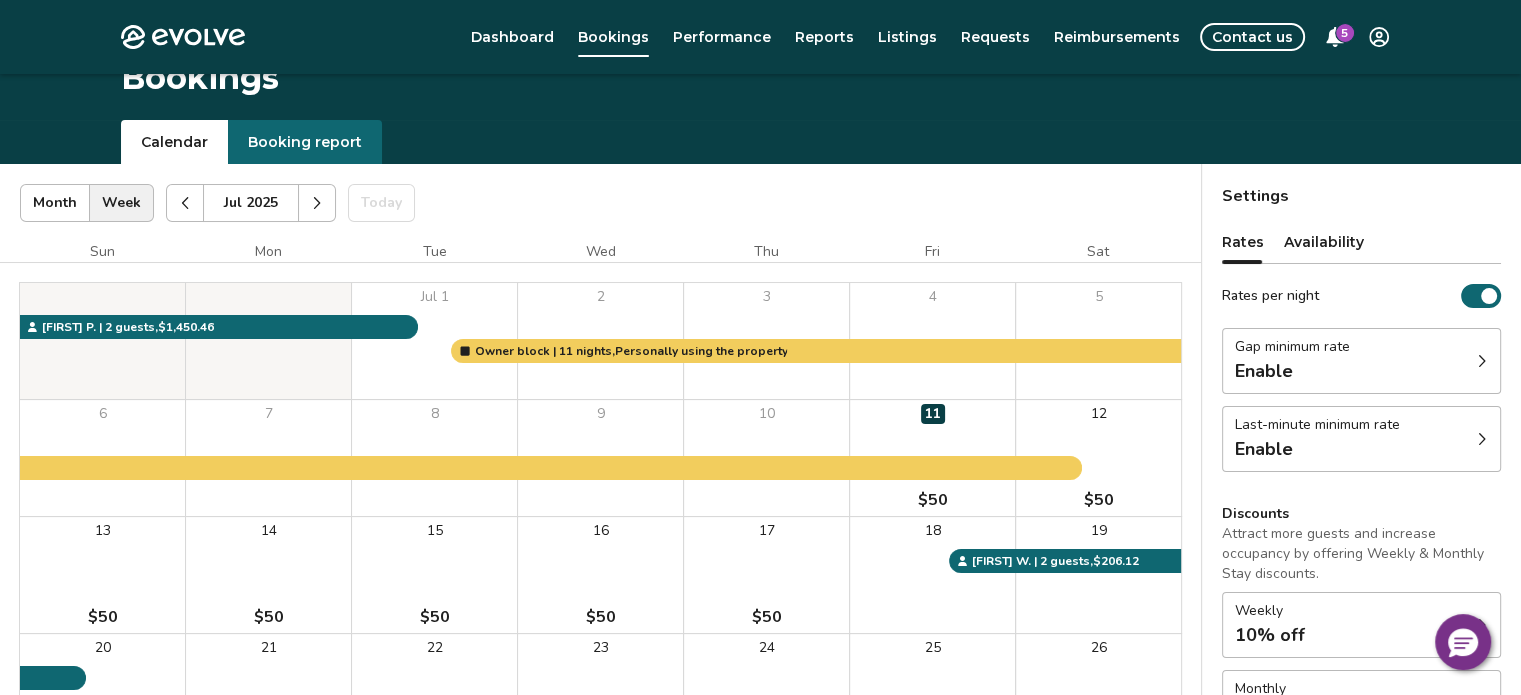 scroll, scrollTop: 14, scrollLeft: 0, axis: vertical 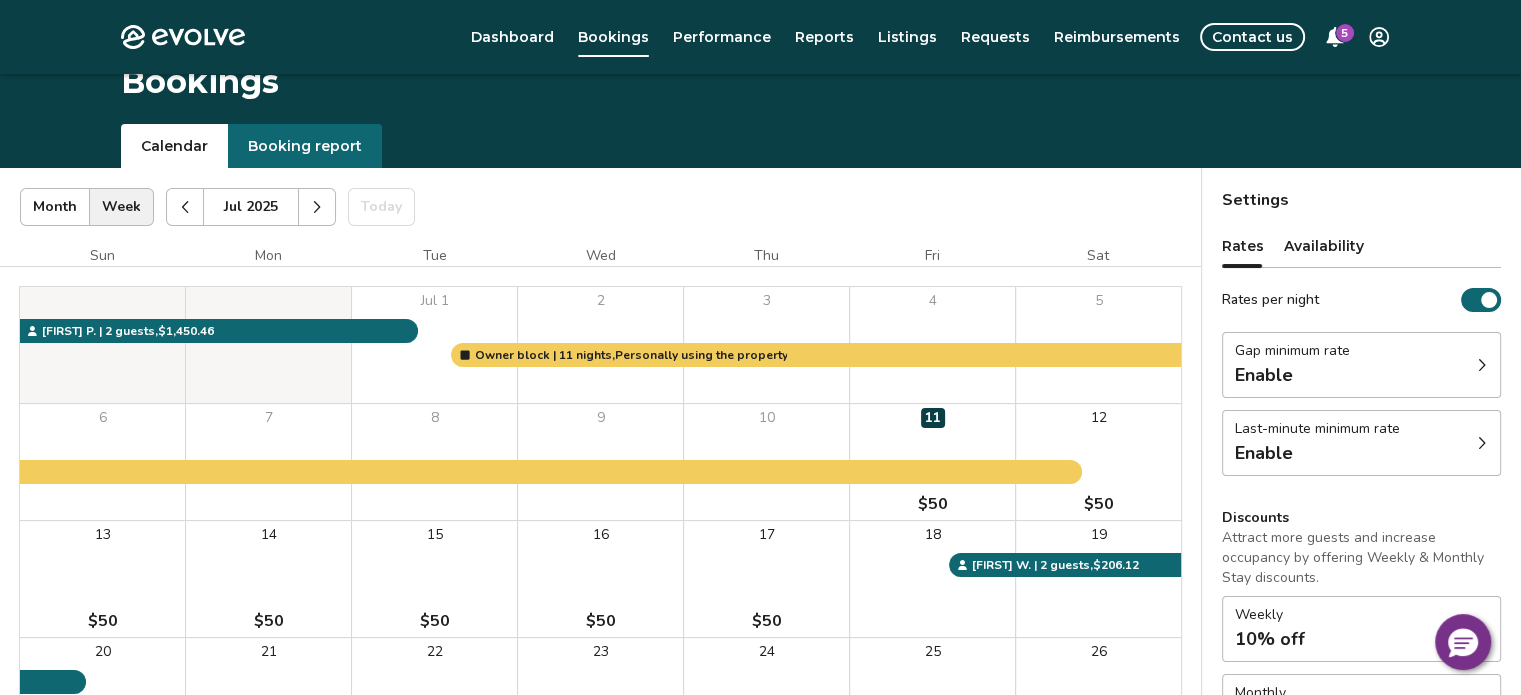 click 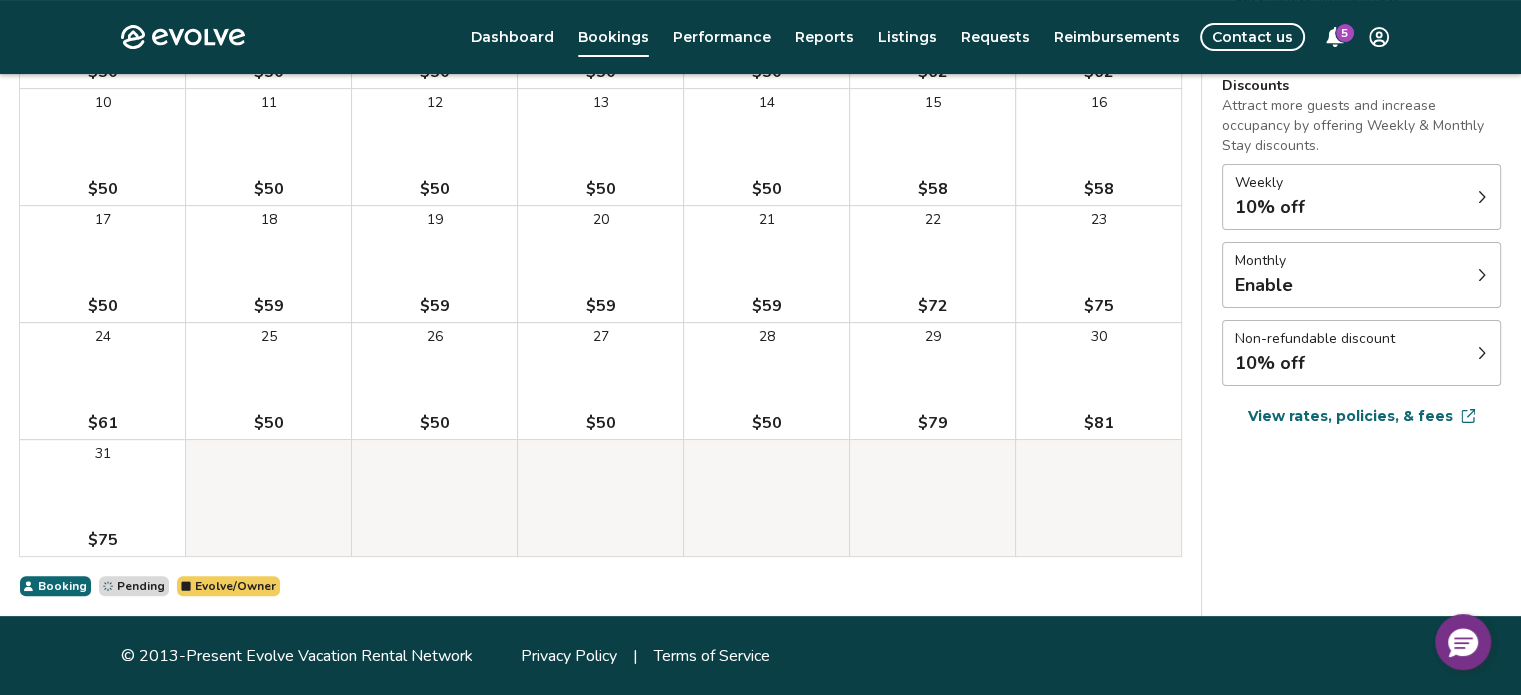 scroll, scrollTop: 0, scrollLeft: 0, axis: both 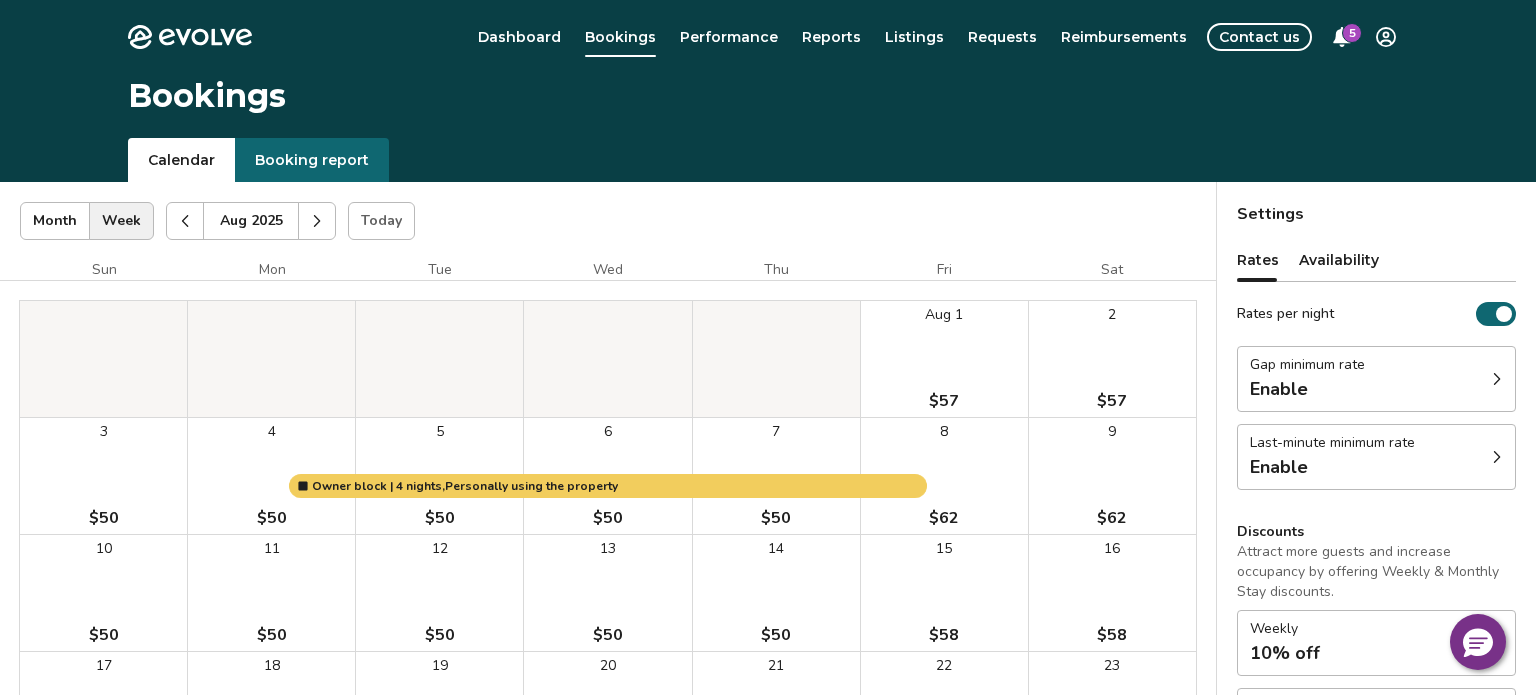 click on "Evolve Dashboard Bookings Performance Reports Listings Requests Reimbursements Contact us 5 Bookings Calendar Booking report Aug 2025  | Views Month Week Aug 2025 Today Settings 10608 W Sun City Blvd Aug 2025 Sun Mon Tue Wed Thu Fri Sat Aug 1 $57 2 $57 3 $50 4 $50 5 $50 6 $50 7 $50 8 $62 9 $62 10 $50 11 $50 12 $50 13 $50 14 $50 15 $58 16 $58 17 $50 18 $59 19 $59 20 $59 21 $59 22 $72 23 $75 24 $61 25 $50 26 $50 27 $50 28 $50 29 $79 30 $81 31 $75 Owner block | 4 nights,  Personally using the property Booking Pending Evolve/Owner Settings Rates Availability Rates per night Gap minimum rate Enable Last-minute minimum rate Enable Discounts Attract more guests and increase occupancy by offering Weekly & Monthly Stay discounts. Weekly 10% off Monthly Enable Non-refundable discount 10% off View rates, policies, & fees Gap minimum rate Reduce your minimum rate by 20%  to help fill nights between bookings  (Fridays and Saturdays excluded). Enable Last-minute minimum rate Reduce your minimum rate by 20% Enable   Enable" at bounding box center [768, 571] 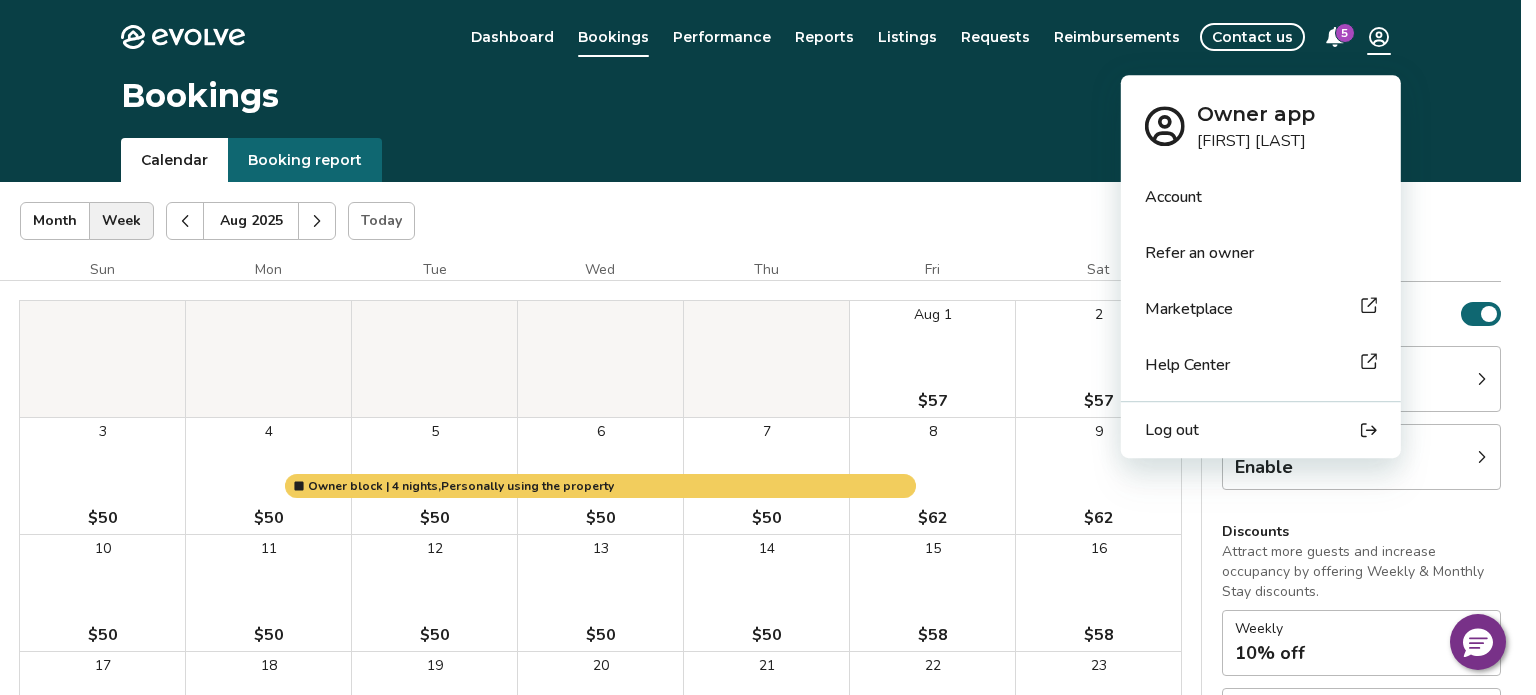 click on "Log out" at bounding box center [1261, 430] 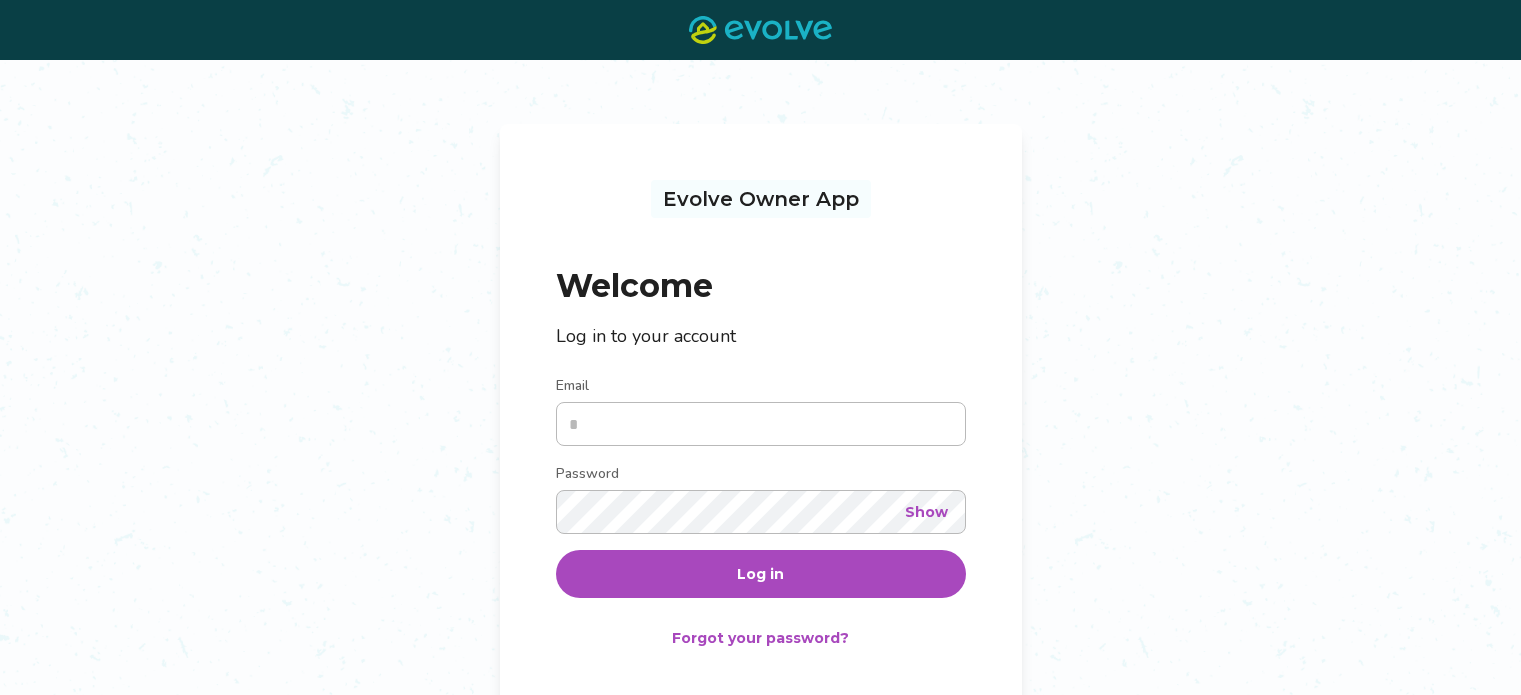 scroll, scrollTop: 0, scrollLeft: 0, axis: both 